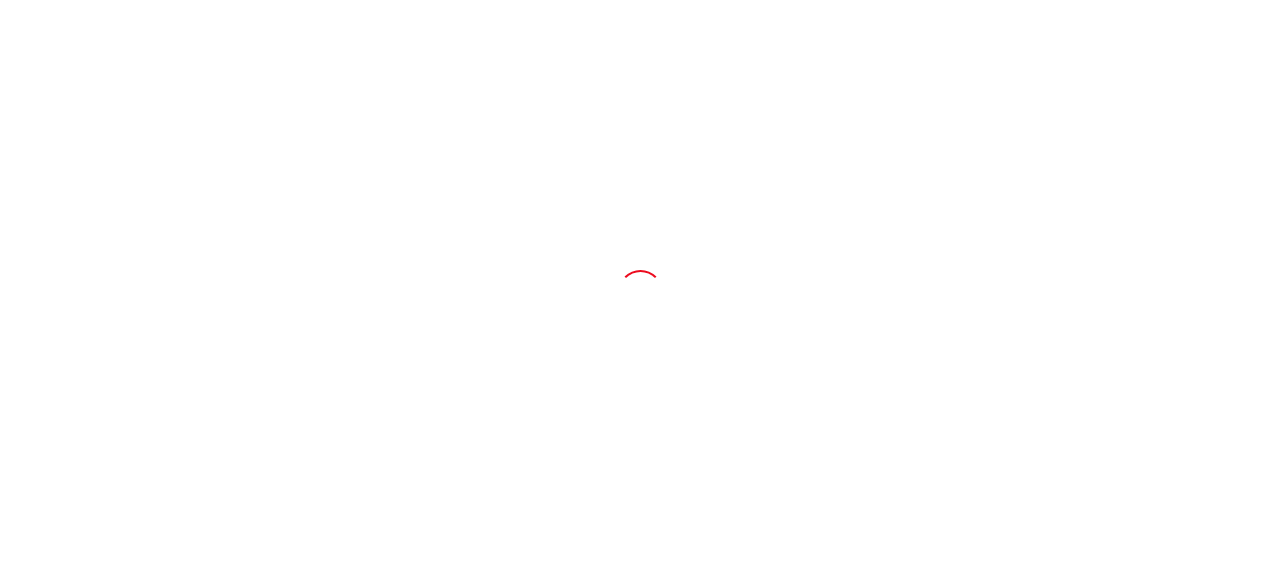 scroll, scrollTop: 0, scrollLeft: 0, axis: both 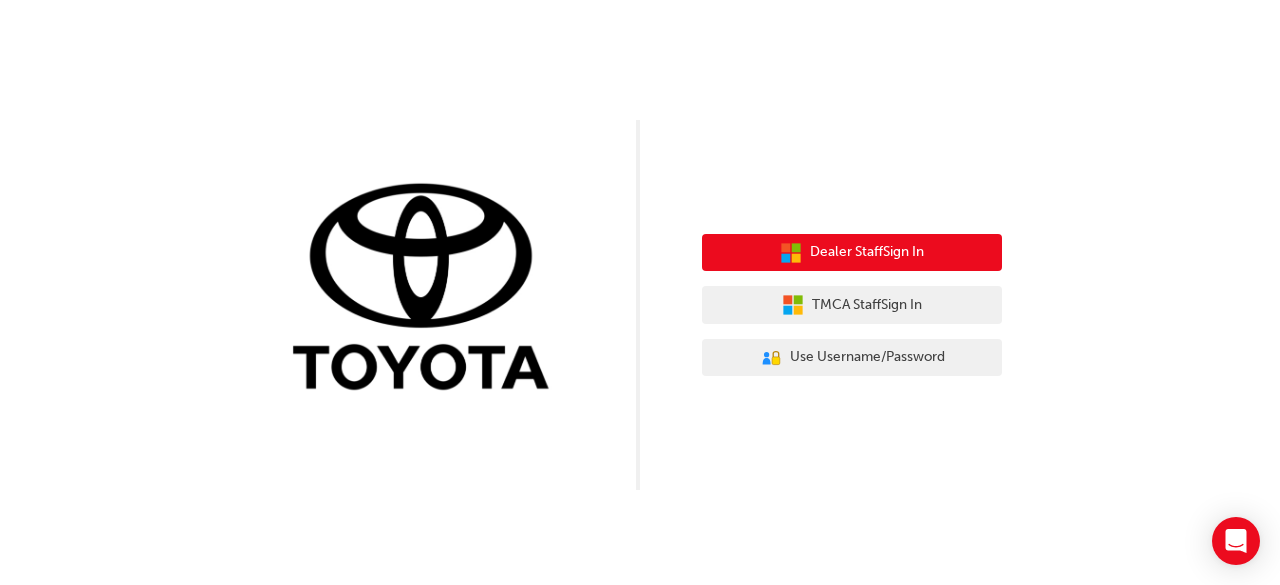 click on "Dealer Staff  Sign In" at bounding box center (867, 252) 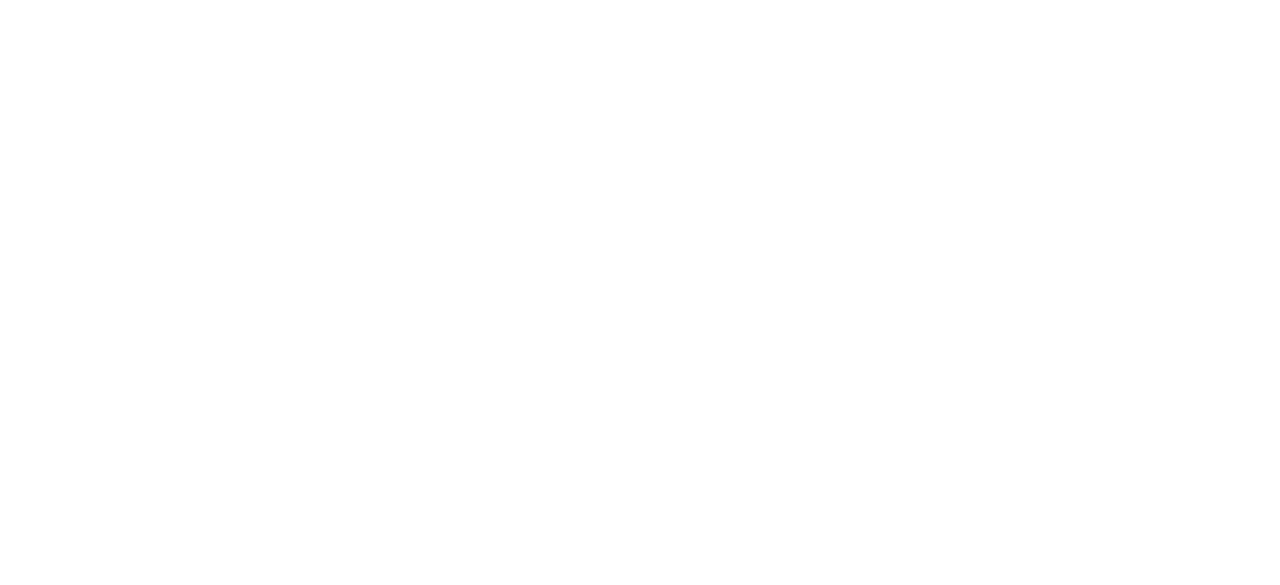 scroll, scrollTop: 0, scrollLeft: 0, axis: both 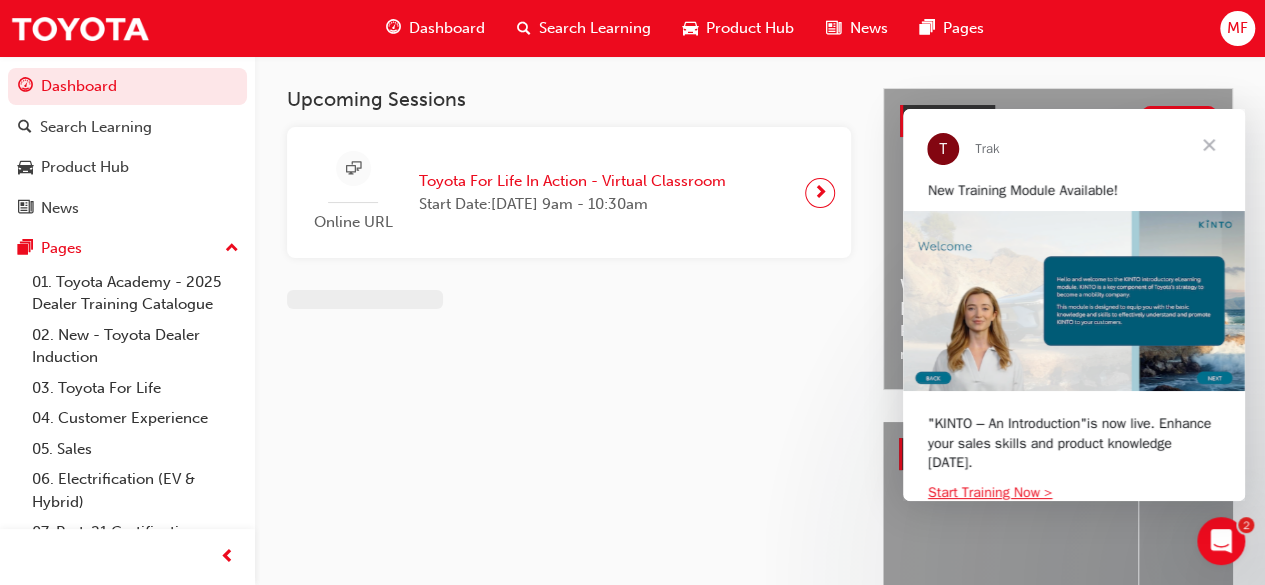 click at bounding box center [1209, 145] 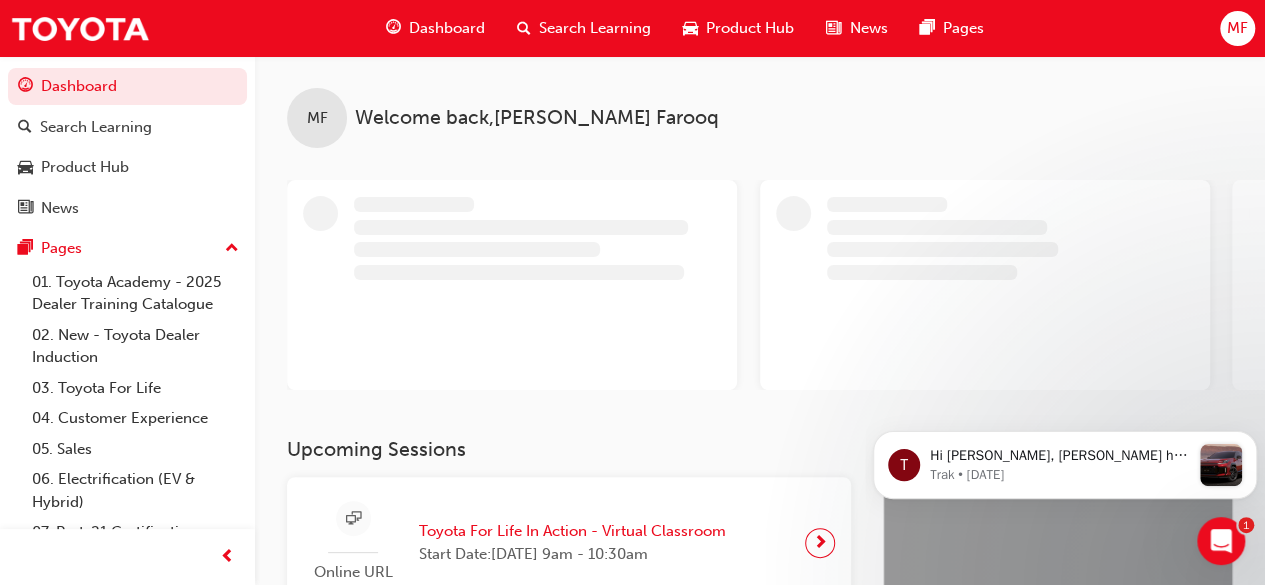 scroll, scrollTop: 0, scrollLeft: 0, axis: both 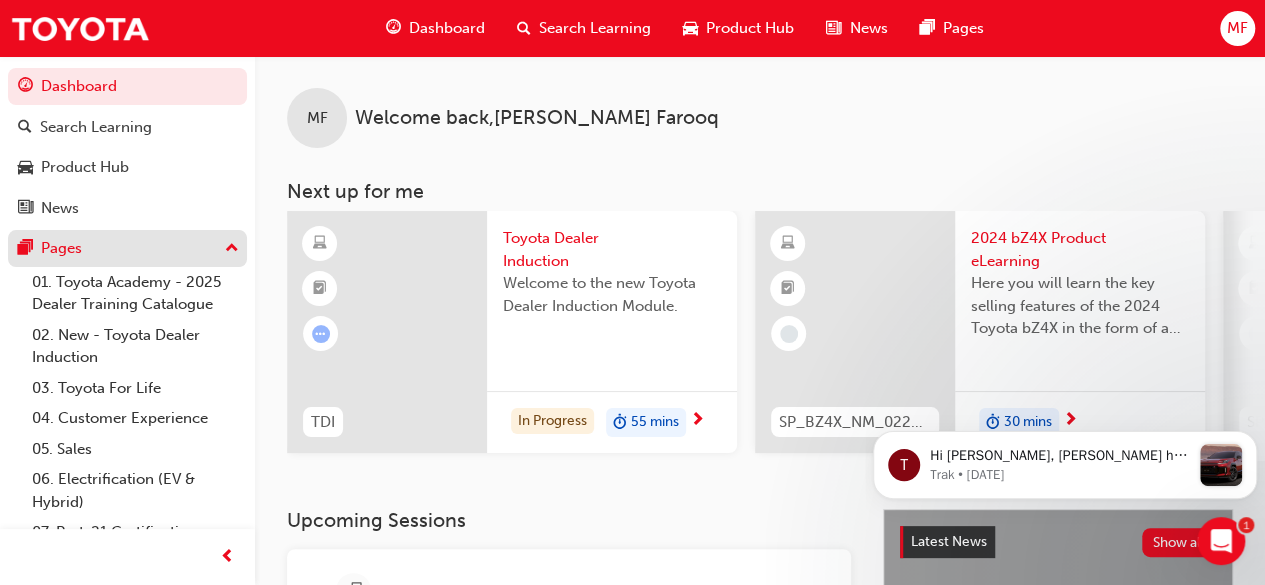 click on "Pages" at bounding box center [61, 248] 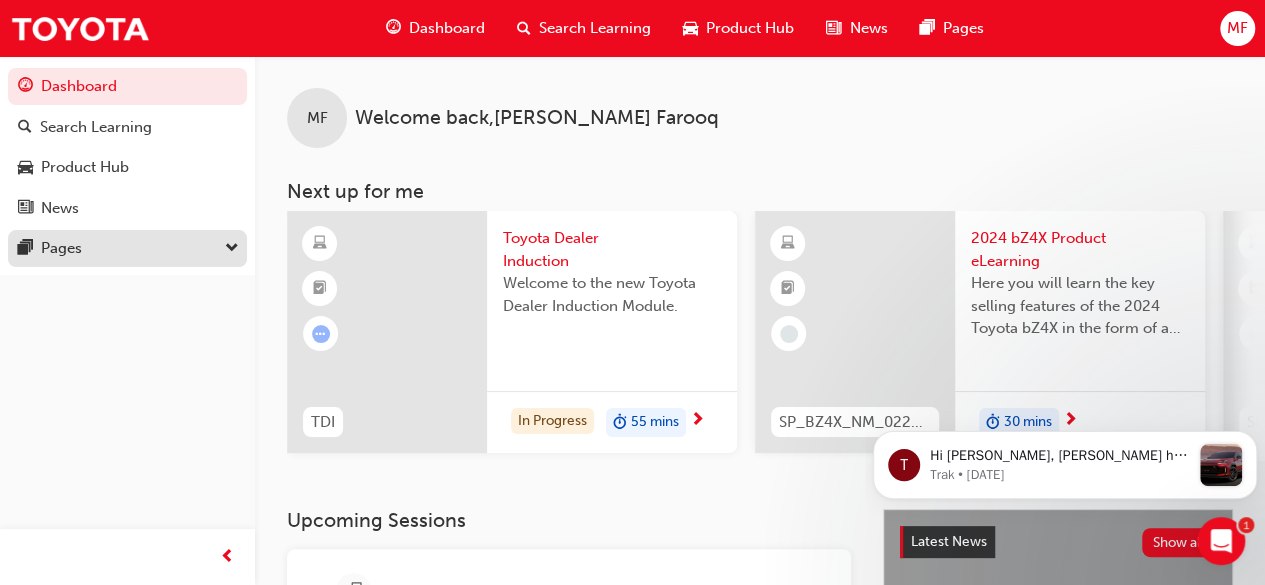 click on "Pages" at bounding box center (61, 248) 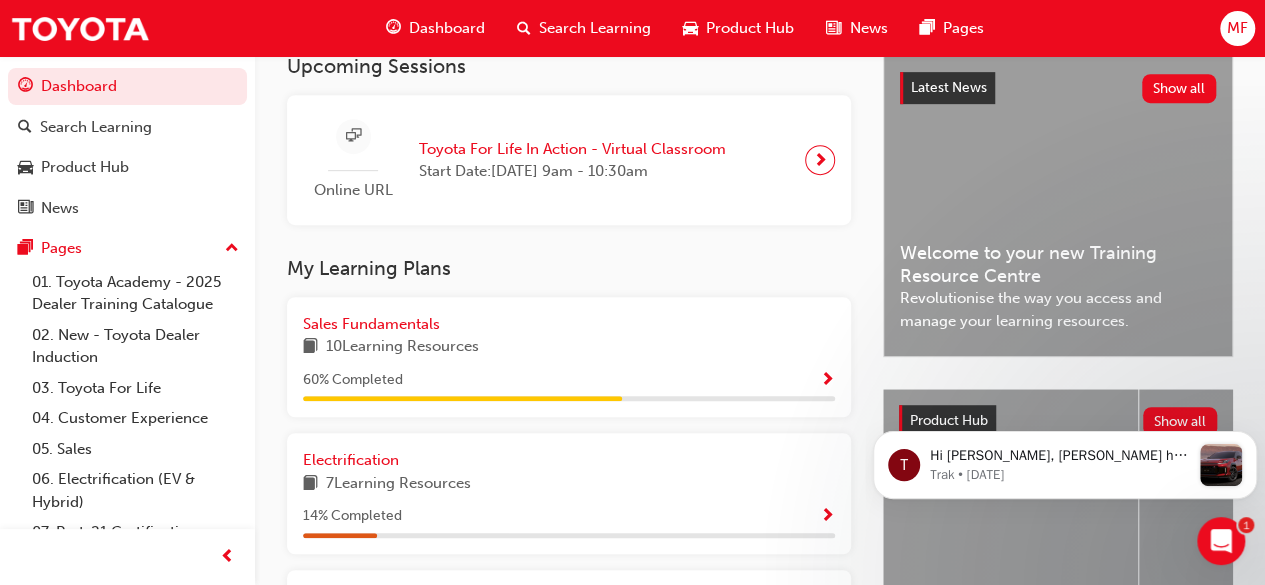 scroll, scrollTop: 465, scrollLeft: 0, axis: vertical 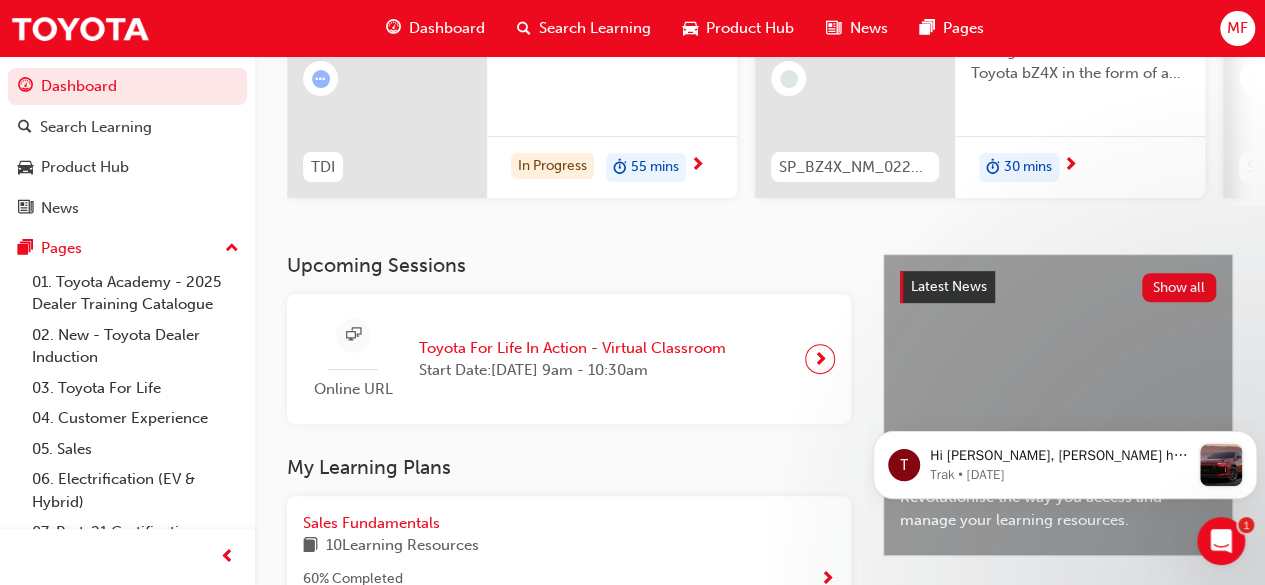 click on "Dashboard" at bounding box center [447, 28] 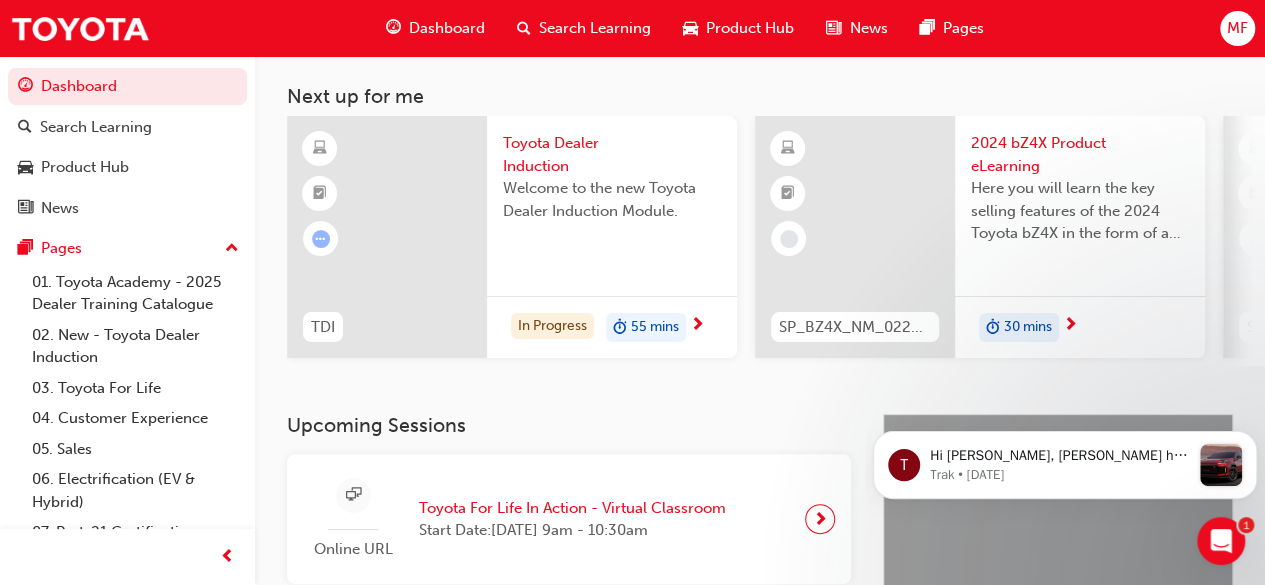 scroll, scrollTop: 94, scrollLeft: 0, axis: vertical 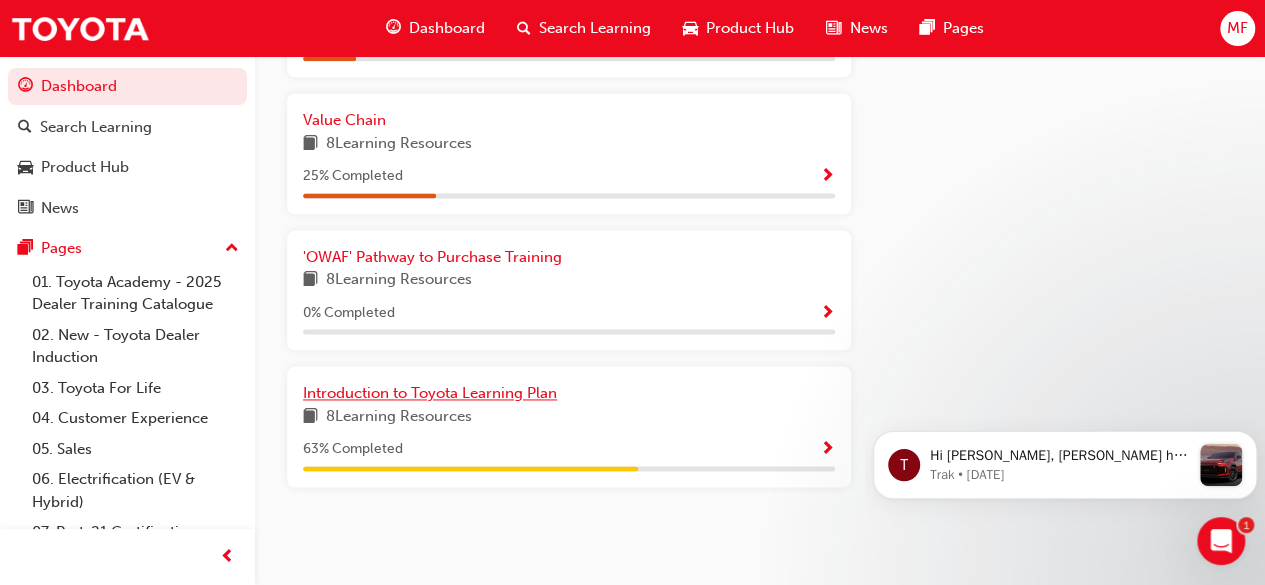 click on "Introduction to Toyota Learning Plan" at bounding box center (430, 393) 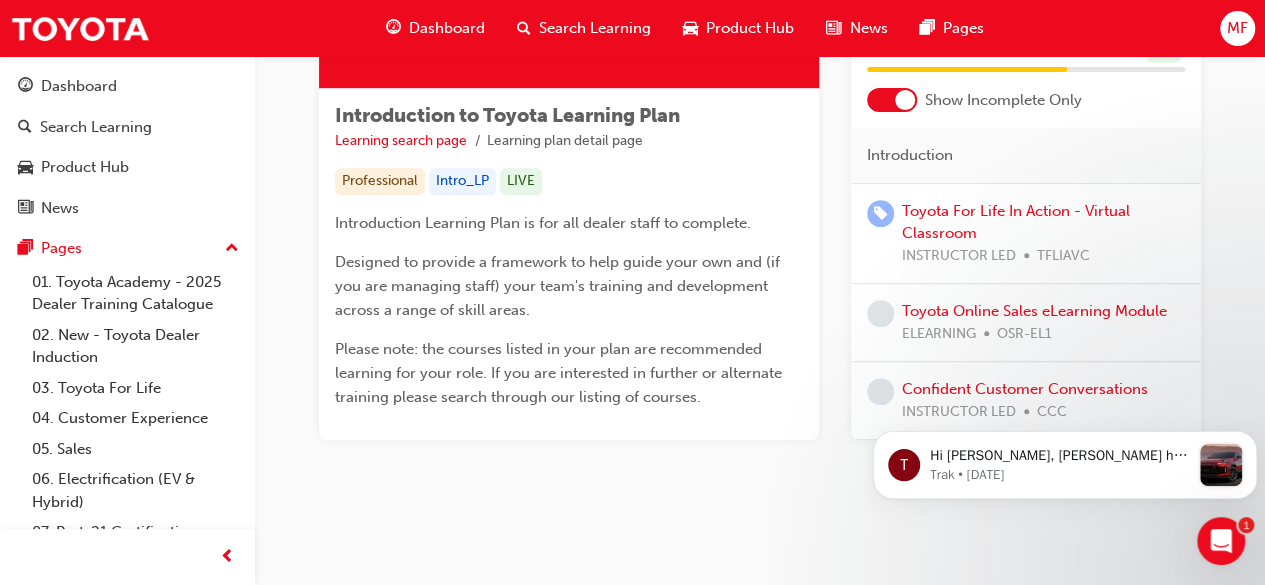 scroll, scrollTop: 0, scrollLeft: 0, axis: both 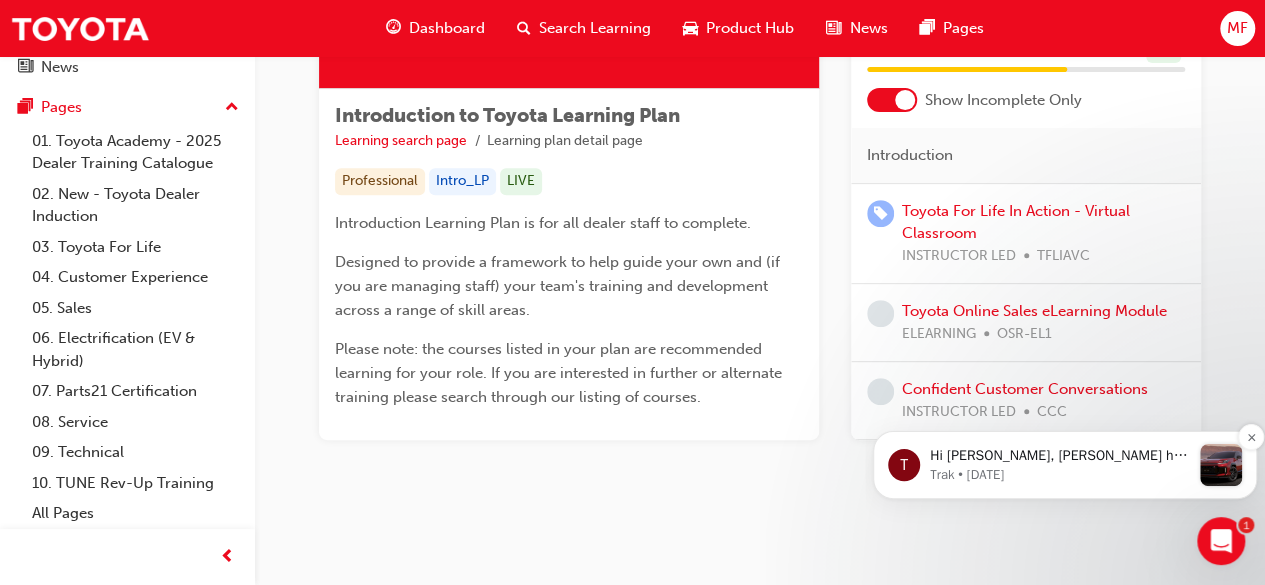 click on "Trak • [DATE]" at bounding box center (1060, 475) 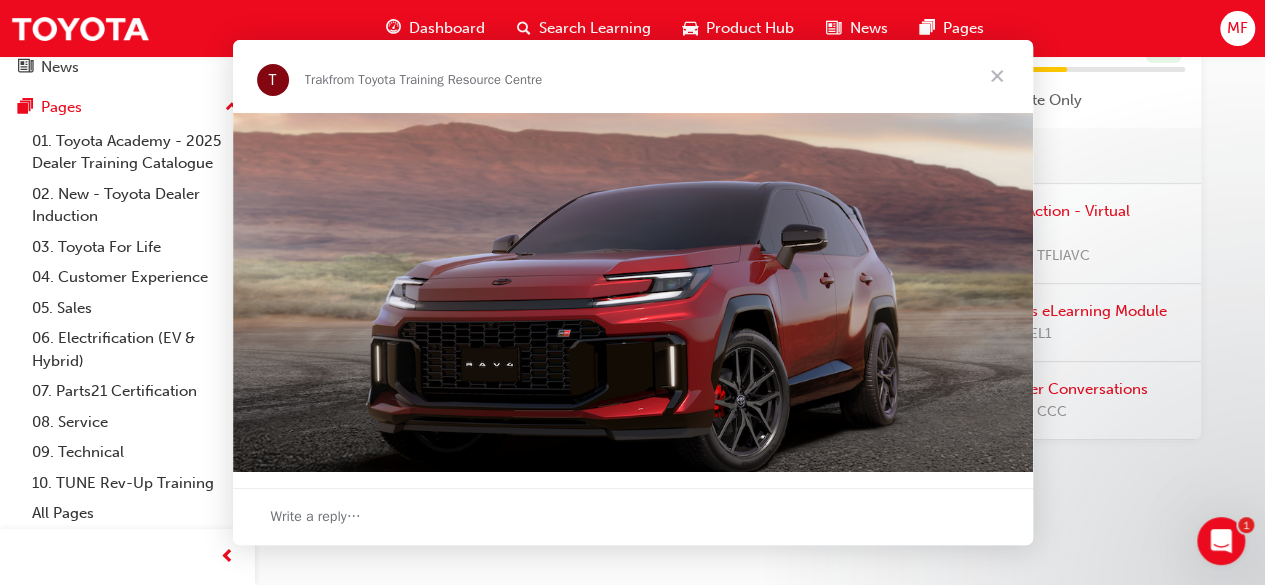 scroll, scrollTop: 0, scrollLeft: 0, axis: both 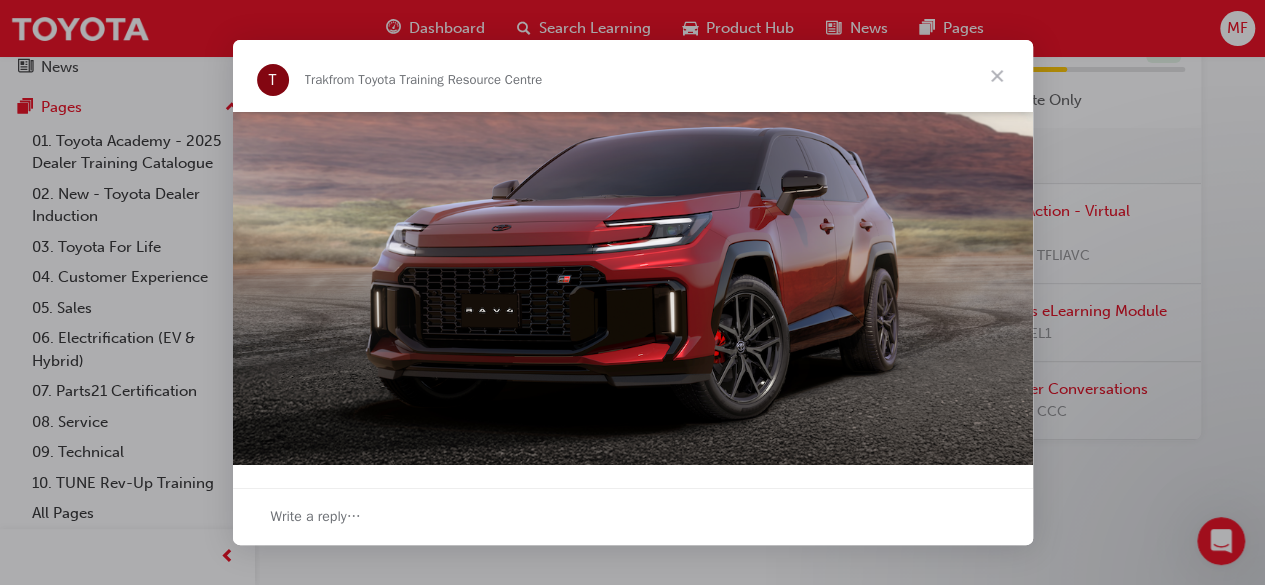 click at bounding box center [997, 76] 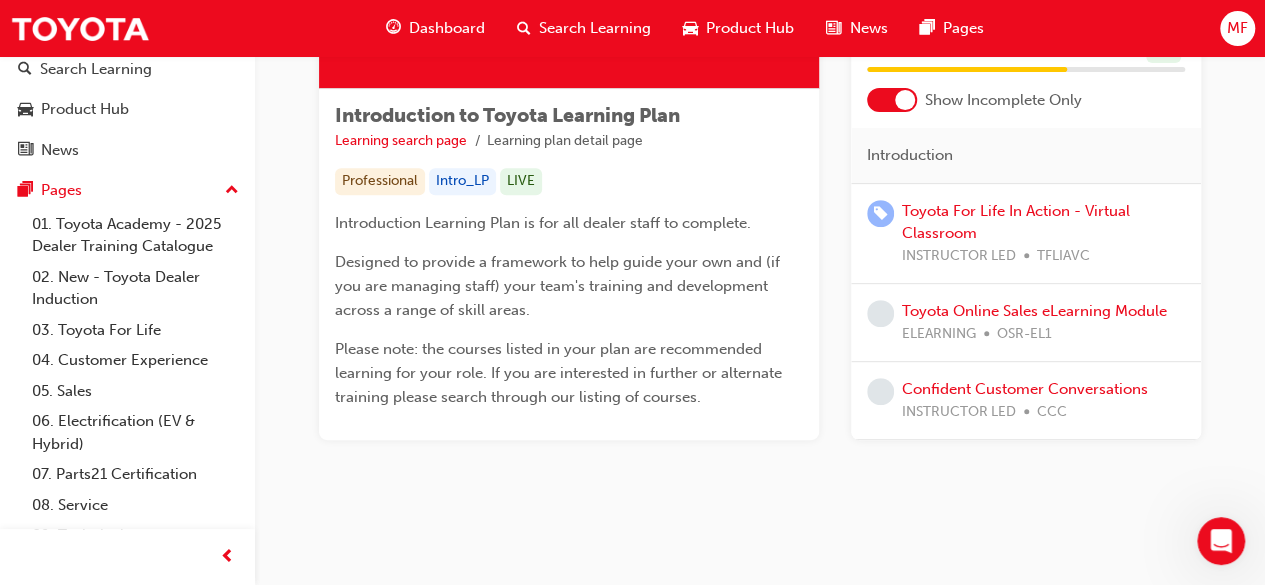 scroll, scrollTop: 0, scrollLeft: 0, axis: both 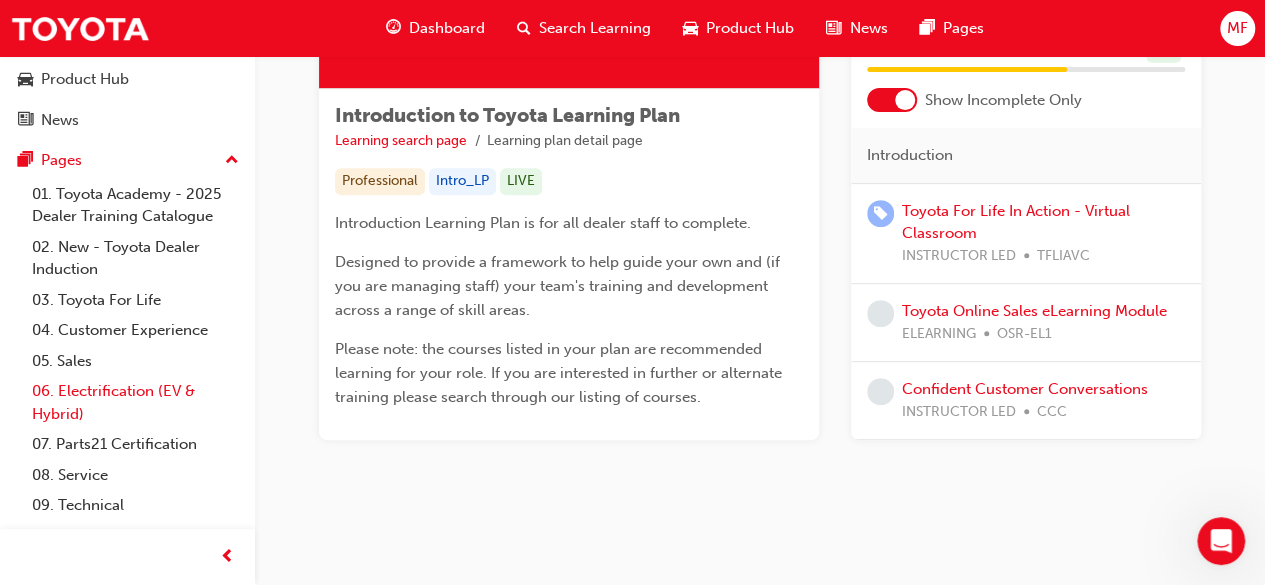 click on "06. Electrification (EV & Hybrid)" at bounding box center (135, 402) 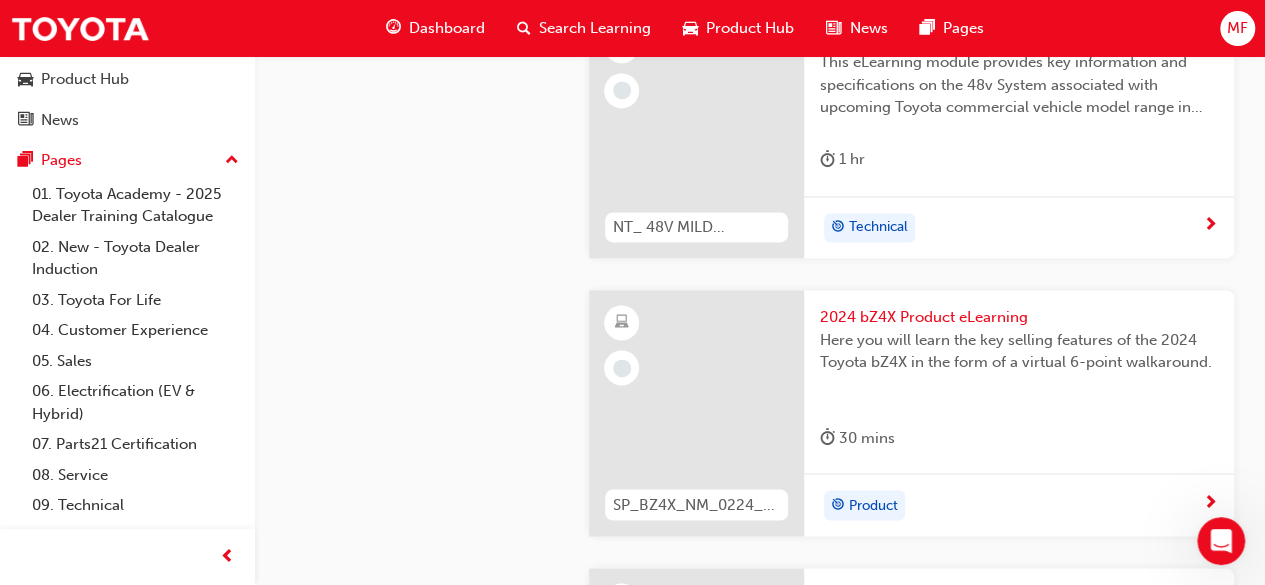 scroll, scrollTop: 1462, scrollLeft: 0, axis: vertical 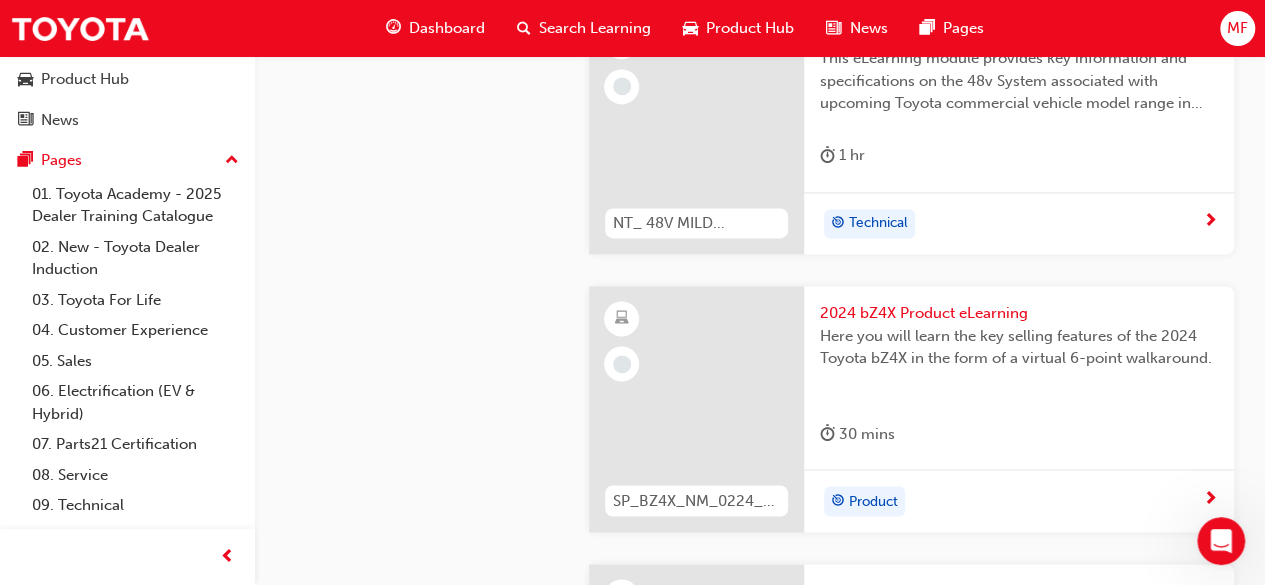click on "Dashboard" at bounding box center (447, 28) 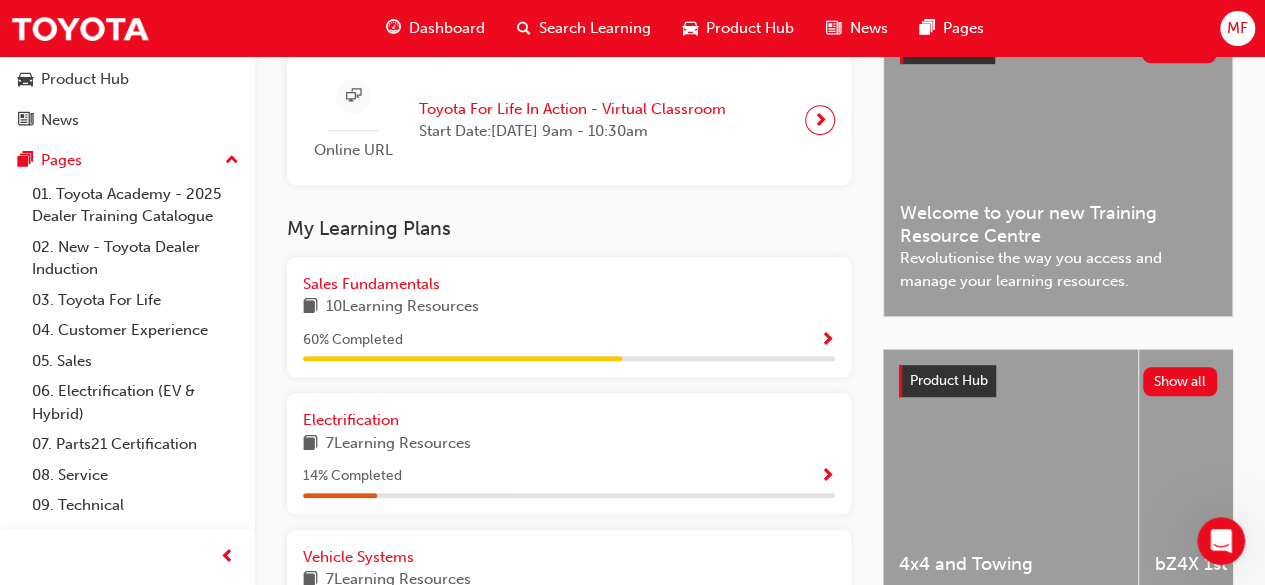 scroll, scrollTop: 496, scrollLeft: 0, axis: vertical 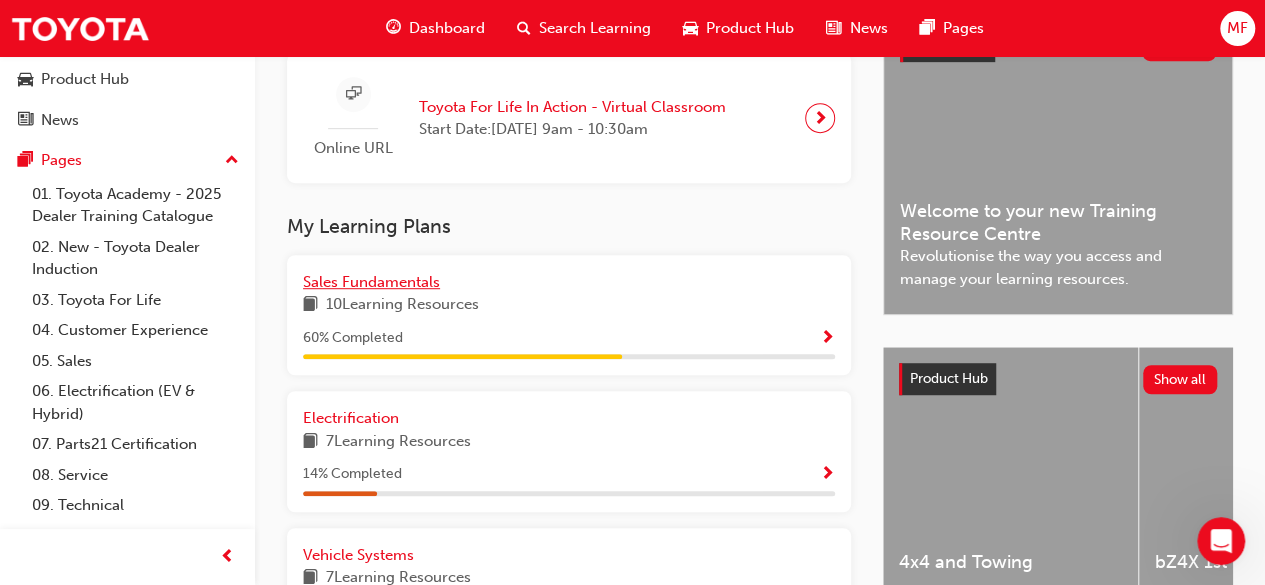 click on "Sales Fundamentals" at bounding box center [371, 282] 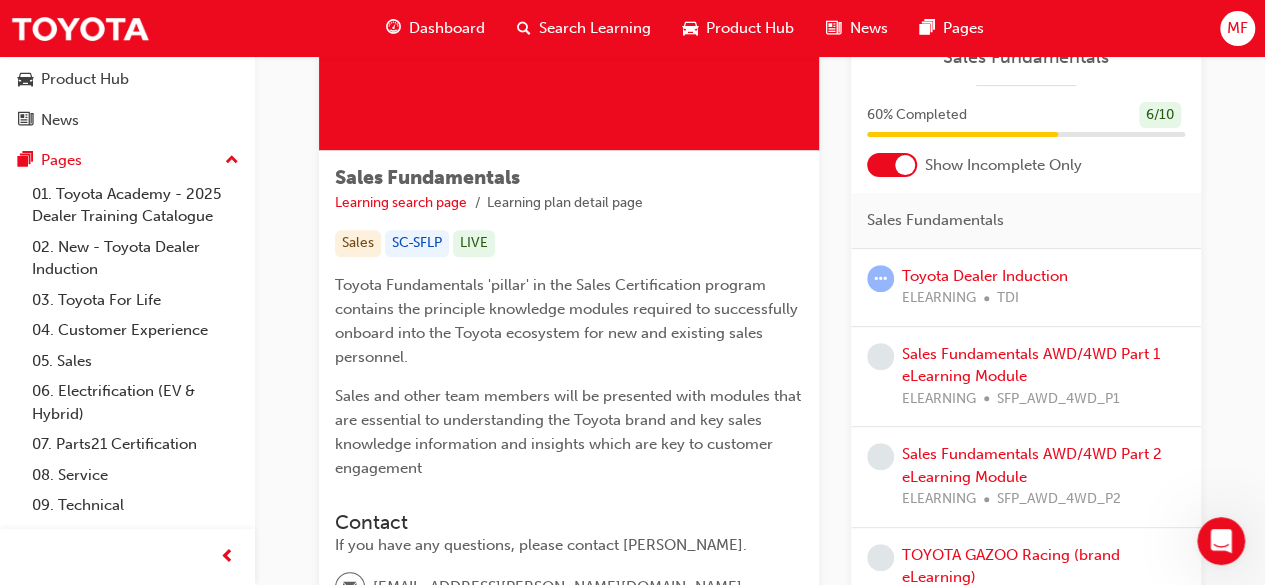 scroll, scrollTop: 248, scrollLeft: 0, axis: vertical 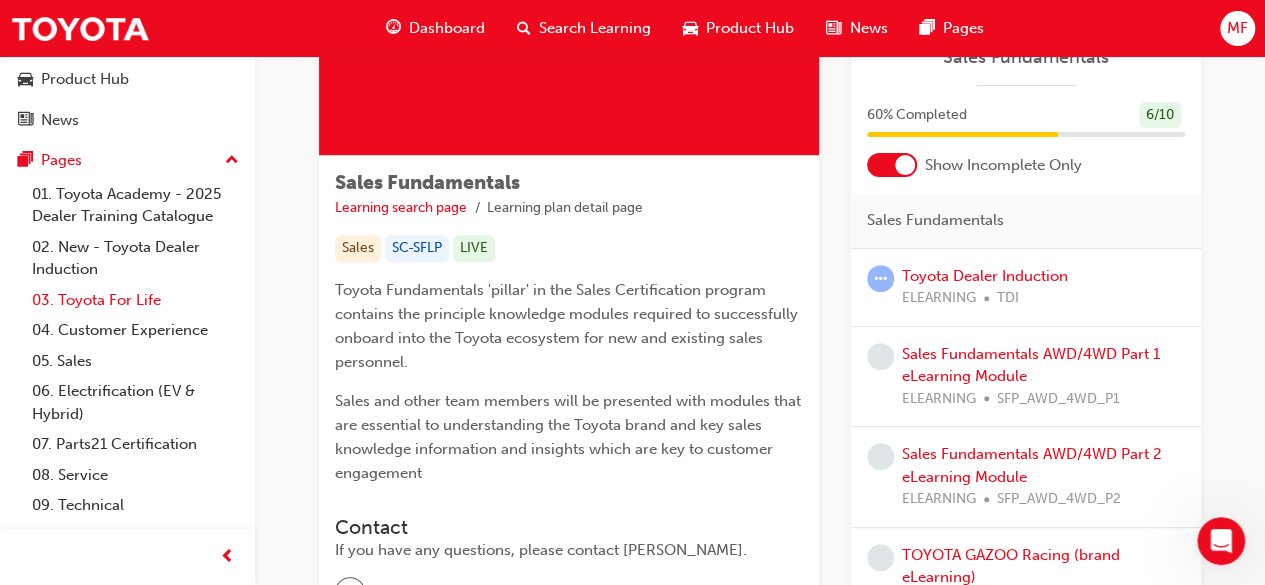 click on "03. Toyota For Life" at bounding box center [135, 300] 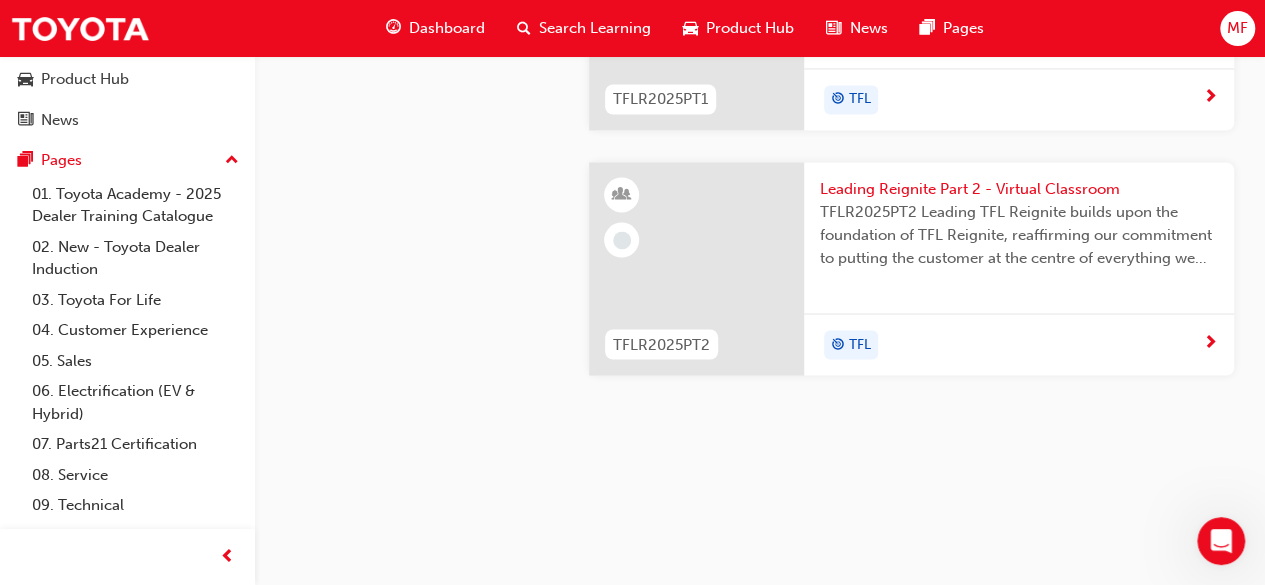 scroll, scrollTop: 1711, scrollLeft: 0, axis: vertical 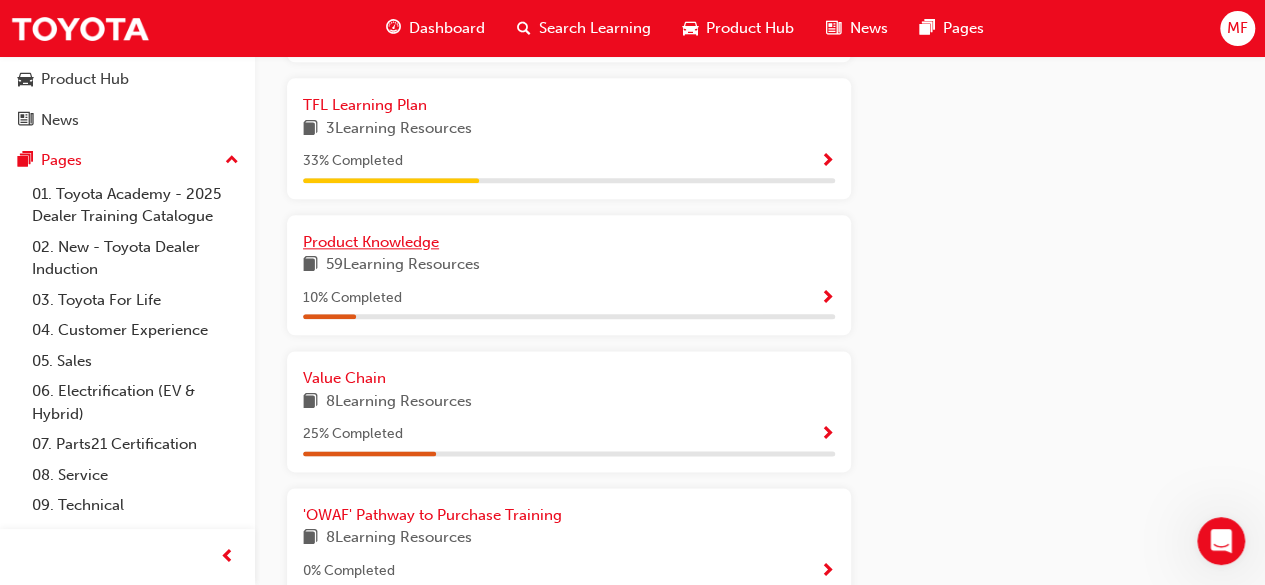 click on "Product Knowledge" at bounding box center [371, 242] 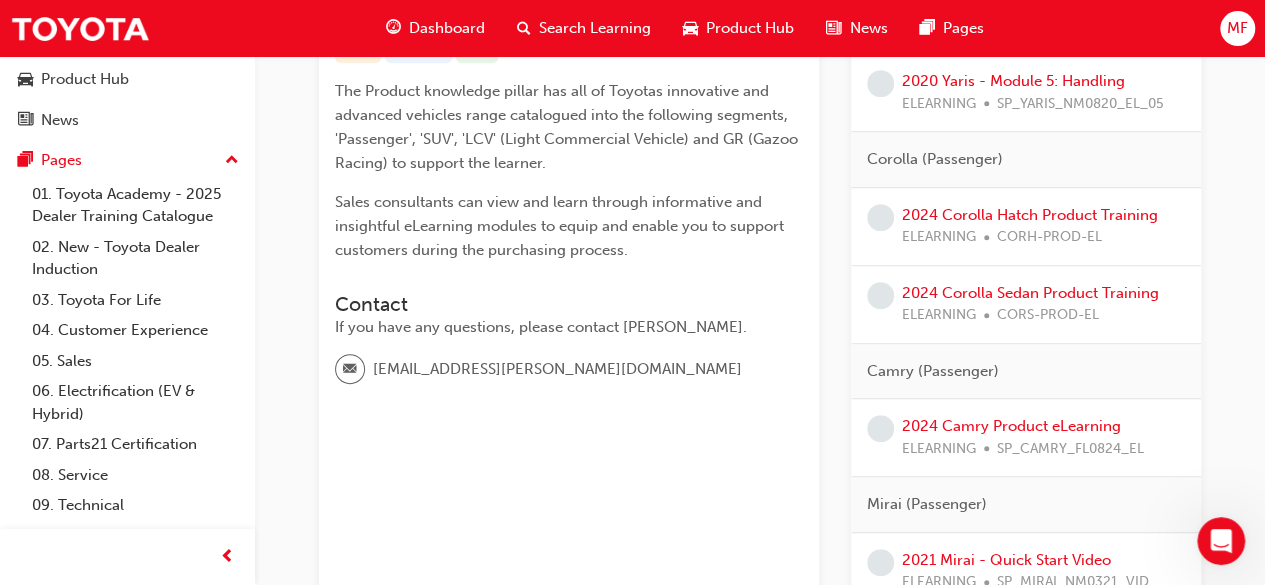 scroll, scrollTop: 388, scrollLeft: 0, axis: vertical 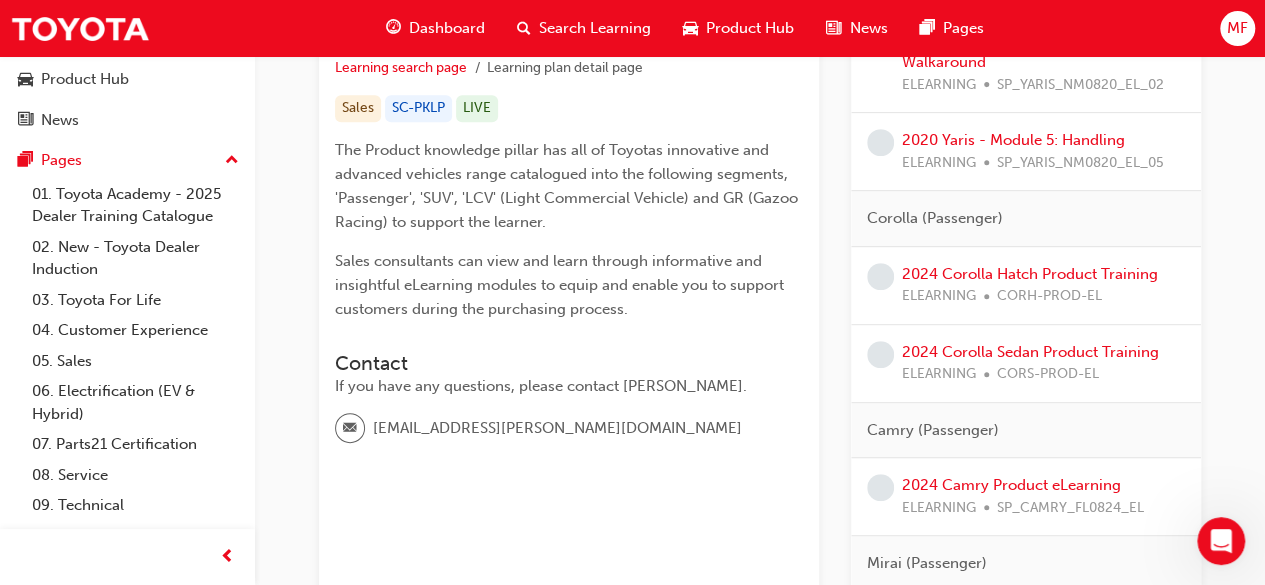click on "Dashboard" at bounding box center [447, 28] 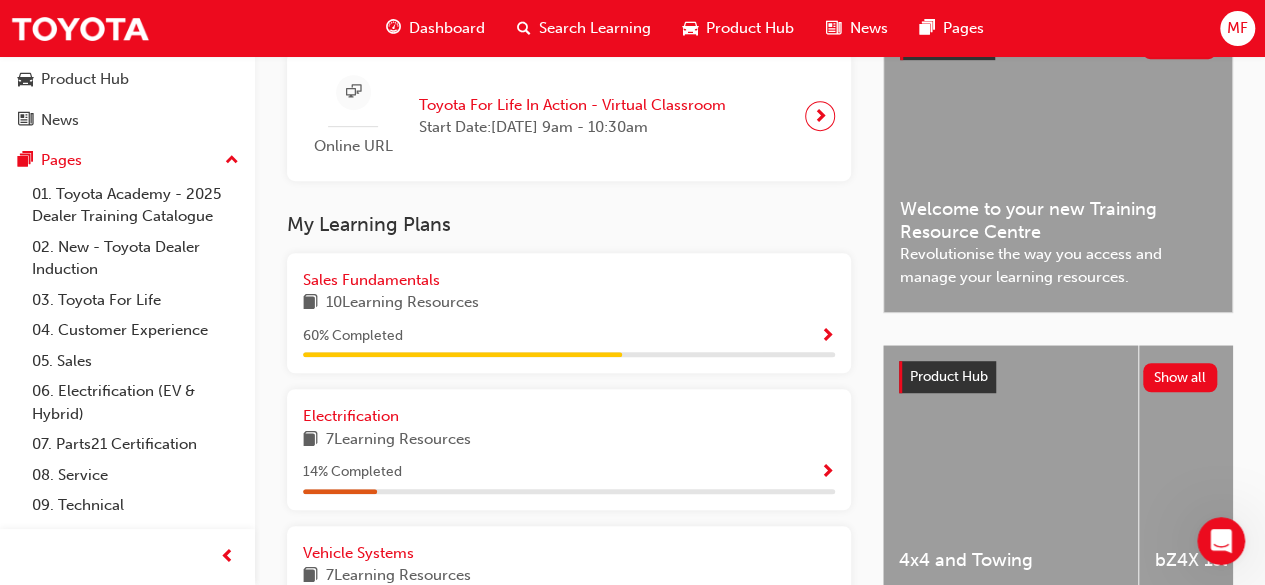 scroll, scrollTop: 511, scrollLeft: 0, axis: vertical 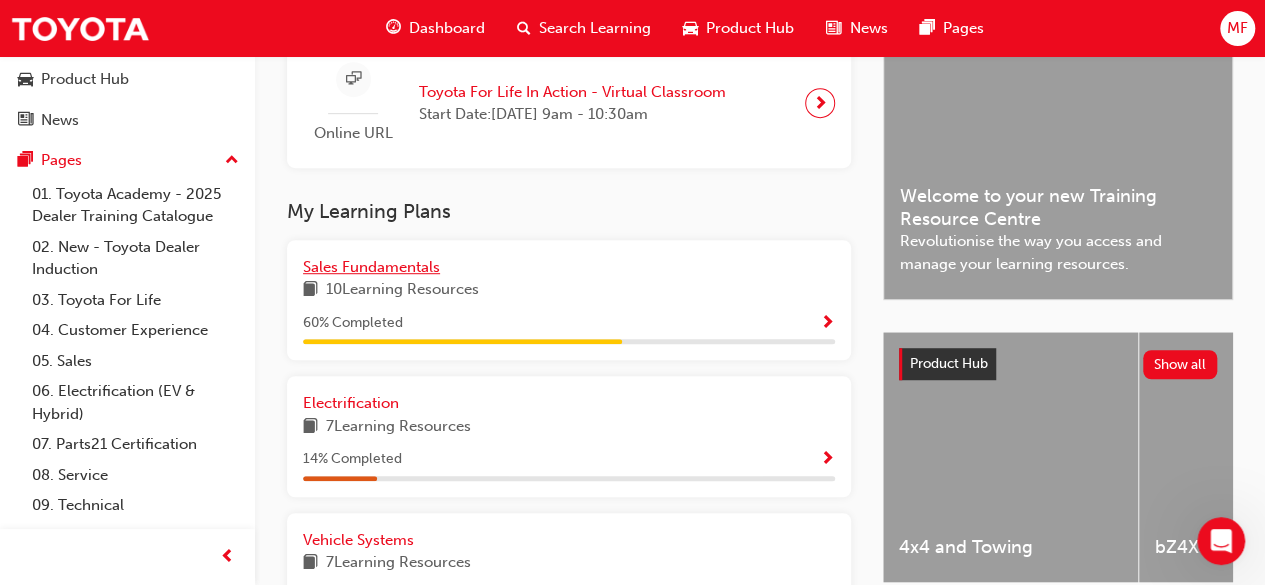 click on "Sales Fundamentals" at bounding box center [371, 267] 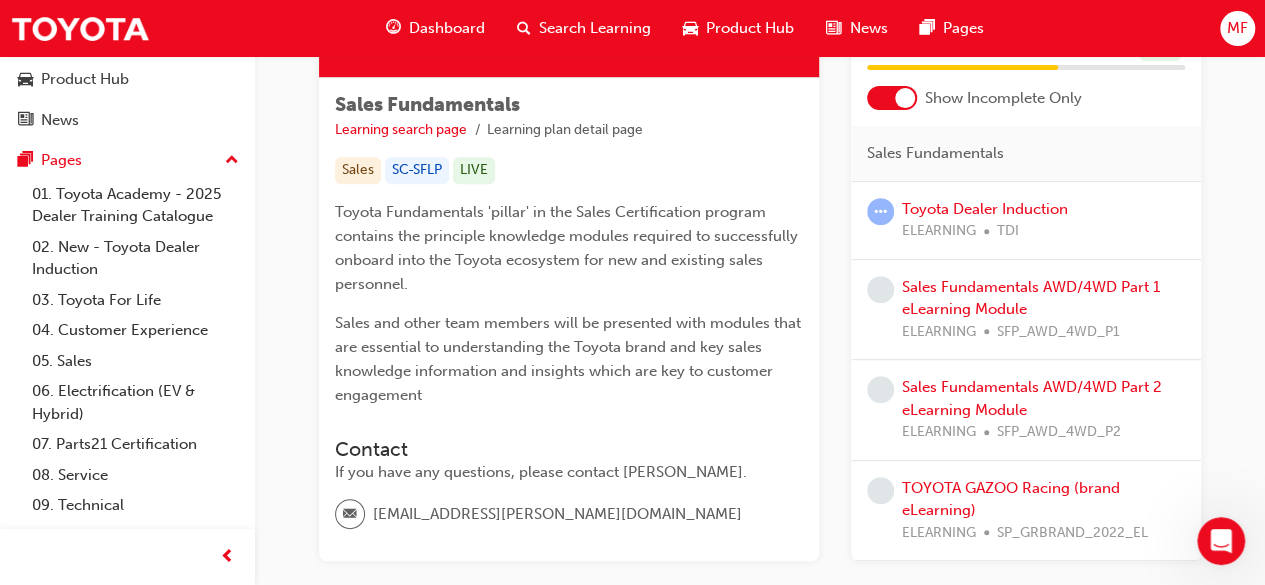 scroll, scrollTop: 328, scrollLeft: 0, axis: vertical 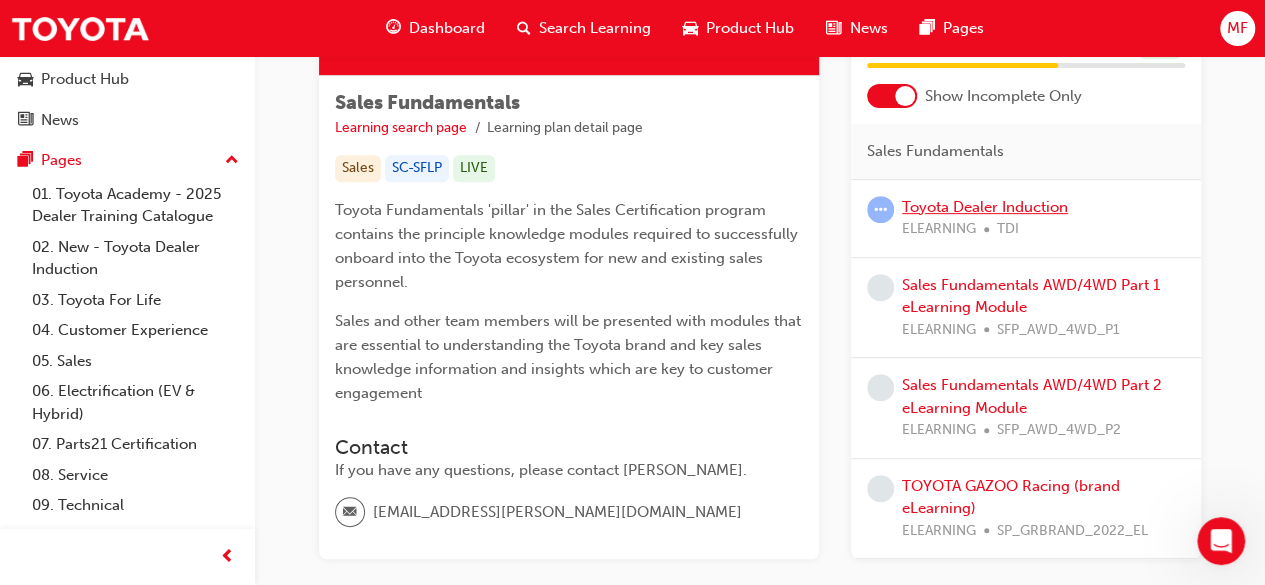 click on "Toyota Dealer Induction" at bounding box center [985, 207] 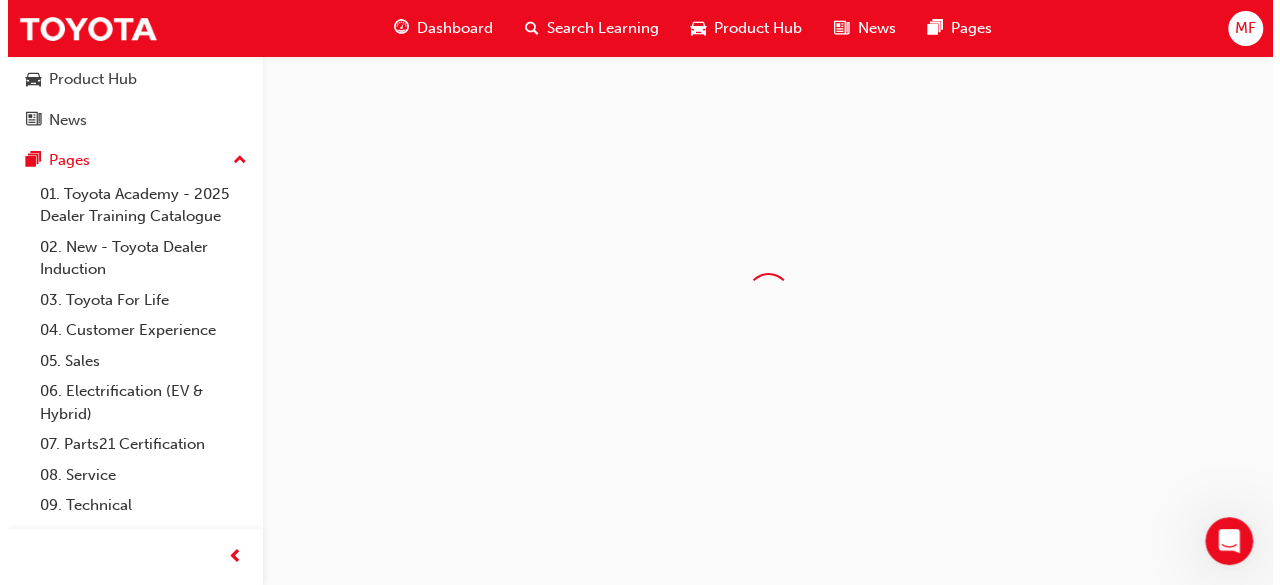 scroll, scrollTop: 0, scrollLeft: 0, axis: both 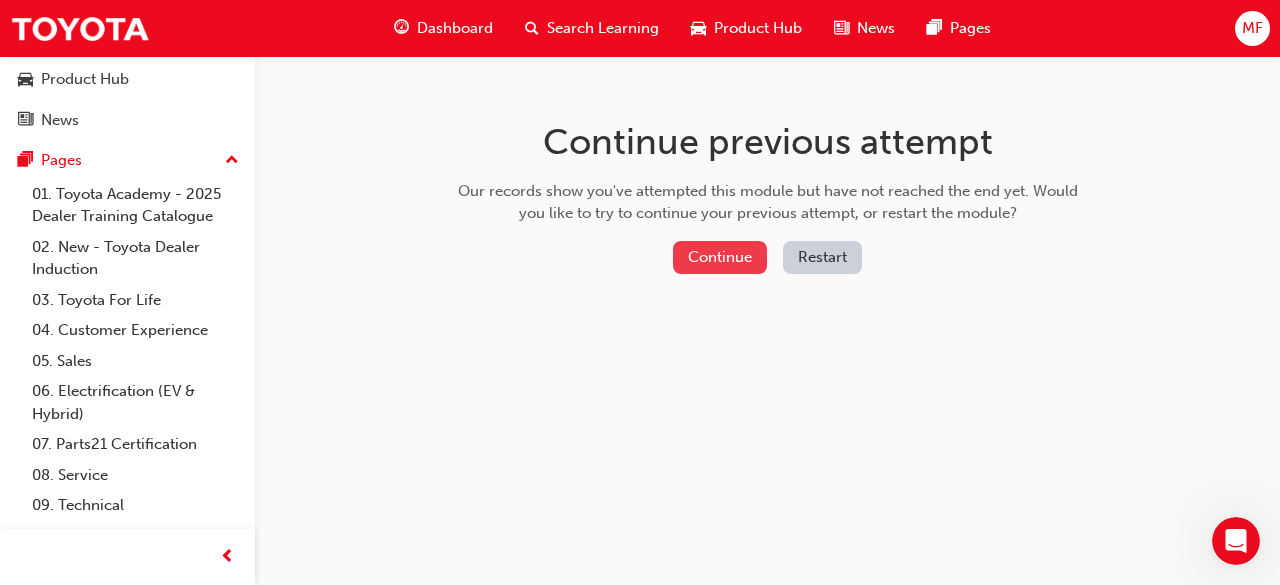 click on "Continue" at bounding box center [720, 257] 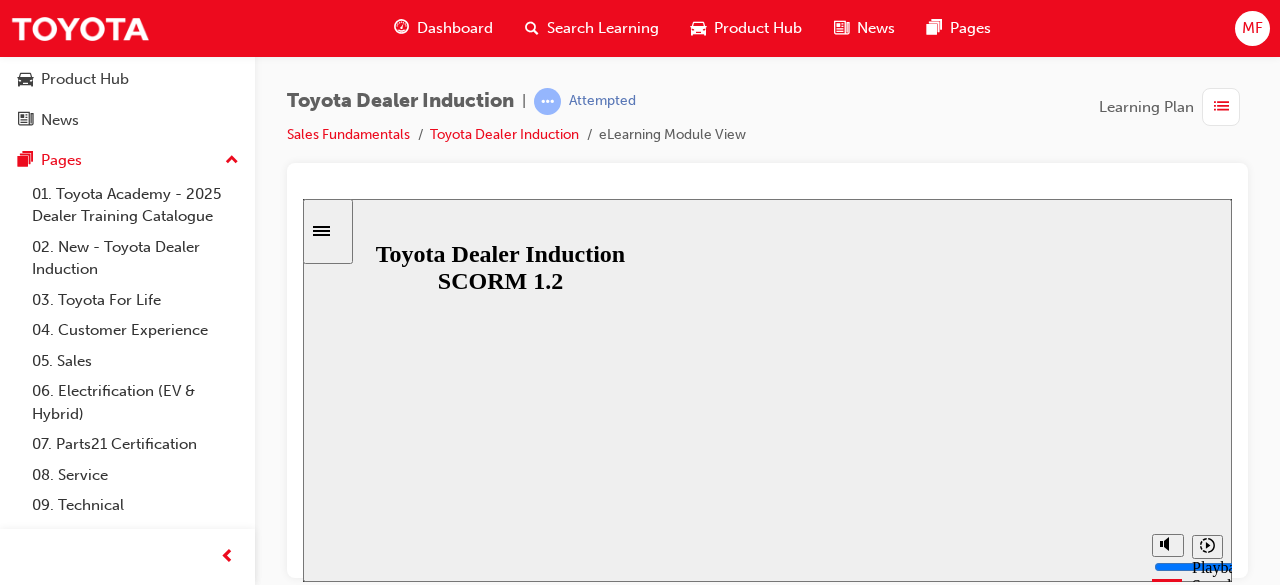 scroll, scrollTop: 0, scrollLeft: 0, axis: both 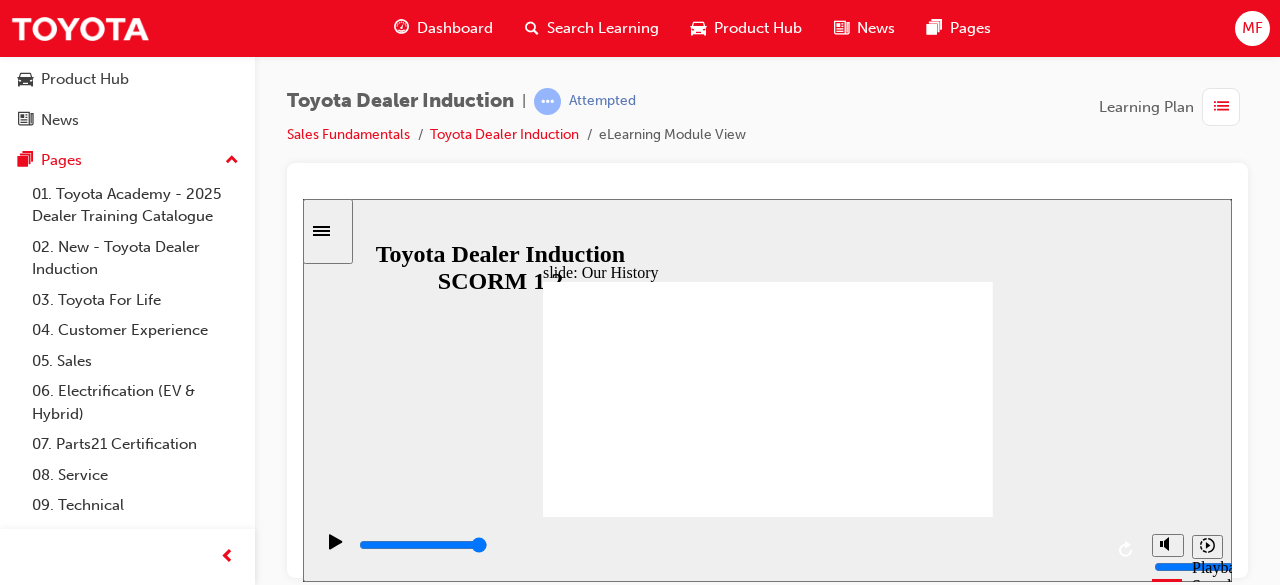 click 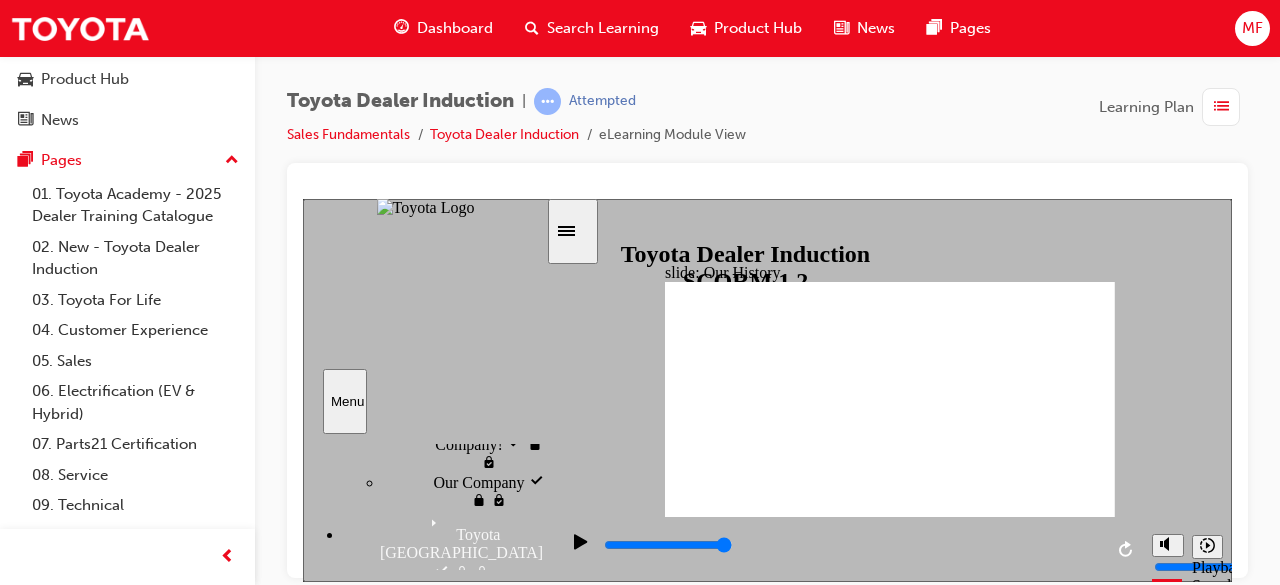 scroll, scrollTop: 356, scrollLeft: 0, axis: vertical 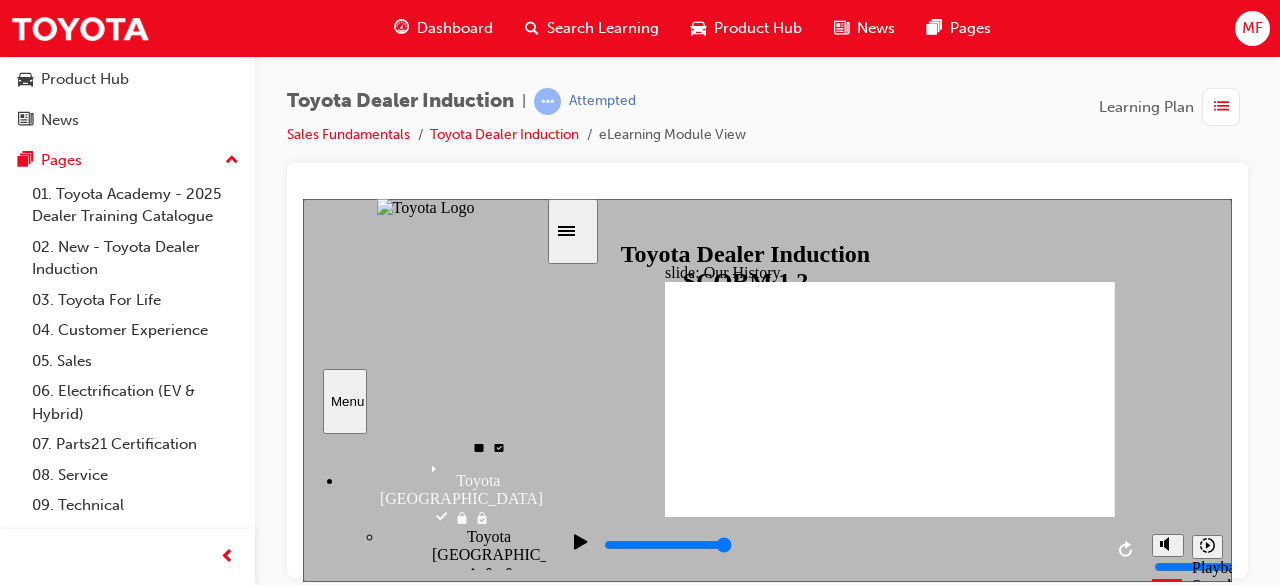 drag, startPoint x: 542, startPoint y: 452, endPoint x: 425, endPoint y: 492, distance: 123.6487 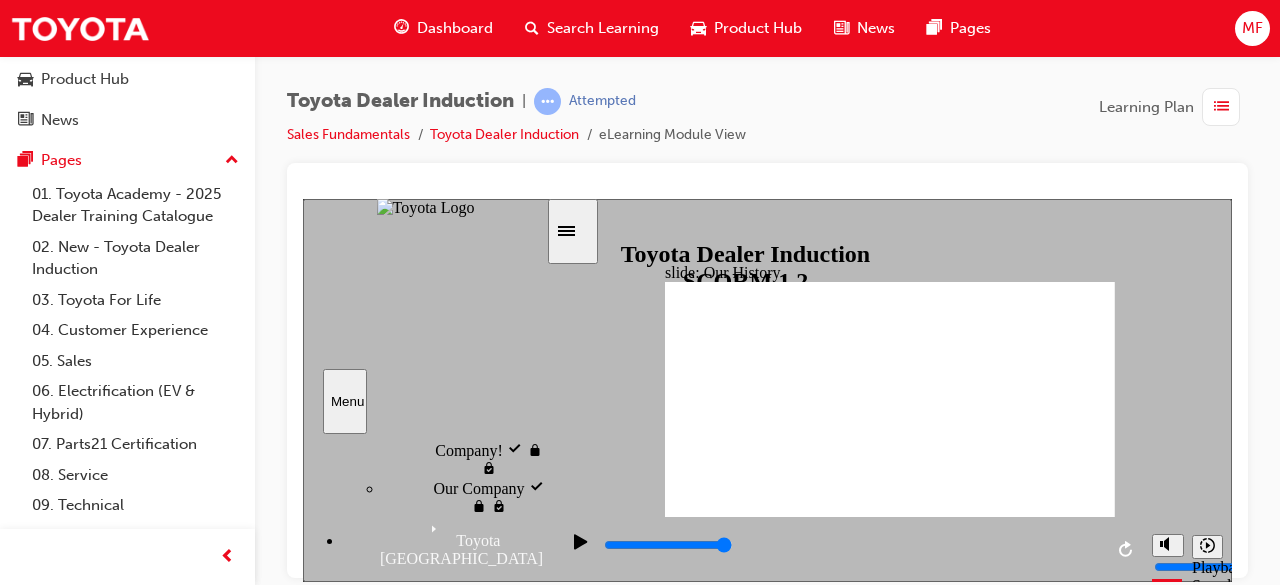 scroll, scrollTop: 286, scrollLeft: 0, axis: vertical 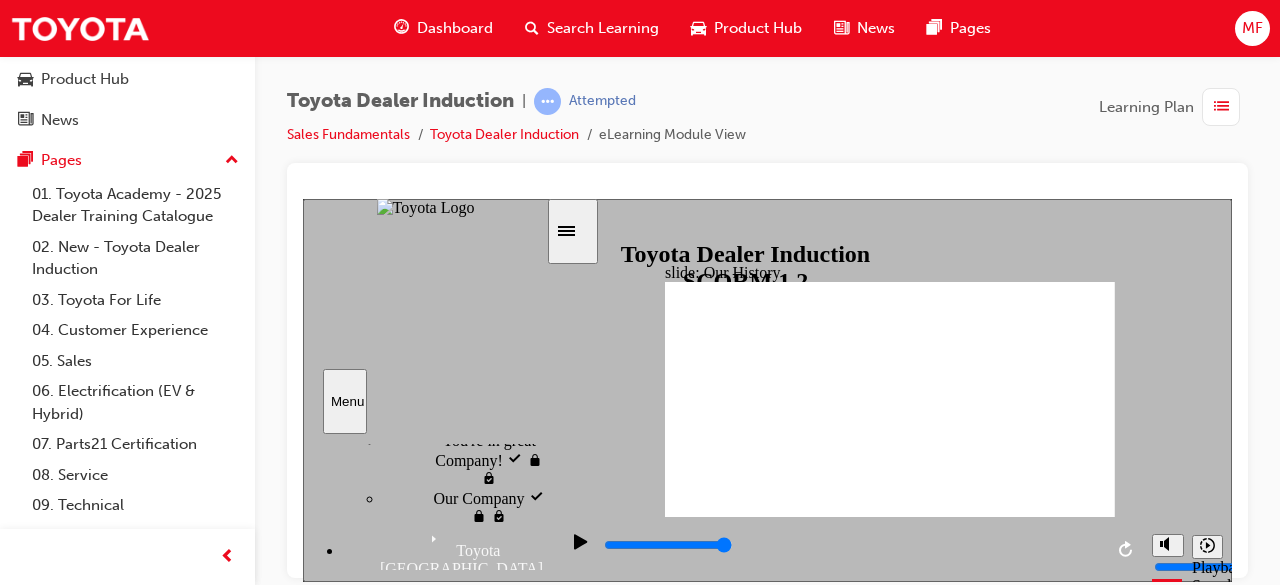 click on "Our Founding Spirit" at bounding box center (534, 828) 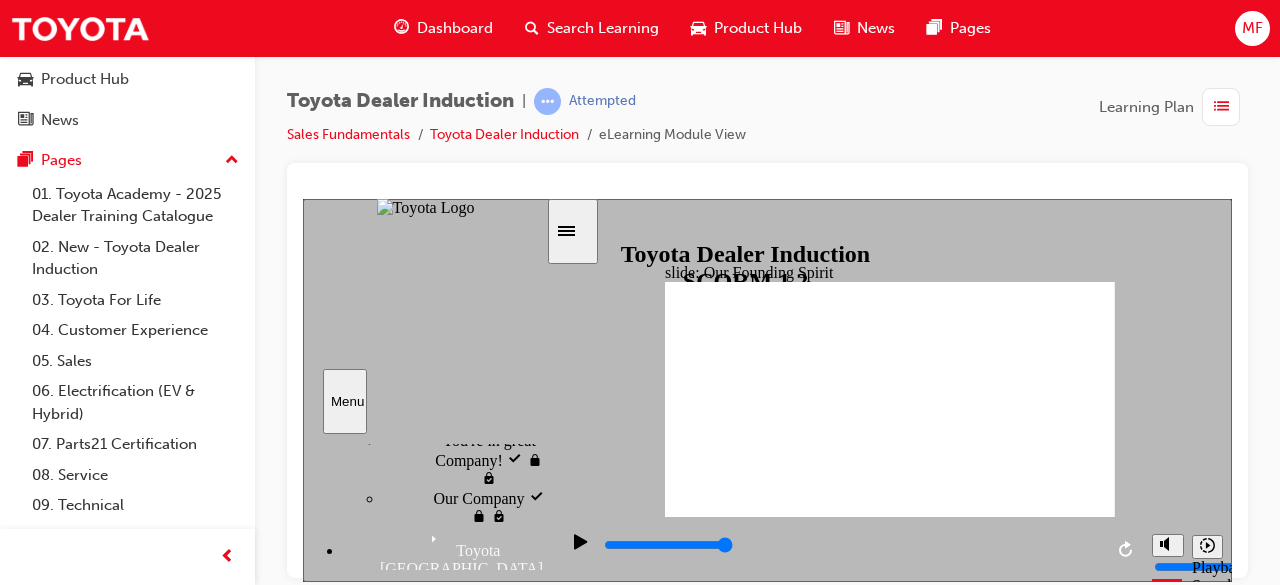 click on "From our humble beginning" at bounding box center [531, 902] 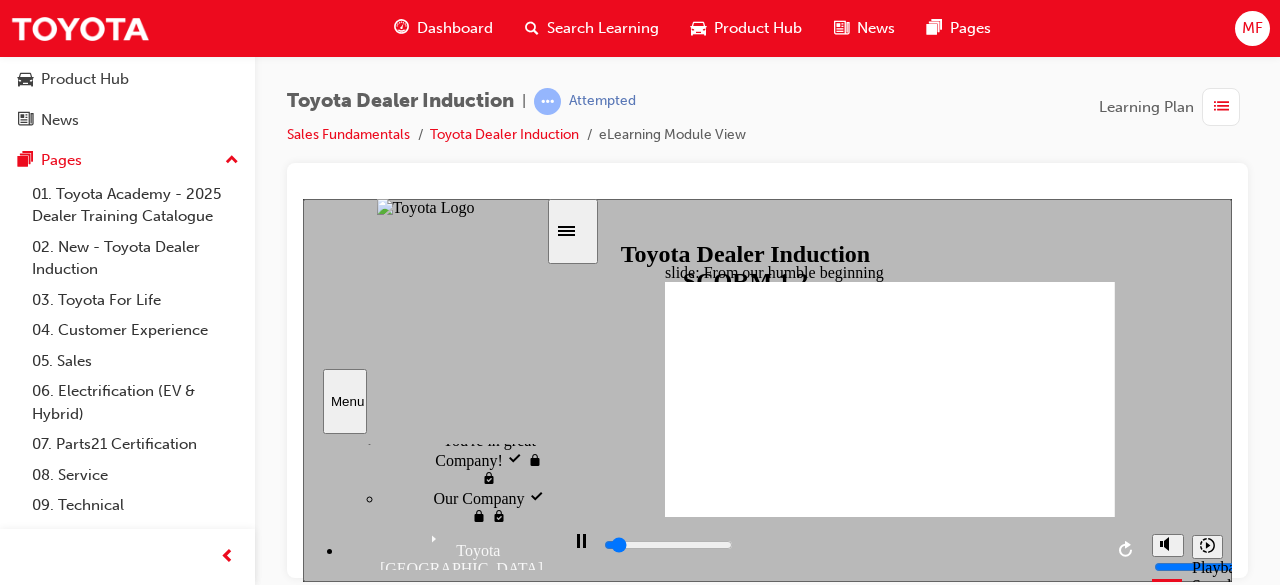 click on "Our Founding Spirit visited
Our Founding Spirit" at bounding box center (484, 838) 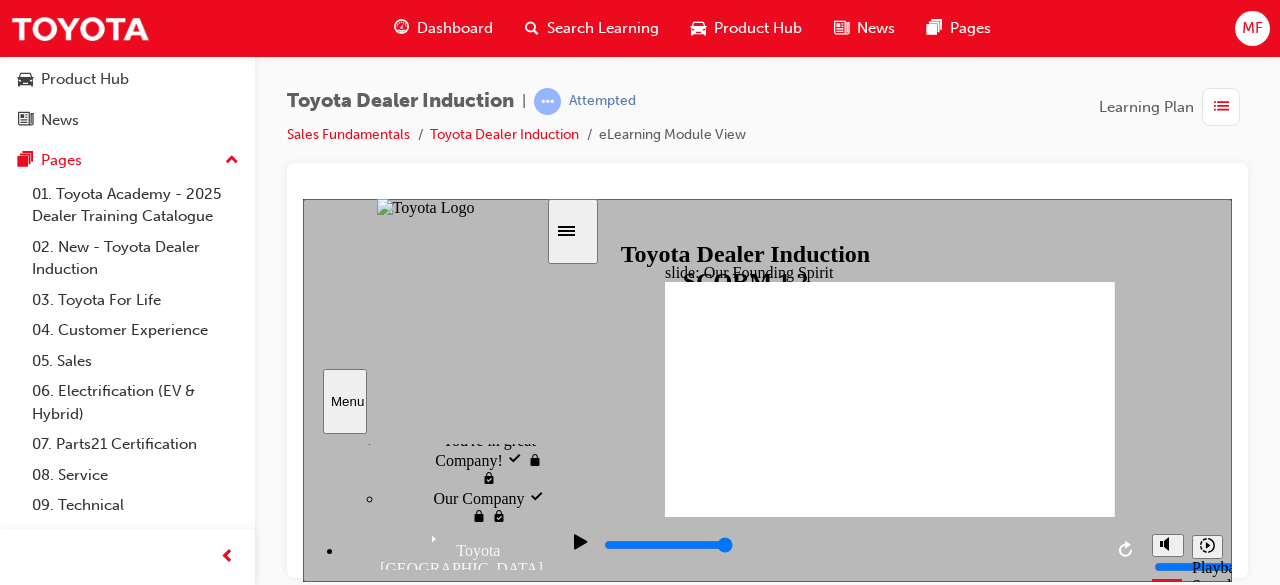 click on "From our humble beginning visited" at bounding box center (531, 911) 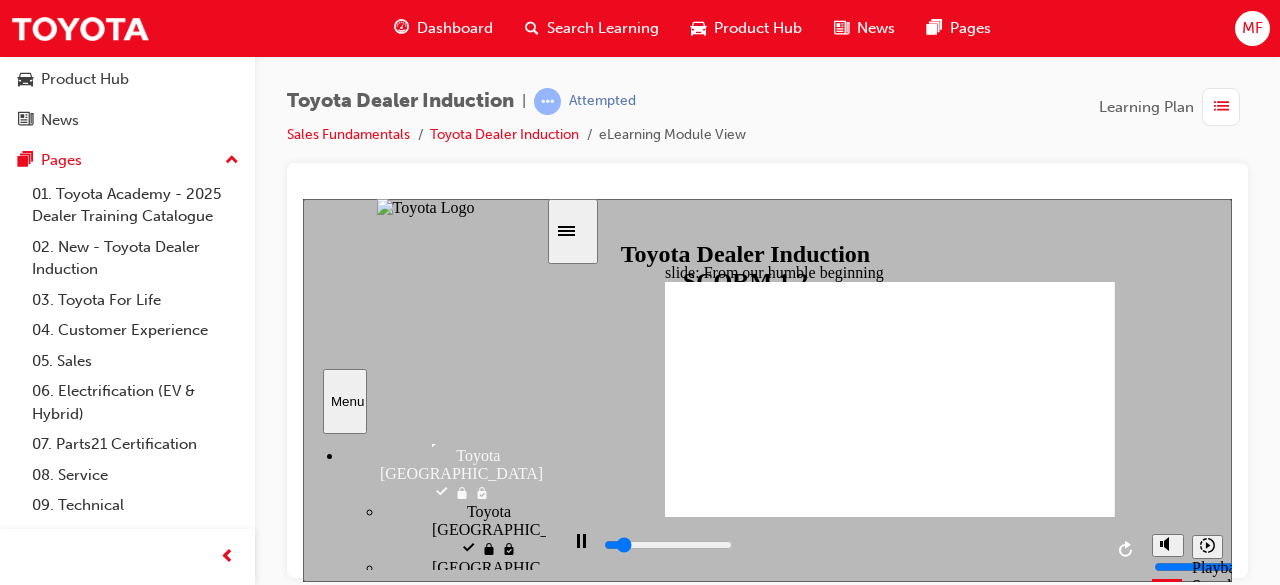scroll, scrollTop: 392, scrollLeft: 0, axis: vertical 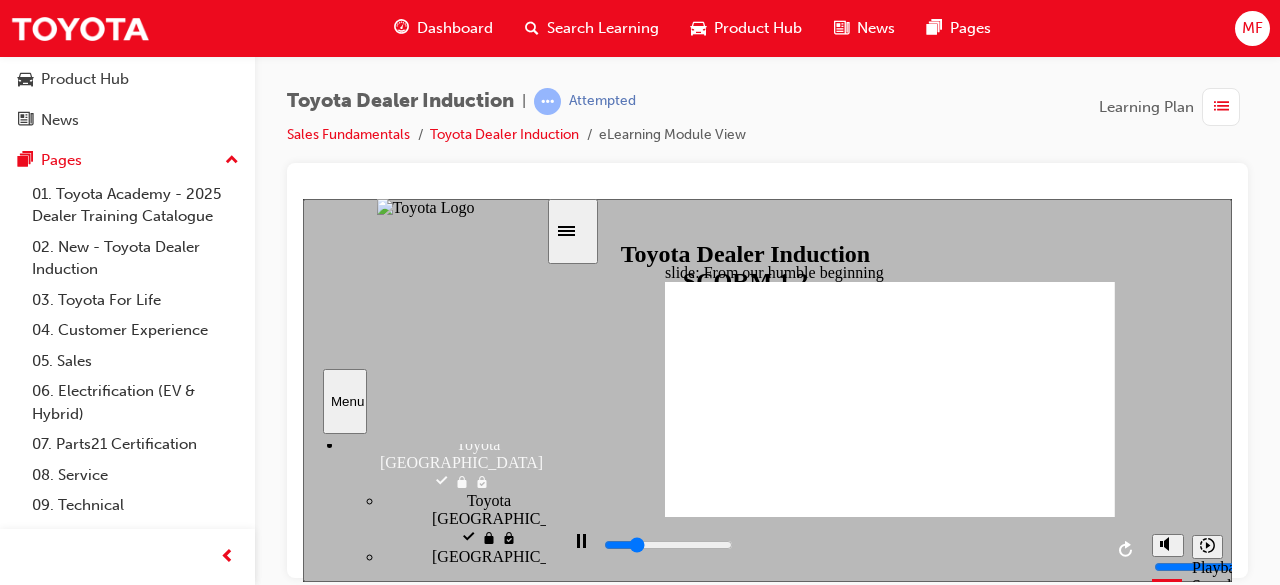 click on "Why Toyota and not 'Toyoda'?" at bounding box center [531, 897] 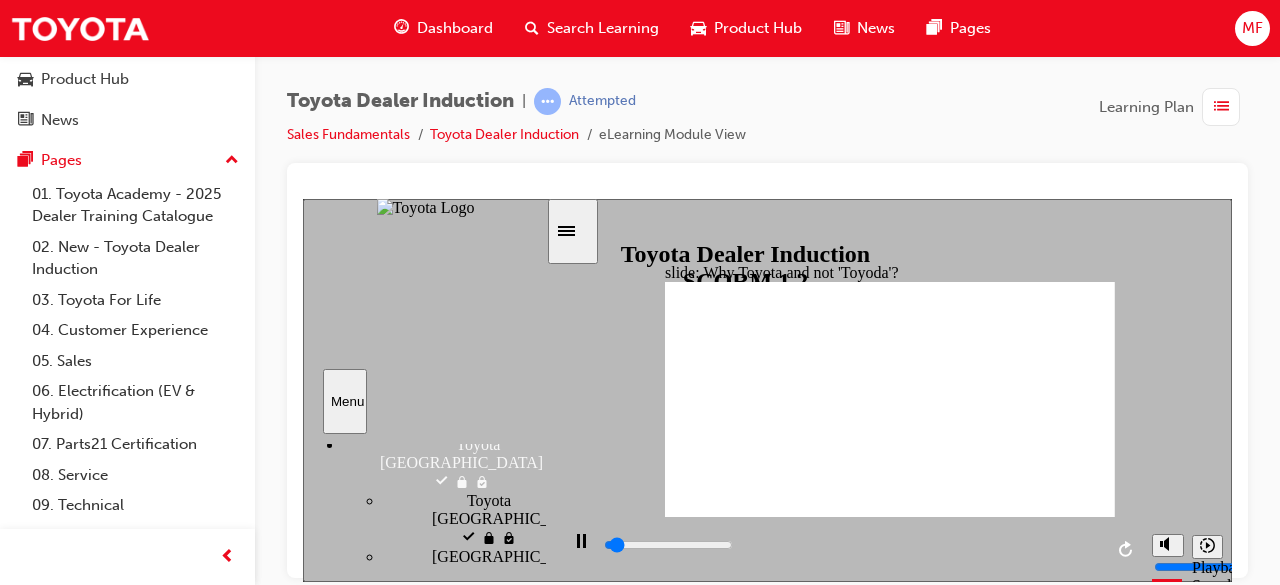 click on "From our humble beginning visited
From our humble beginning" at bounding box center (484, 815) 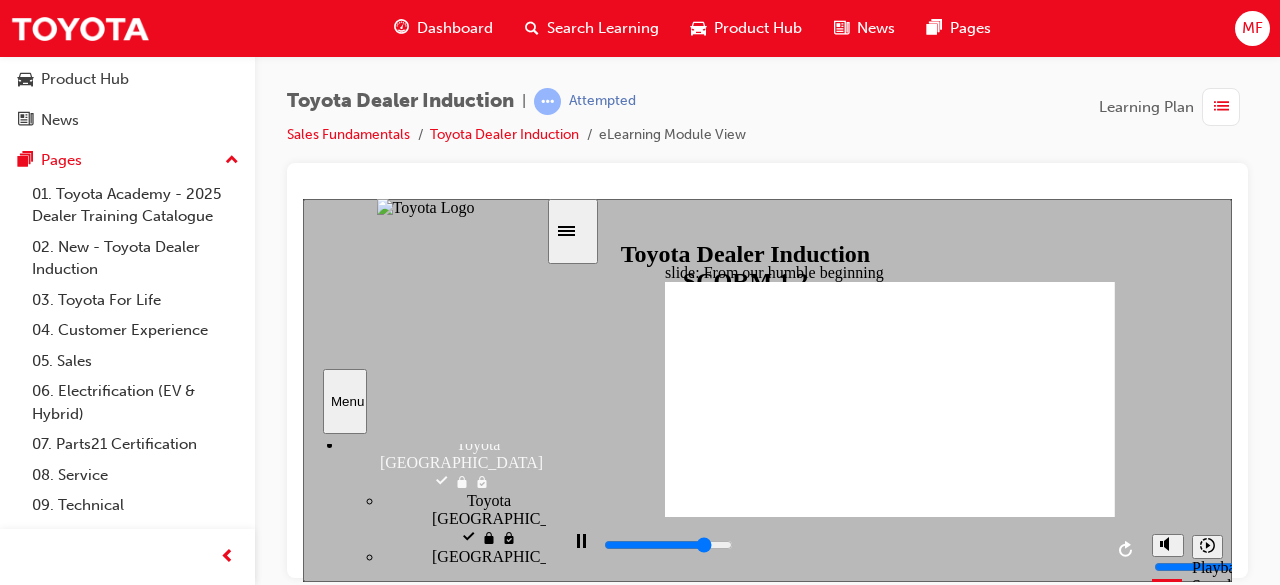 click on "Why Toyota and not 'Toyoda'? visited" at bounding box center [531, 906] 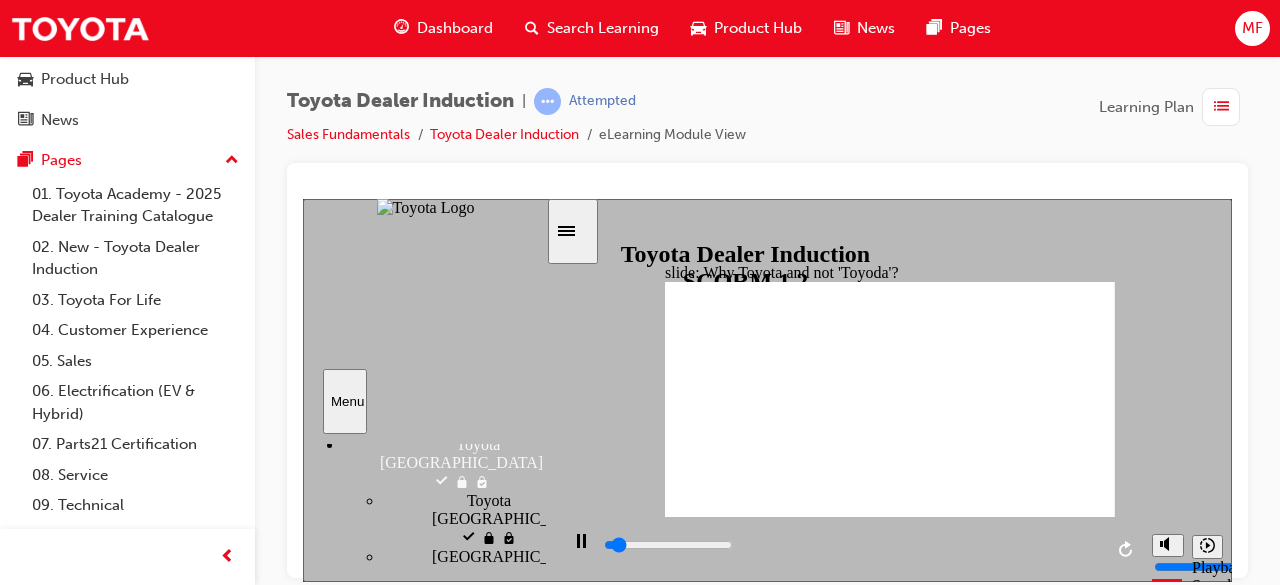 click on "Knowledge Check
Knowledge Check" at bounding box center (484, 1109) 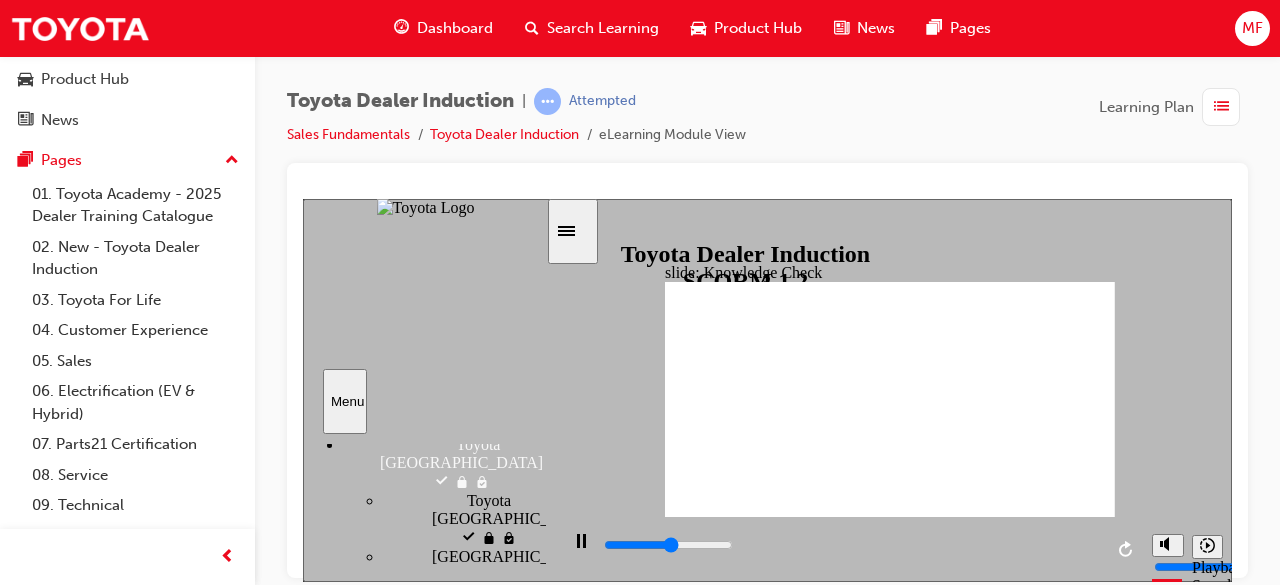 click on "Passing Toyota's Presidency [PERSON_NAME] to [PERSON_NAME]
Passing Toyota's Presidency [PERSON_NAME] to [PERSON_NAME]" at bounding box center [484, 1017] 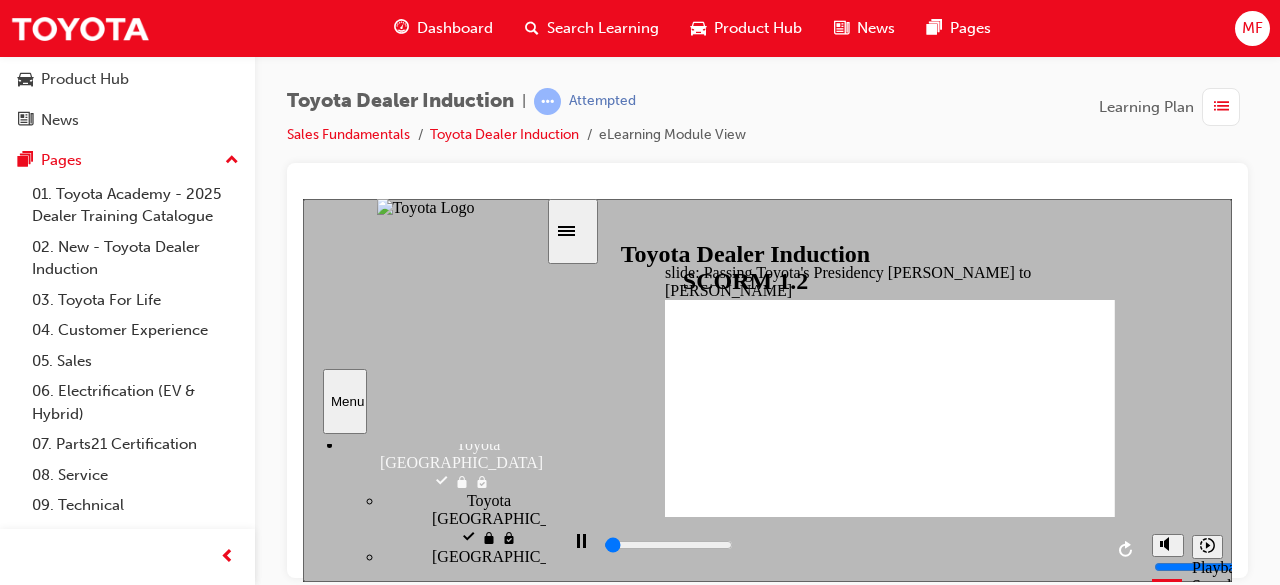 click on "Why Toyota and not 'Toyoda'? visited
Why Toyota and not 'Toyoda'?" at bounding box center [484, 907] 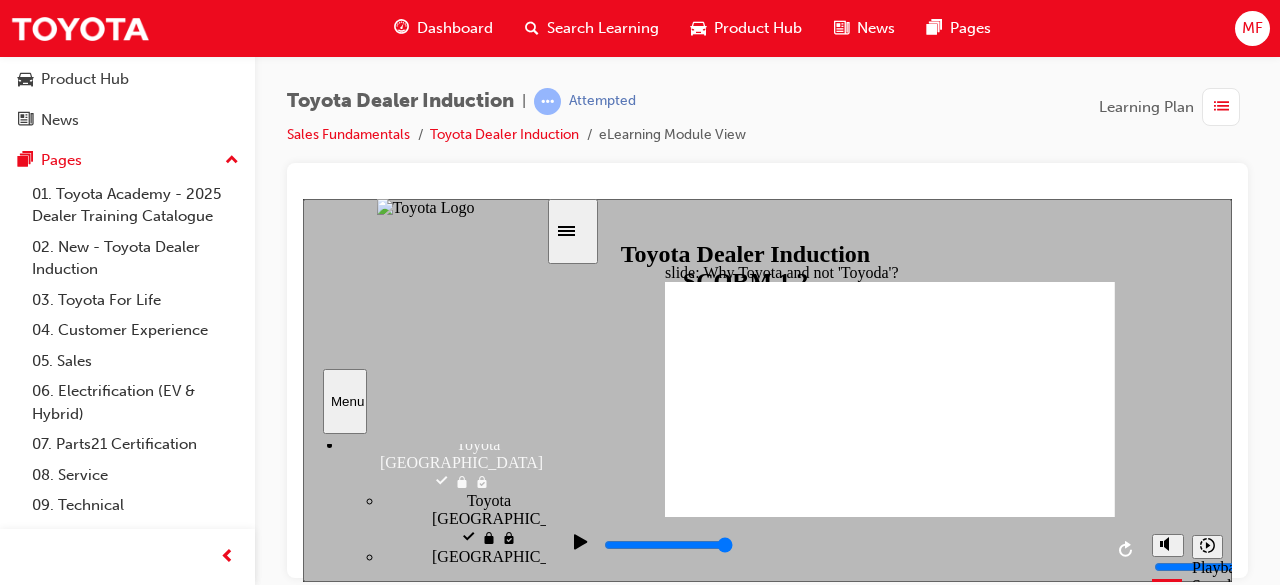 click 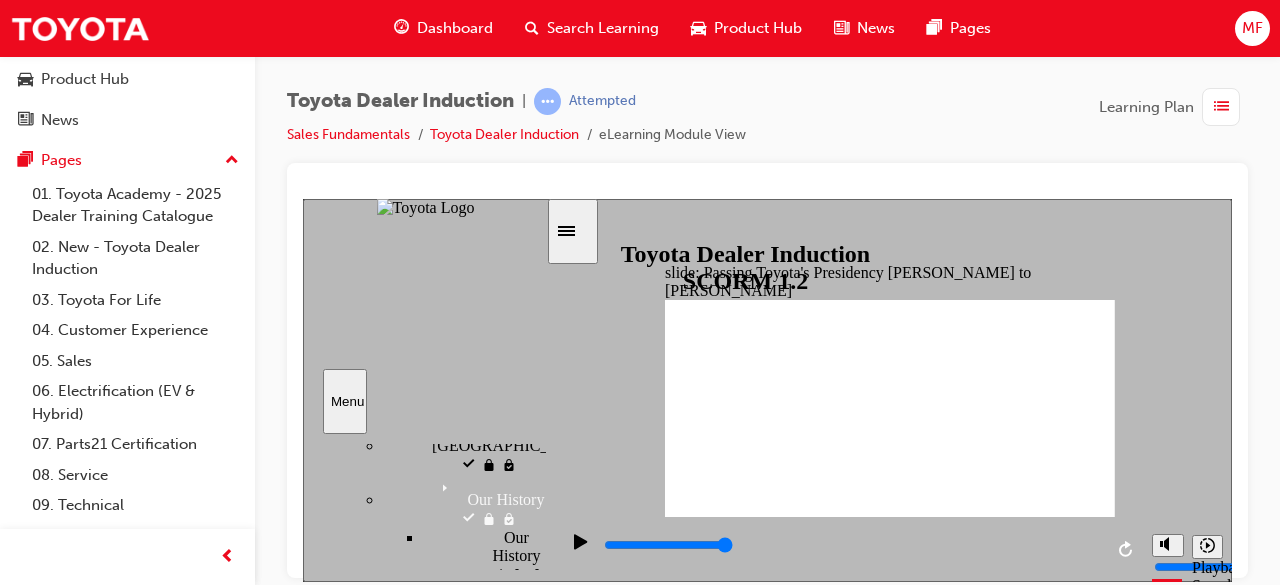 scroll, scrollTop: 512, scrollLeft: 0, axis: vertical 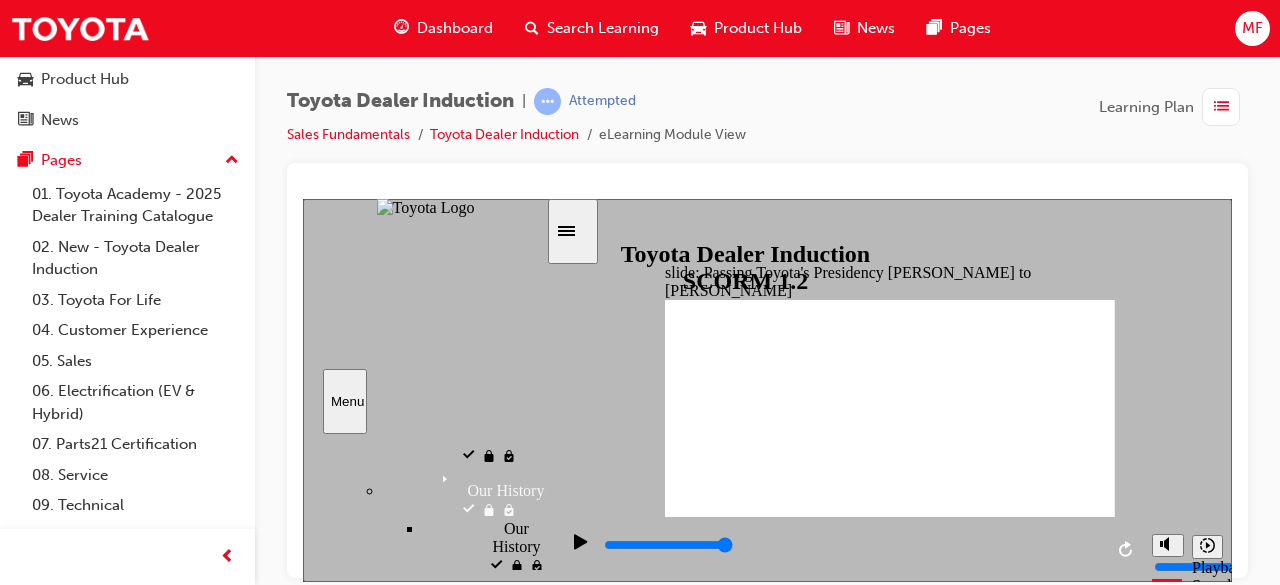 drag, startPoint x: 542, startPoint y: 496, endPoint x: 456, endPoint y: 510, distance: 87.13208 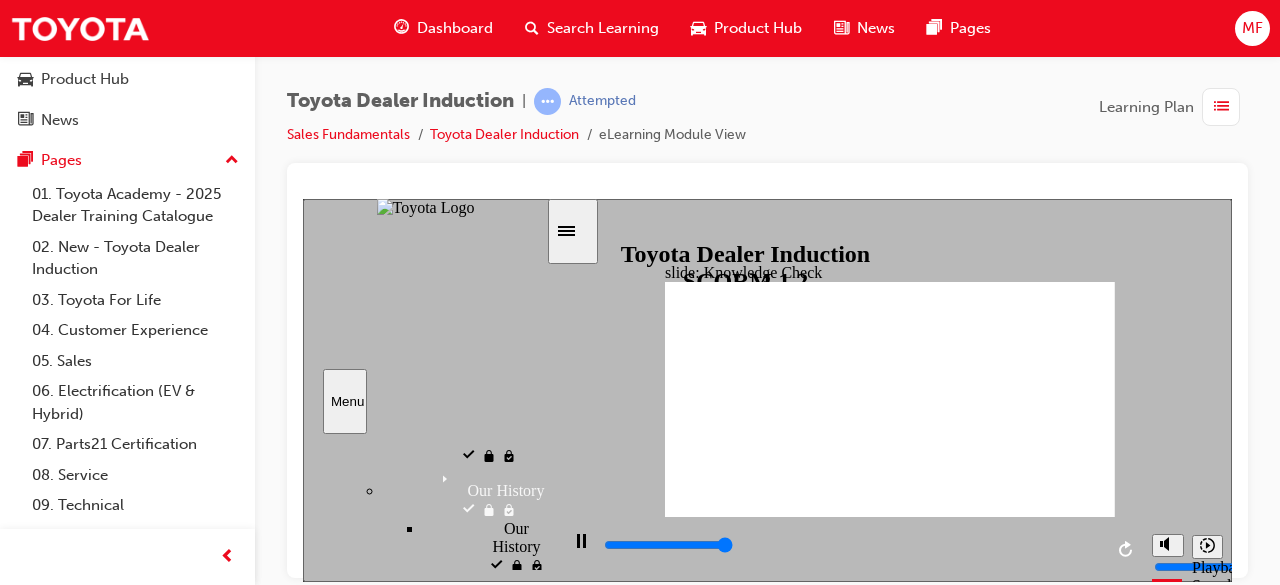 type on "5000" 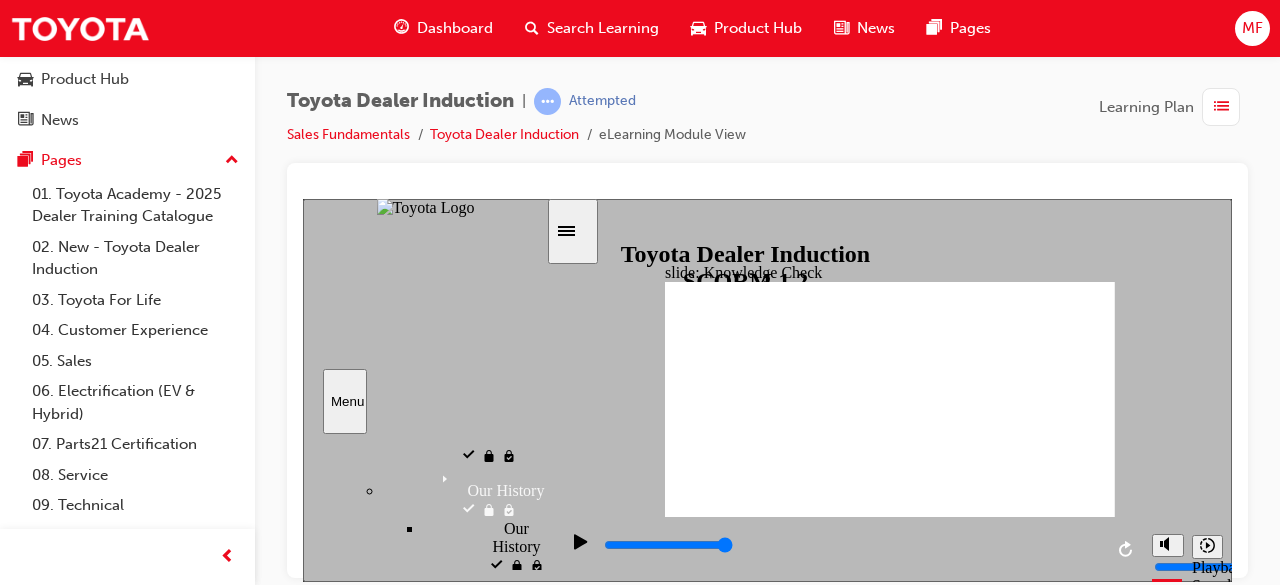 radio on "true" 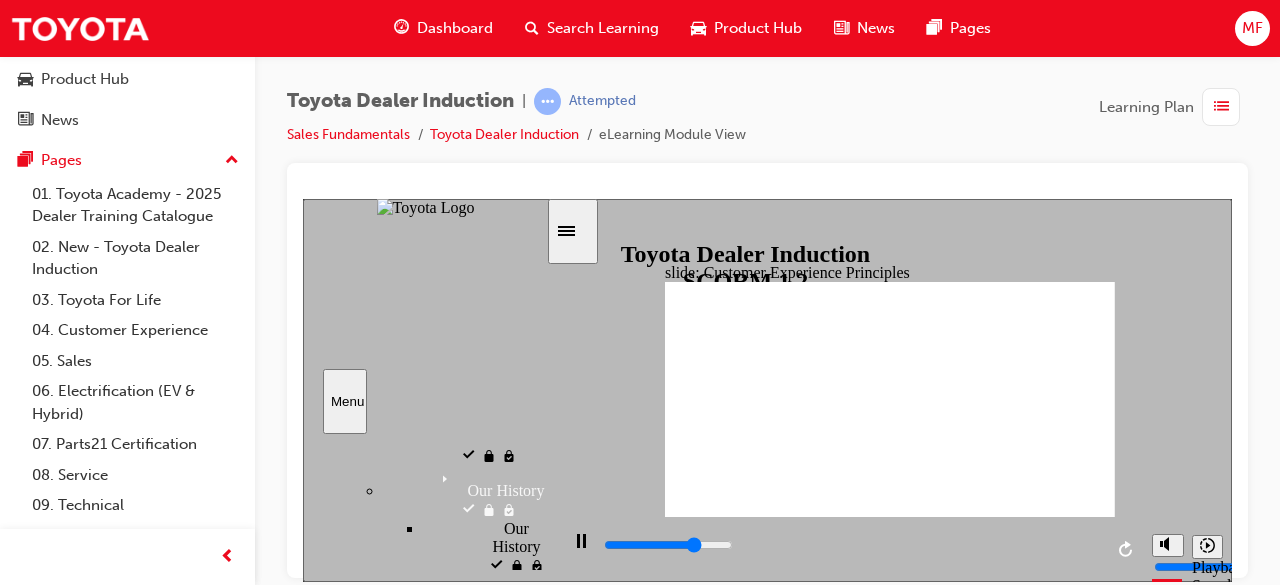 click 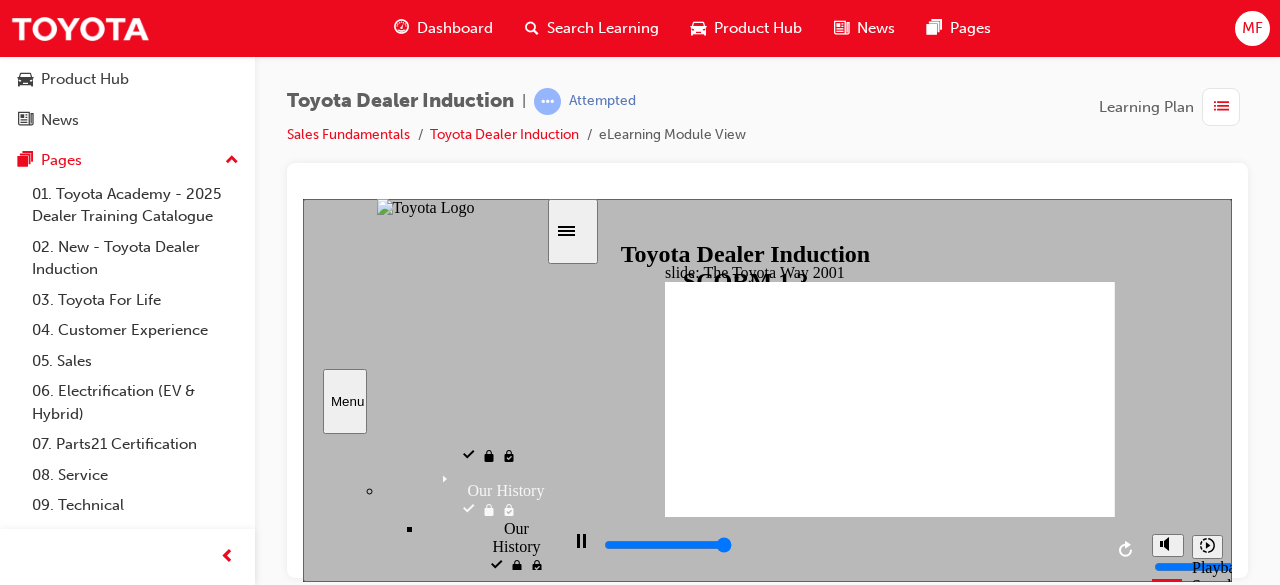 click 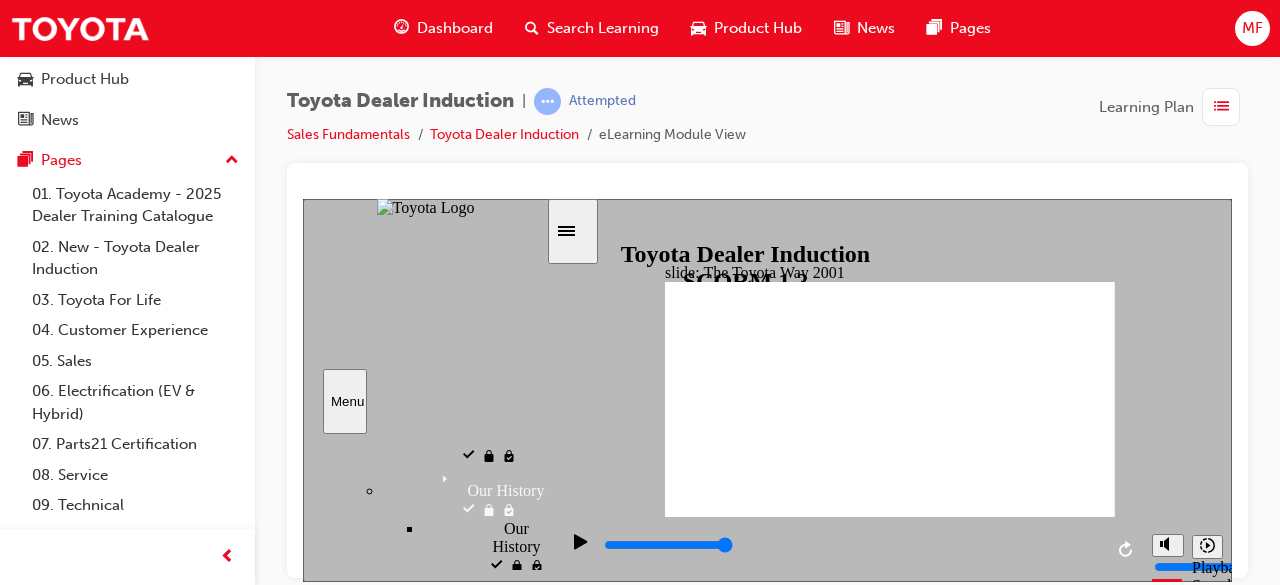 click 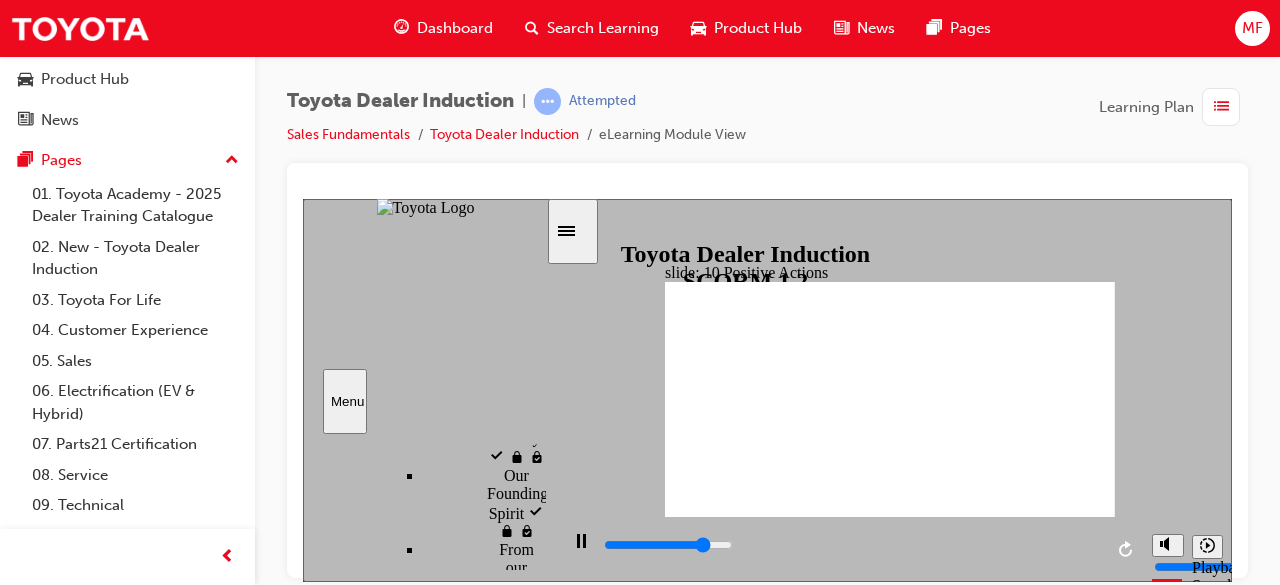scroll, scrollTop: 624, scrollLeft: 0, axis: vertical 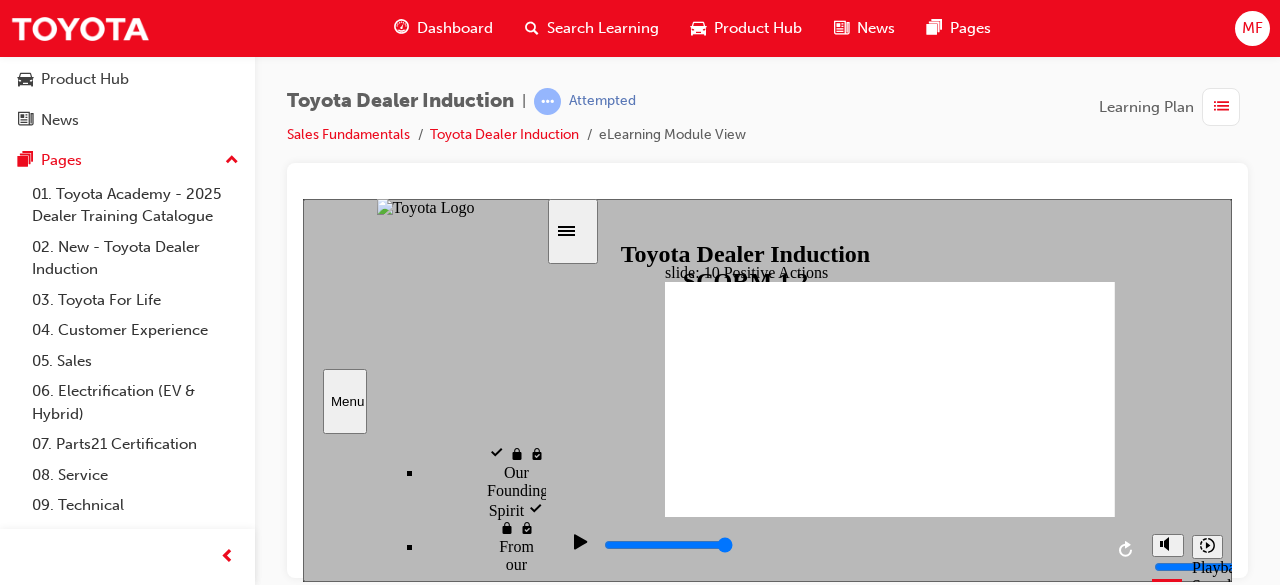 click 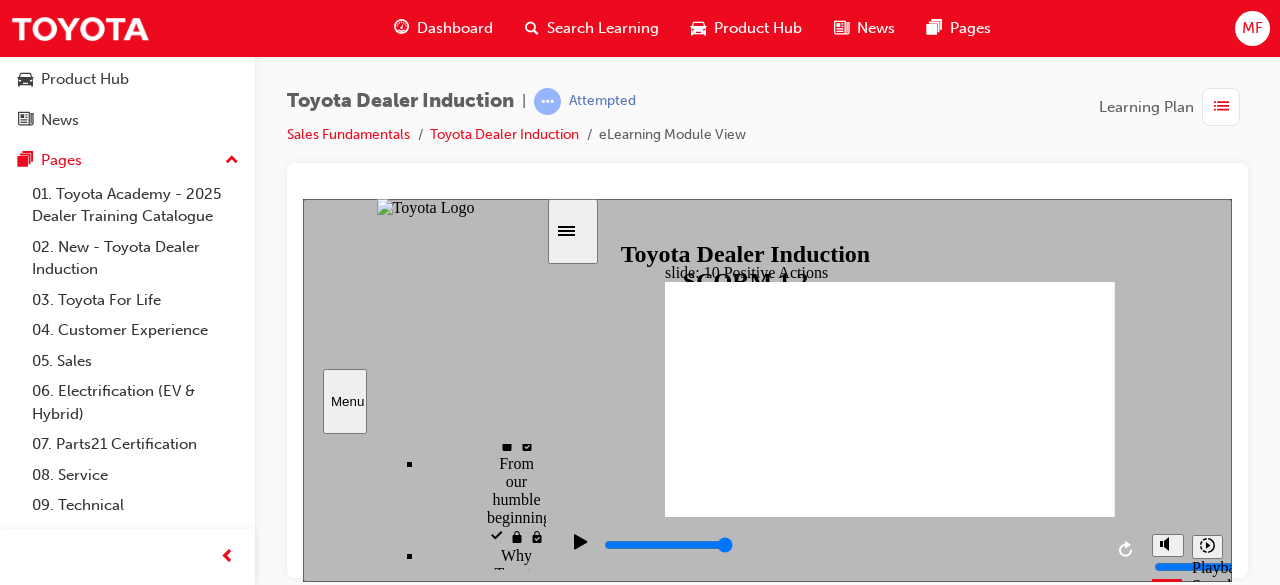 scroll, scrollTop: 708, scrollLeft: 0, axis: vertical 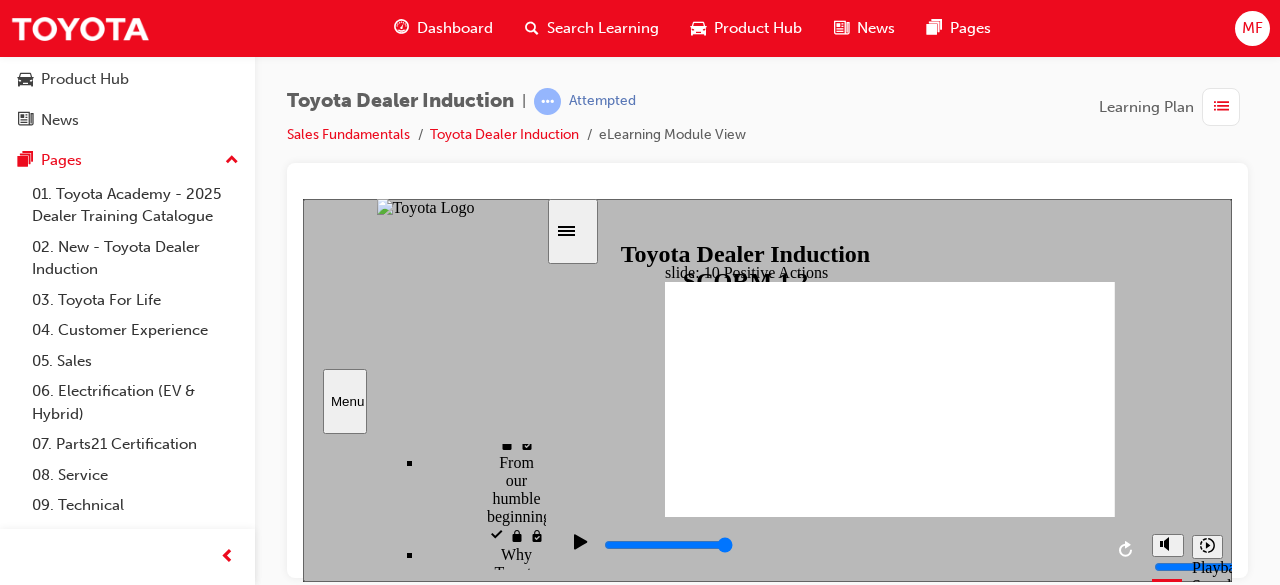 click on "End of Module" at bounding box center [489, 9582] 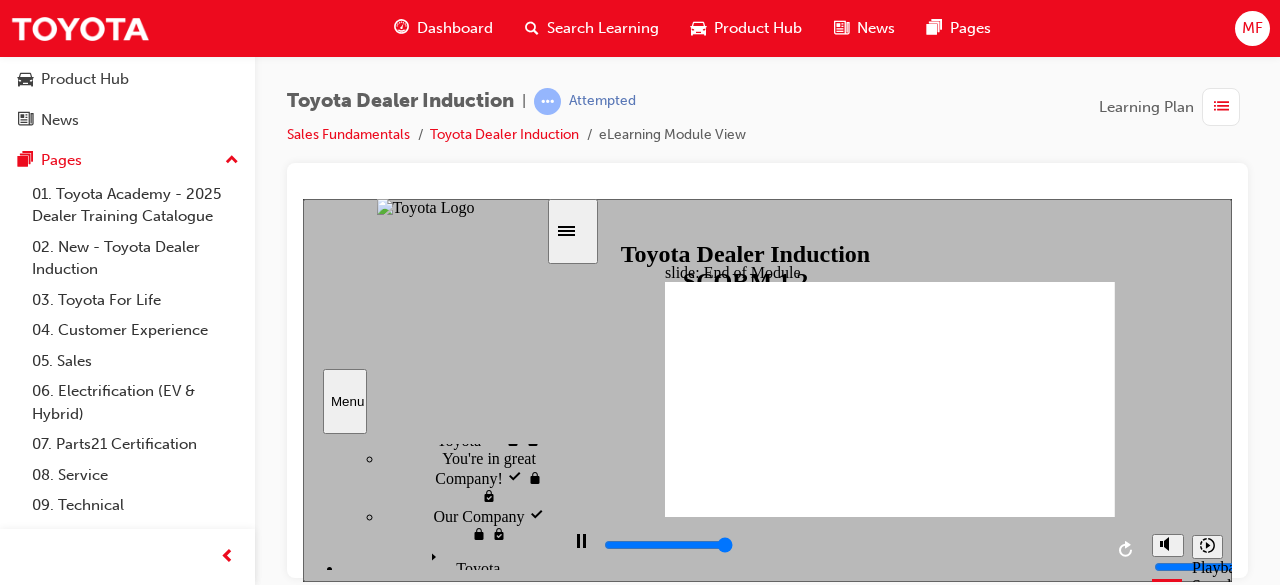 scroll, scrollTop: 264, scrollLeft: 0, axis: vertical 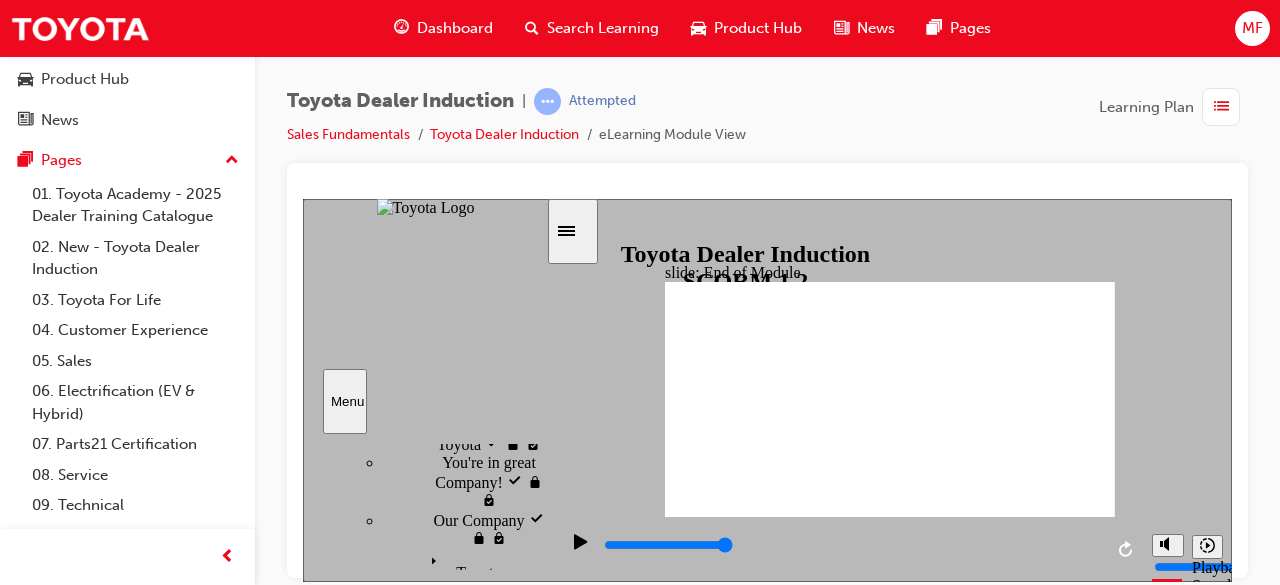 click on "Working at Your Dealership" at bounding box center [491, 6567] 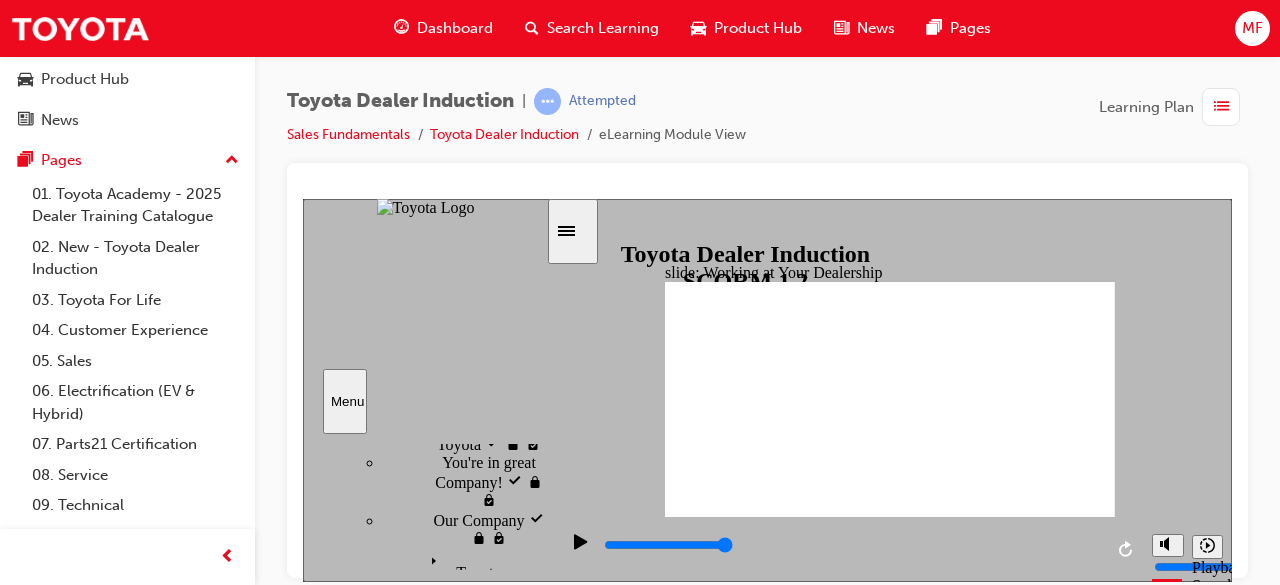 click 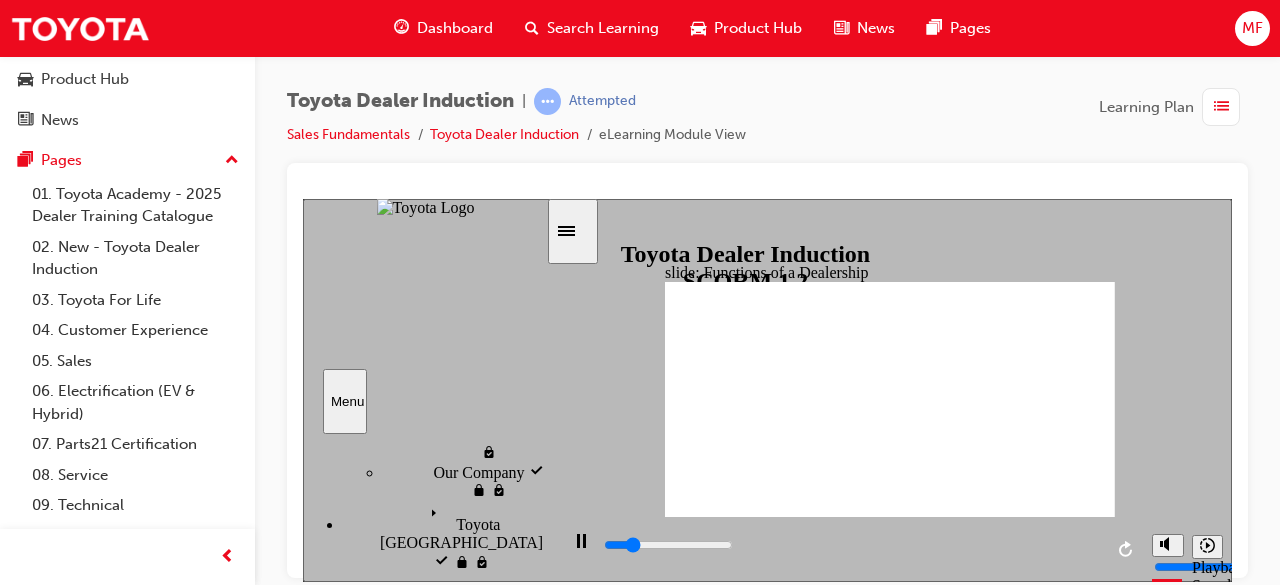 scroll, scrollTop: 304, scrollLeft: 0, axis: vertical 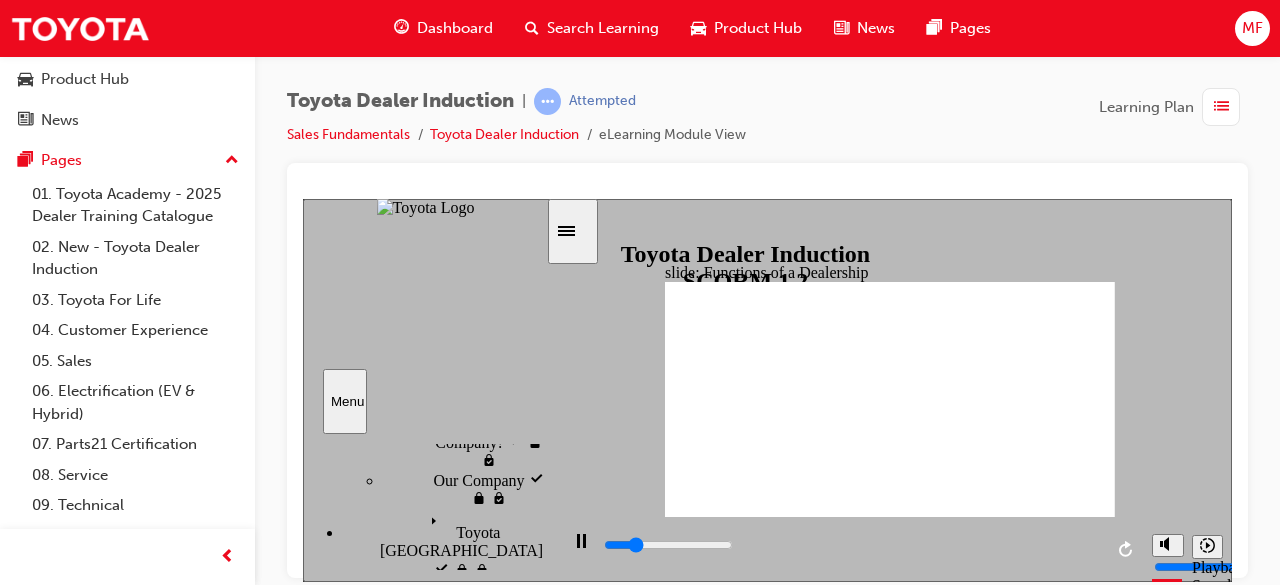 click on "Your Dealership" at bounding box center (536, 6599) 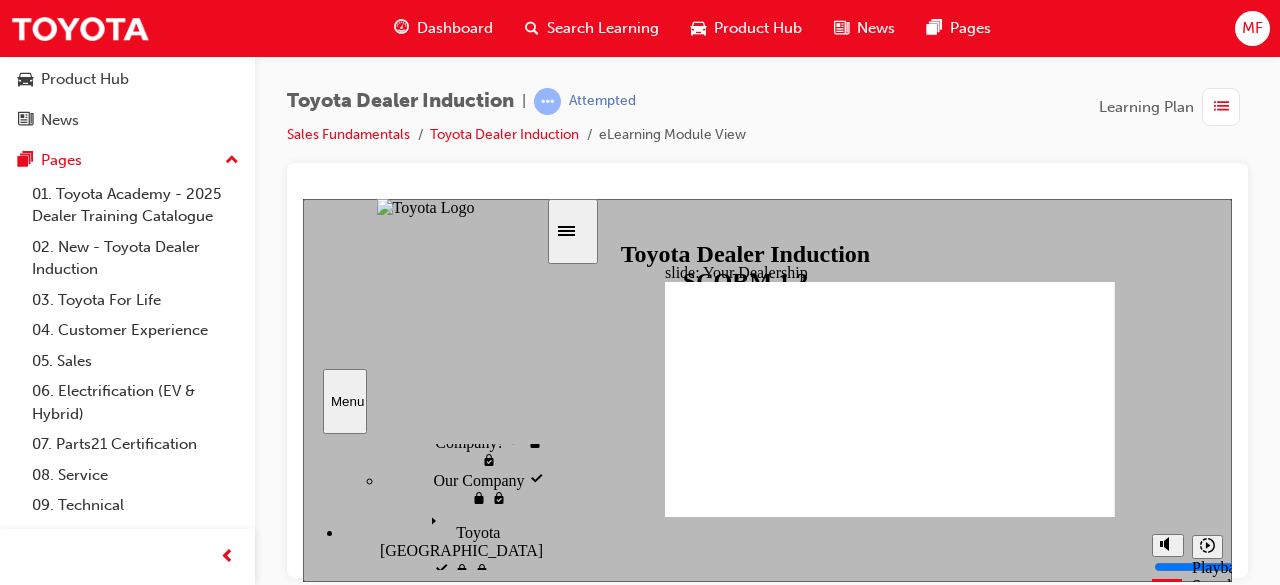click on "Your Dealership
Your Dealership" at bounding box center (484, 6626) 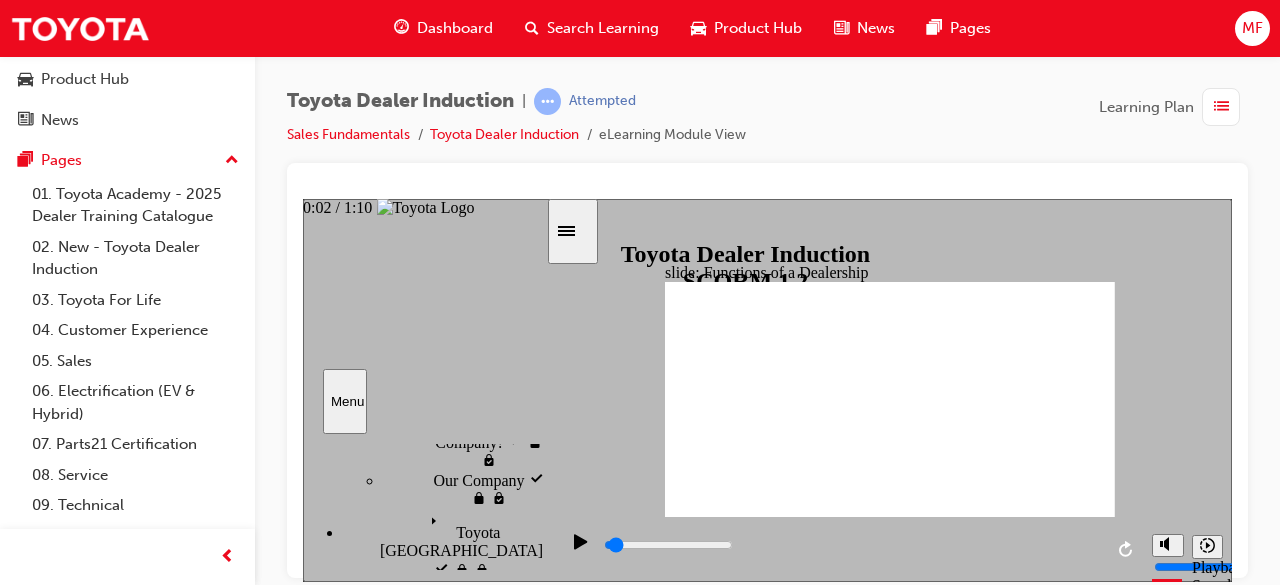 click at bounding box center [852, 545] 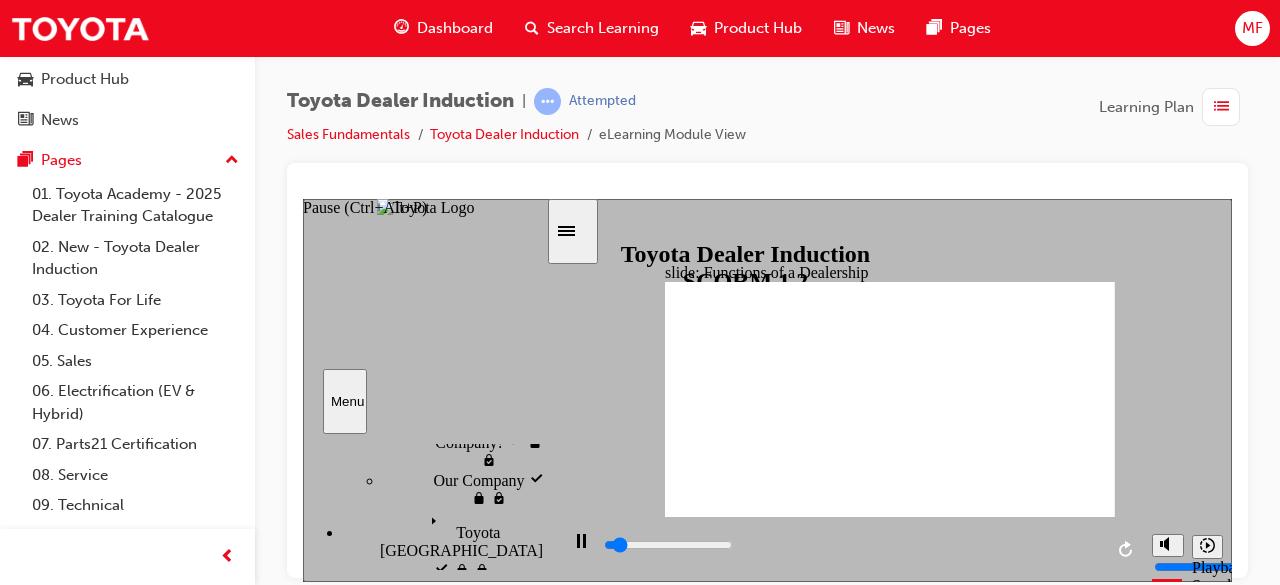 click 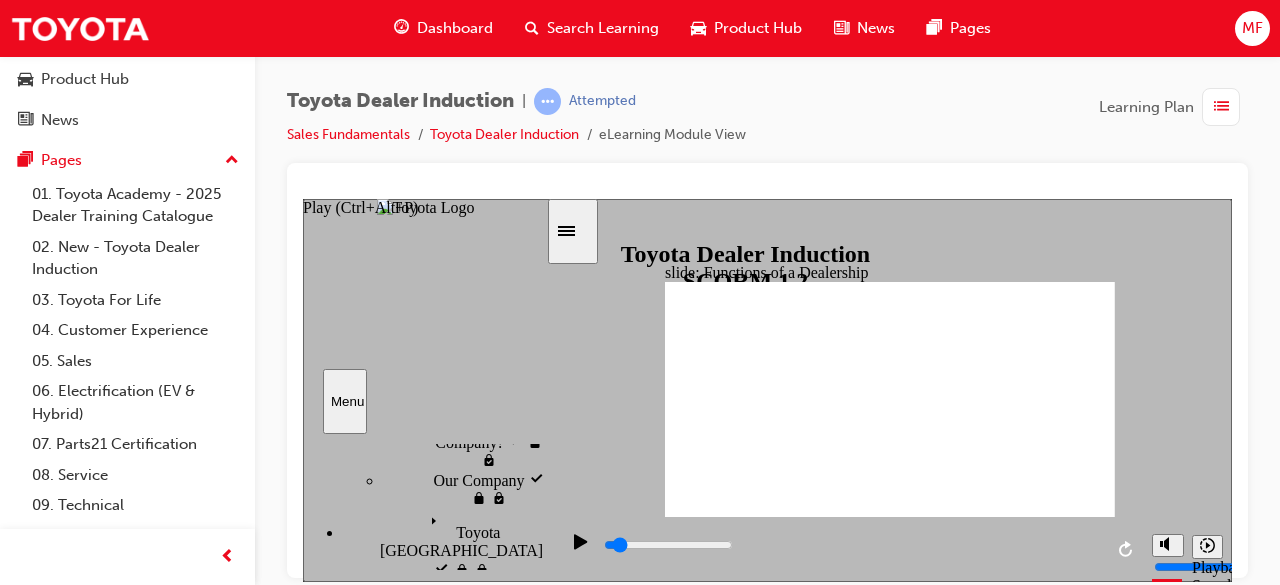 click 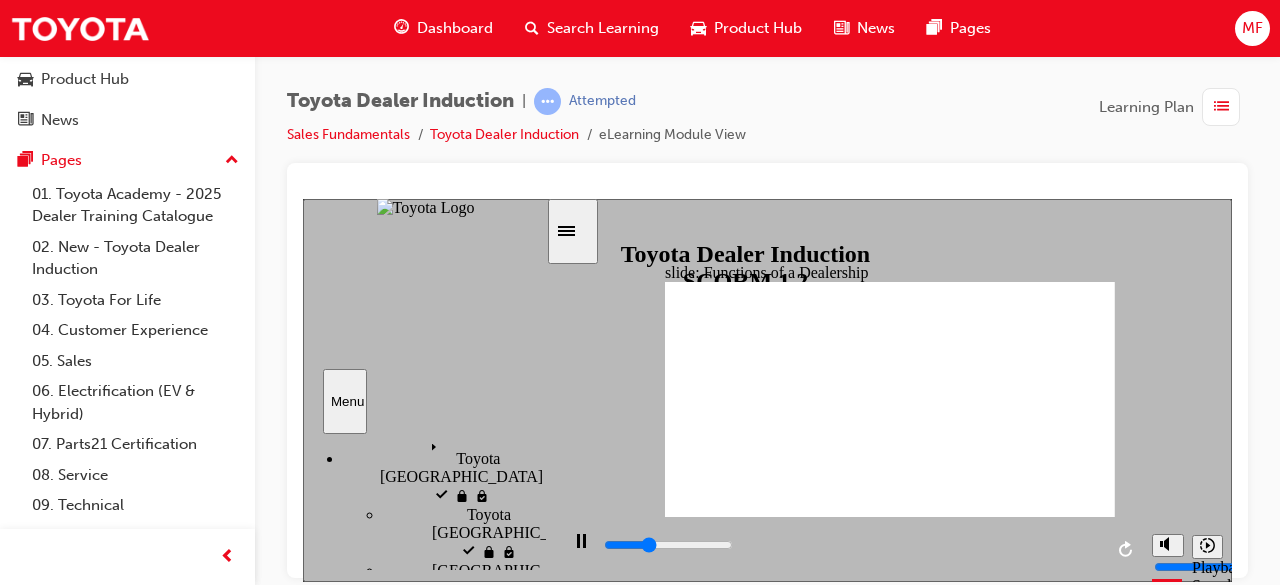 scroll, scrollTop: 384, scrollLeft: 0, axis: vertical 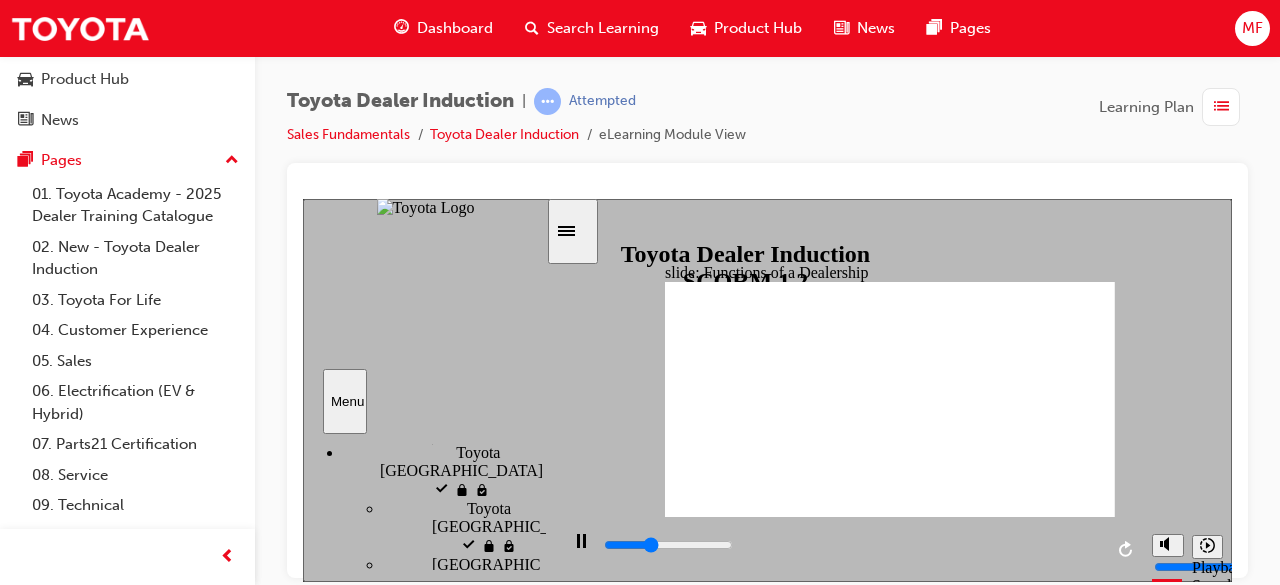 click on "Dealer Departments" at bounding box center (583, 6737) 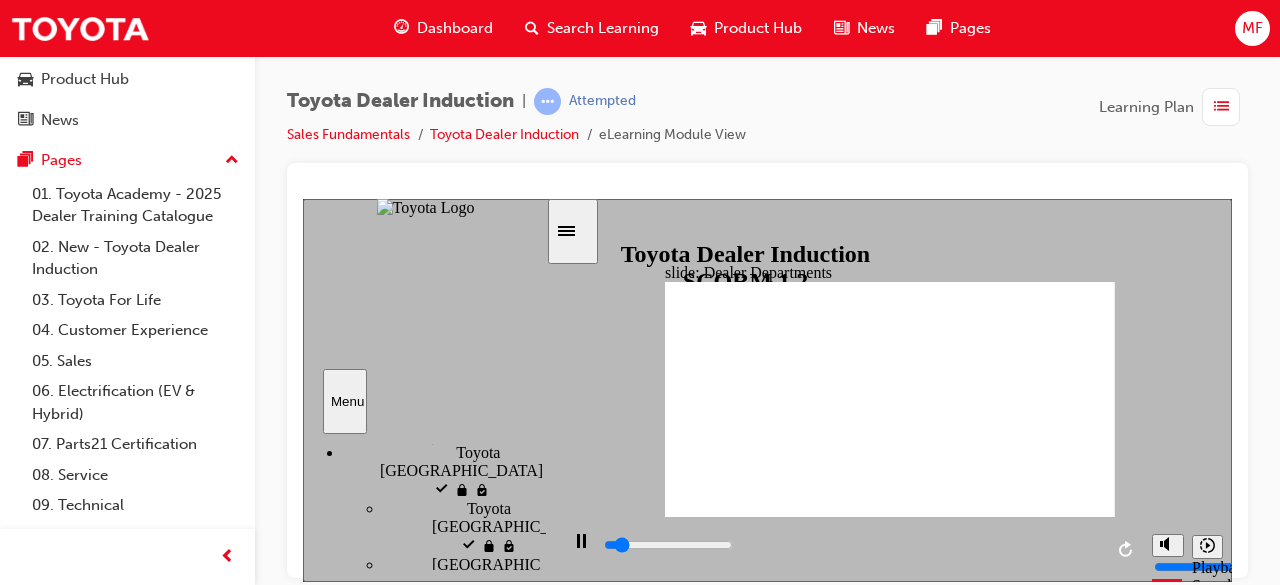 scroll, scrollTop: 444, scrollLeft: 0, axis: vertical 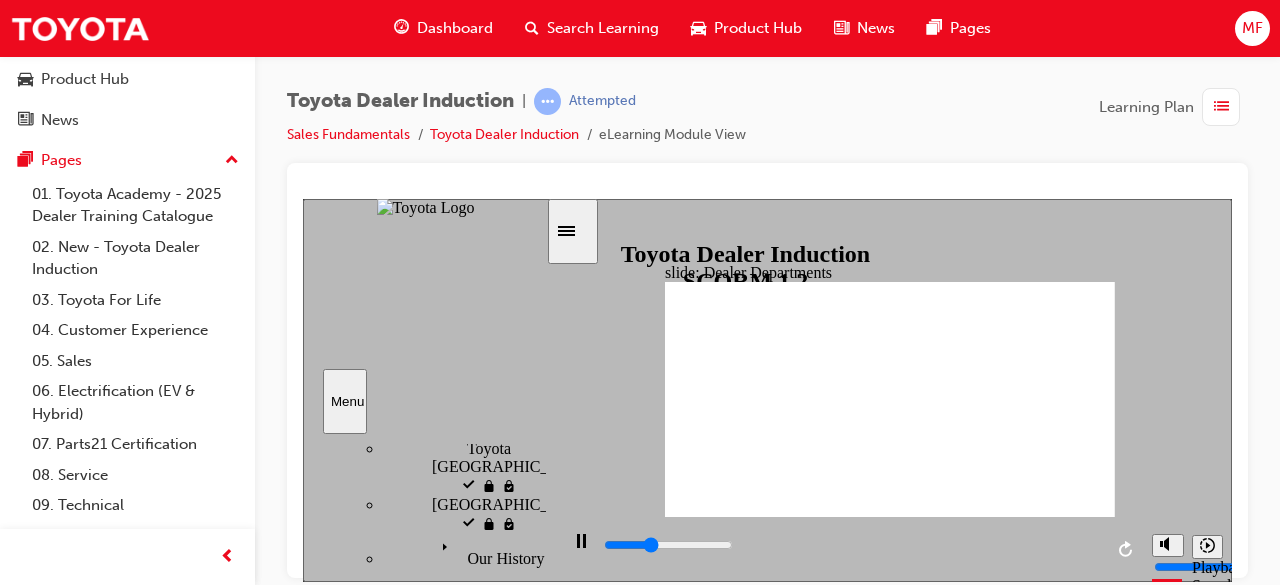 click on "Value Chain Ecosystem" at bounding box center [576, 6778] 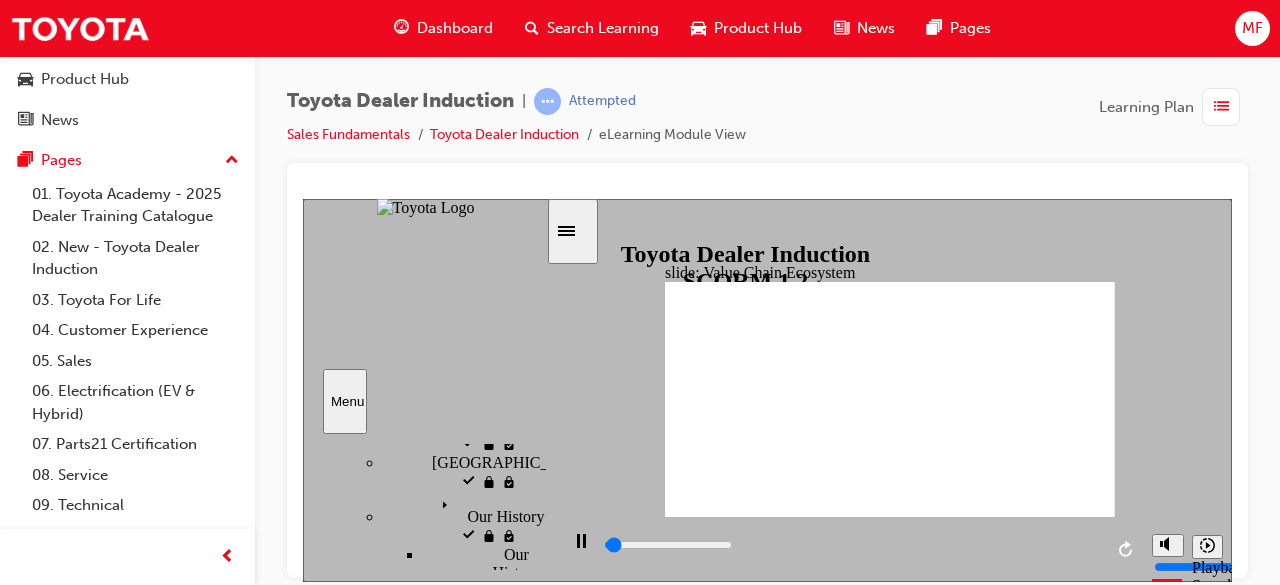 scroll, scrollTop: 490, scrollLeft: 0, axis: vertical 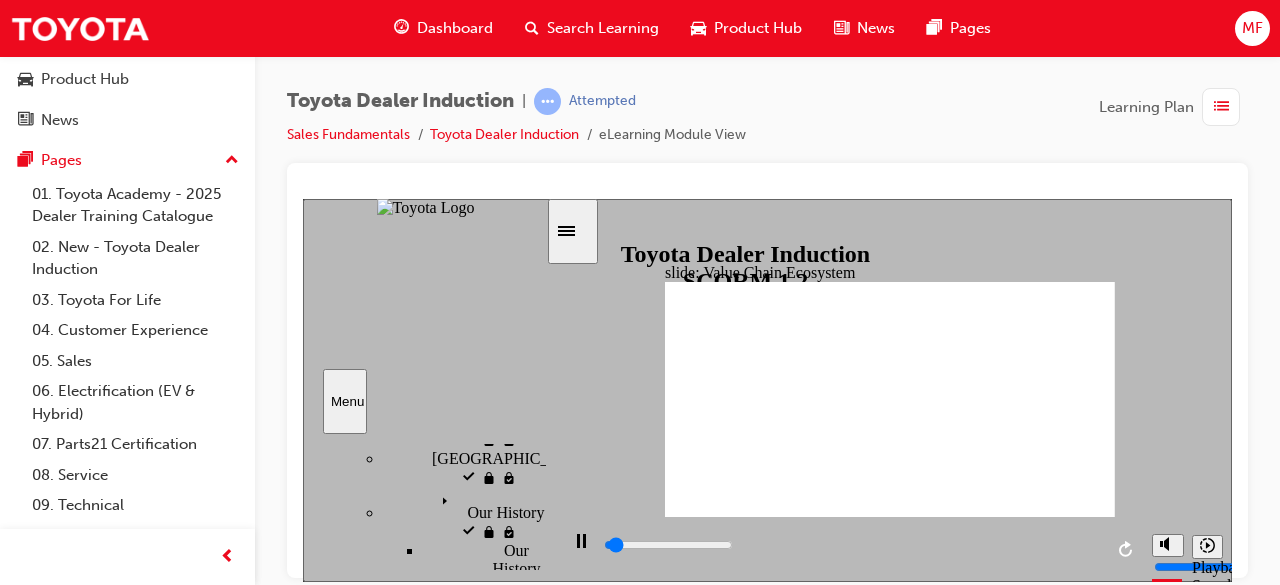 click on "Value Chain Opportunities" at bounding box center [586, 6833] 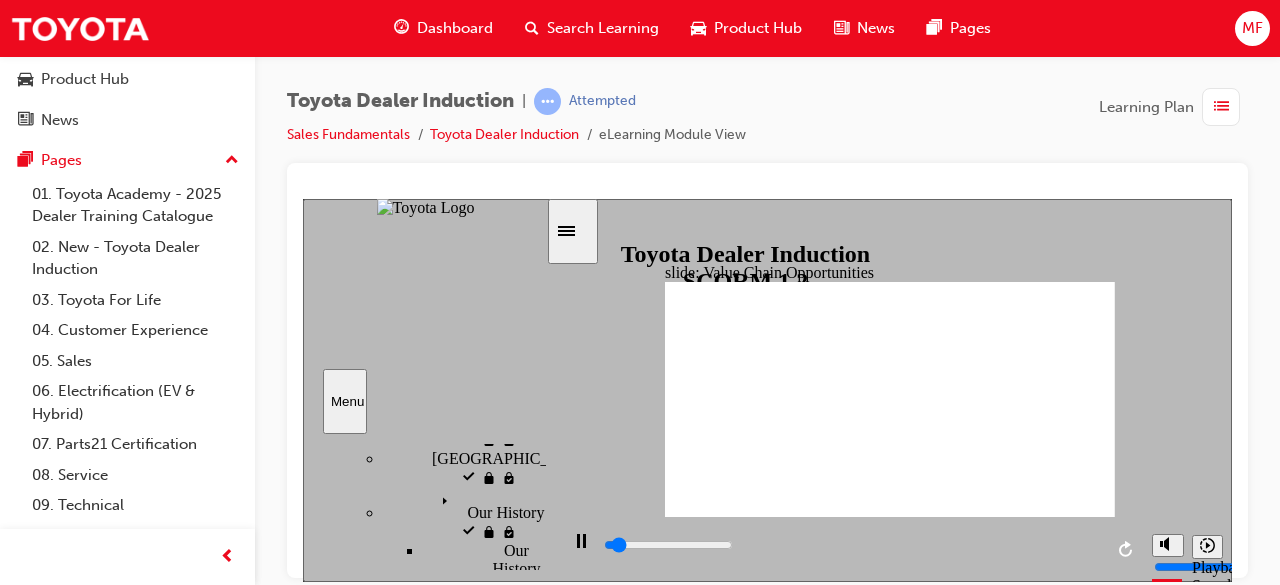 click on "Knowledge Check" at bounding box center (579, 6943) 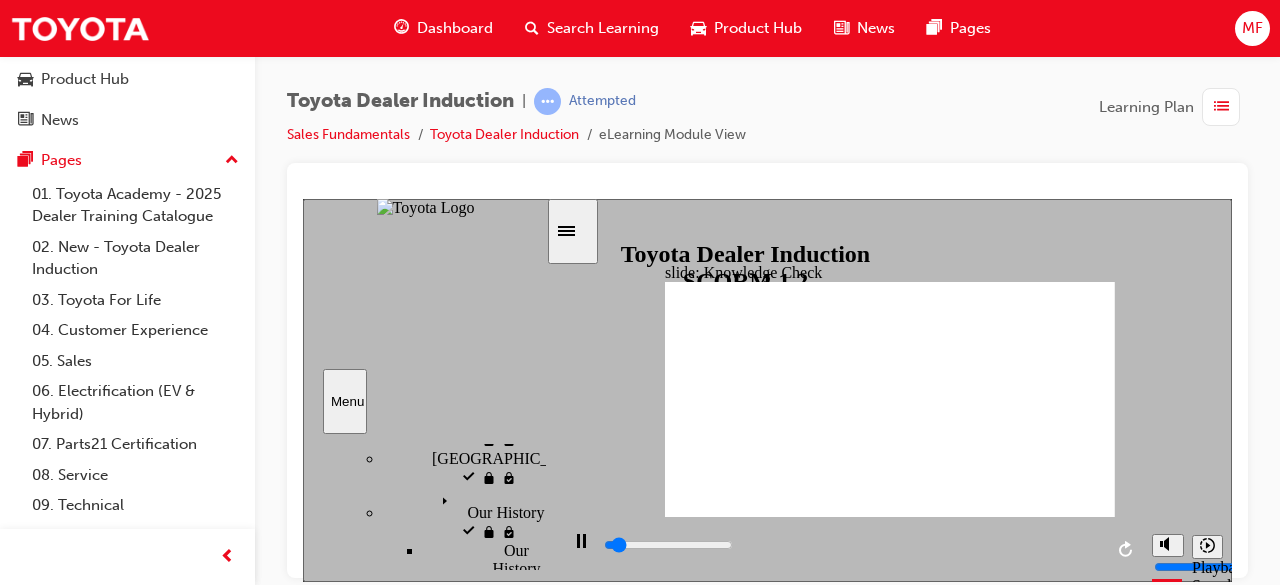 scroll, scrollTop: 612, scrollLeft: 0, axis: vertical 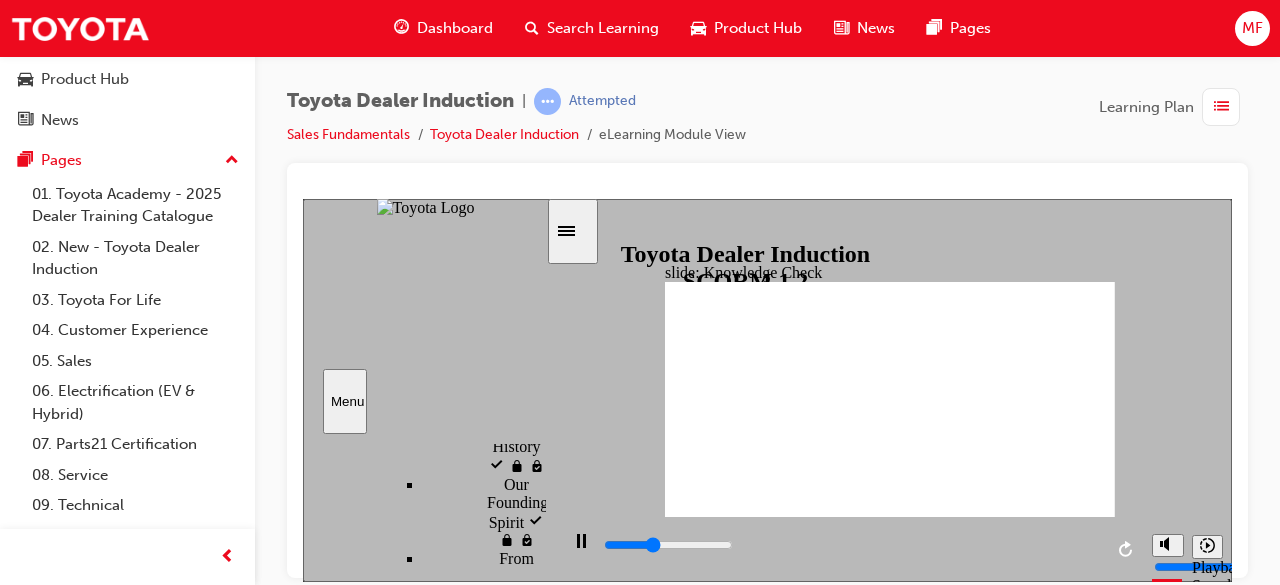 click on "Knowledge Check" at bounding box center (579, 6913) 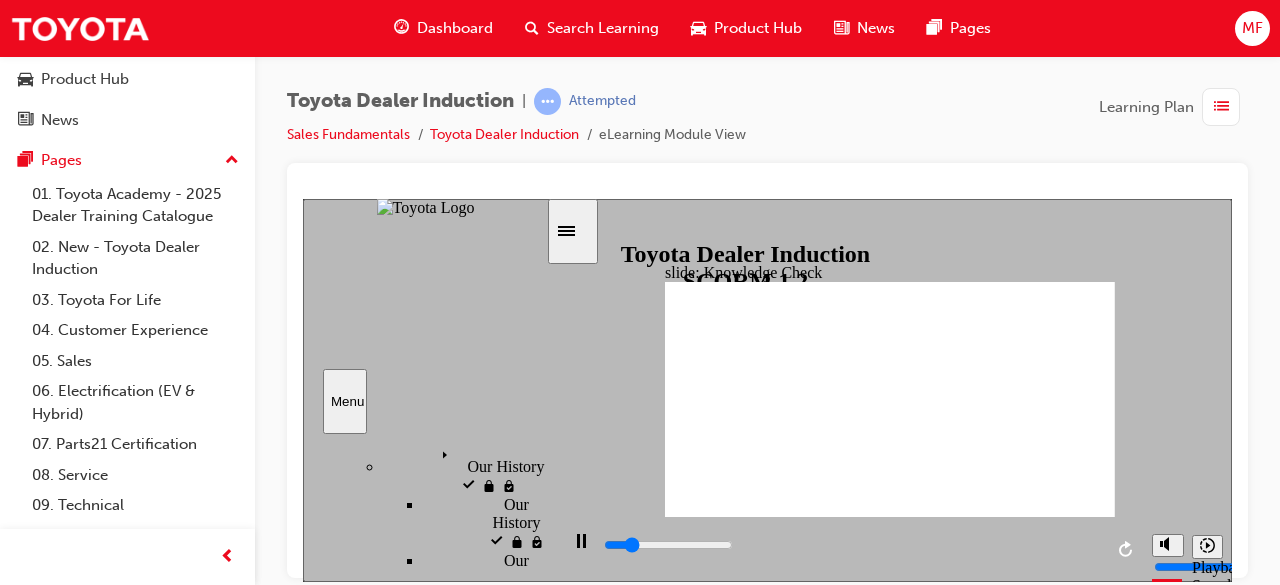 scroll, scrollTop: 536, scrollLeft: 0, axis: vertical 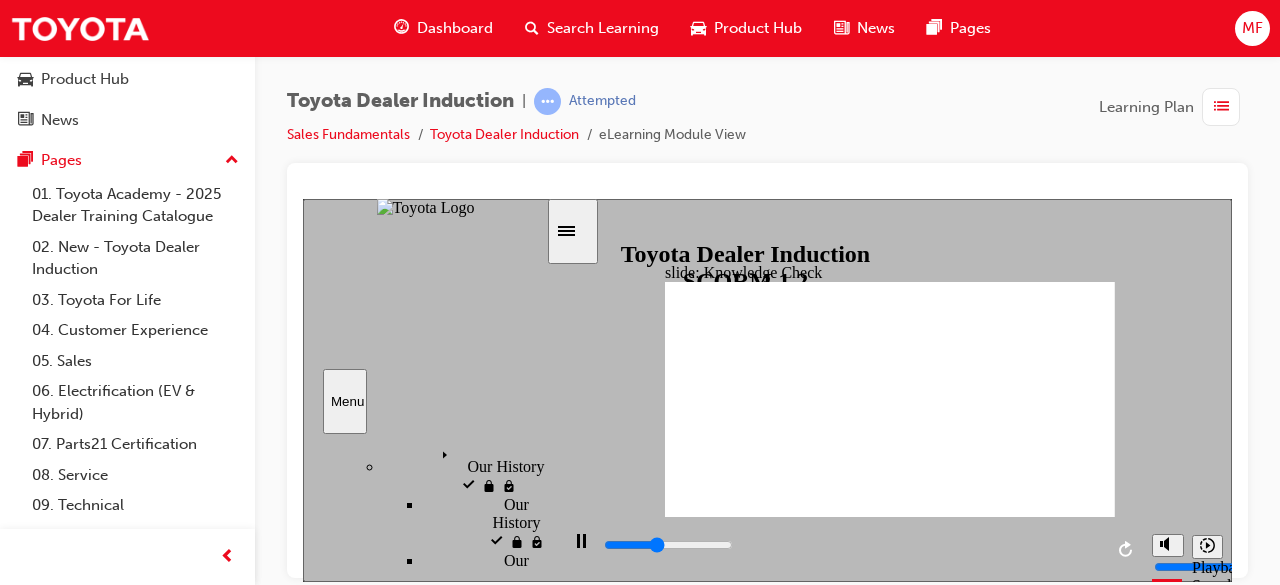 click on "Knowledge Check visited" at bounding box center (579, 6906) 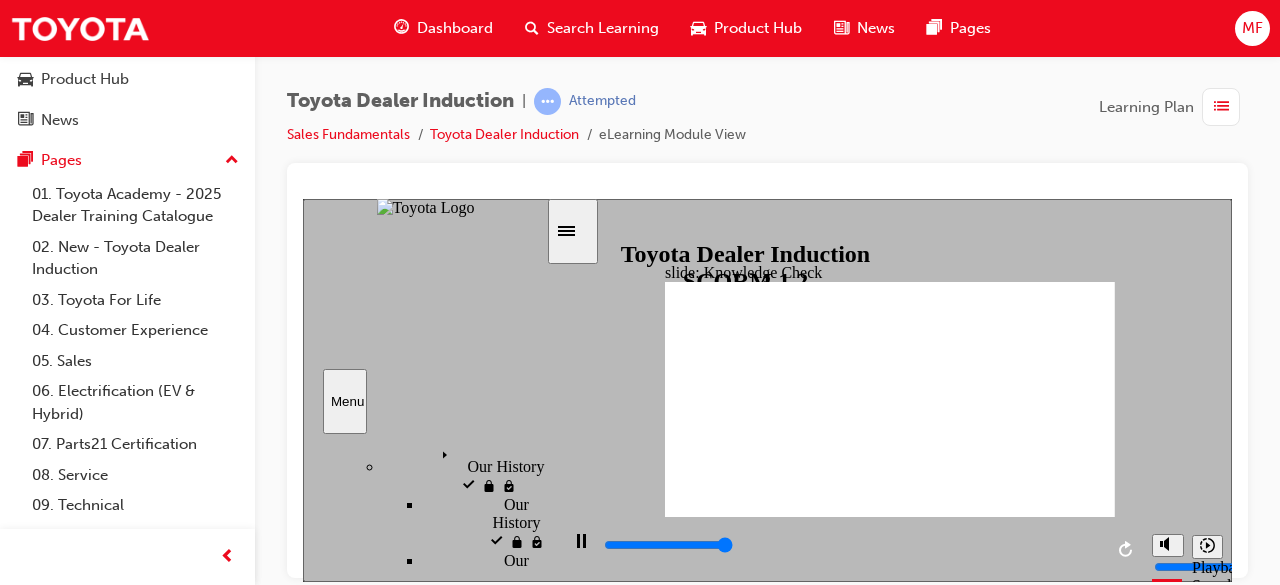type on "5000" 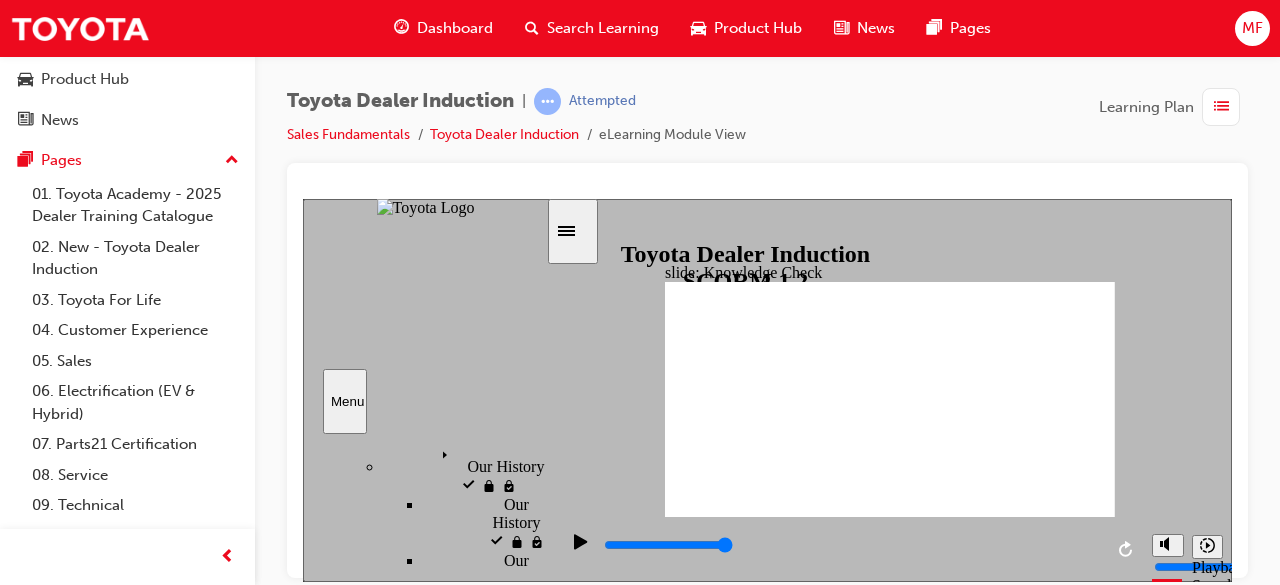 radio on "true" 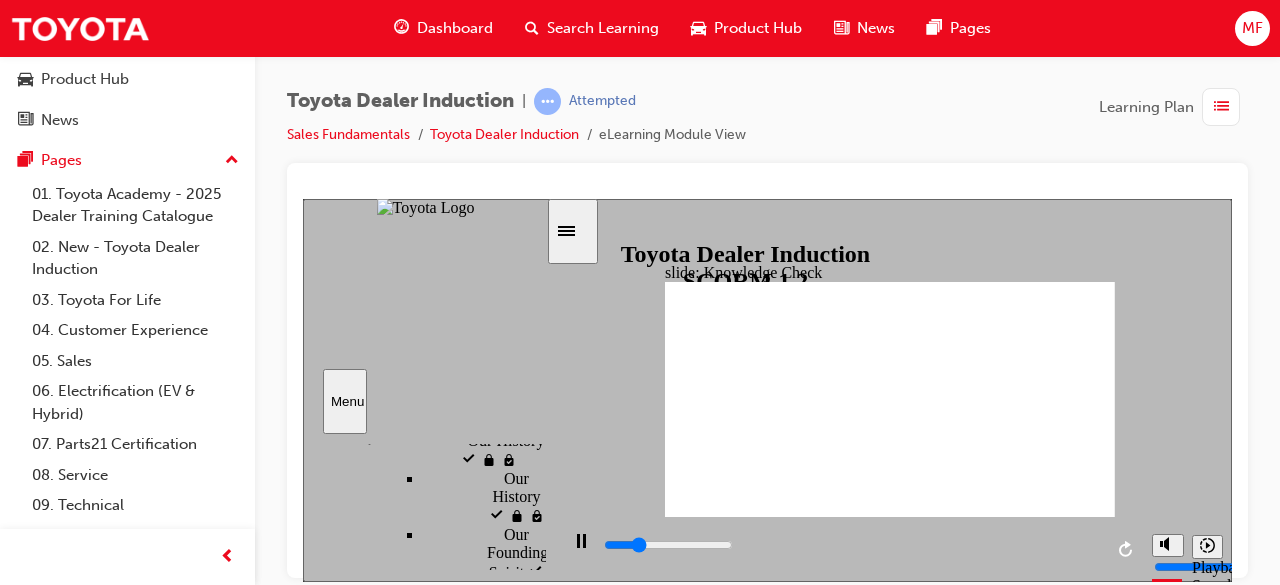 scroll, scrollTop: 566, scrollLeft: 0, axis: vertical 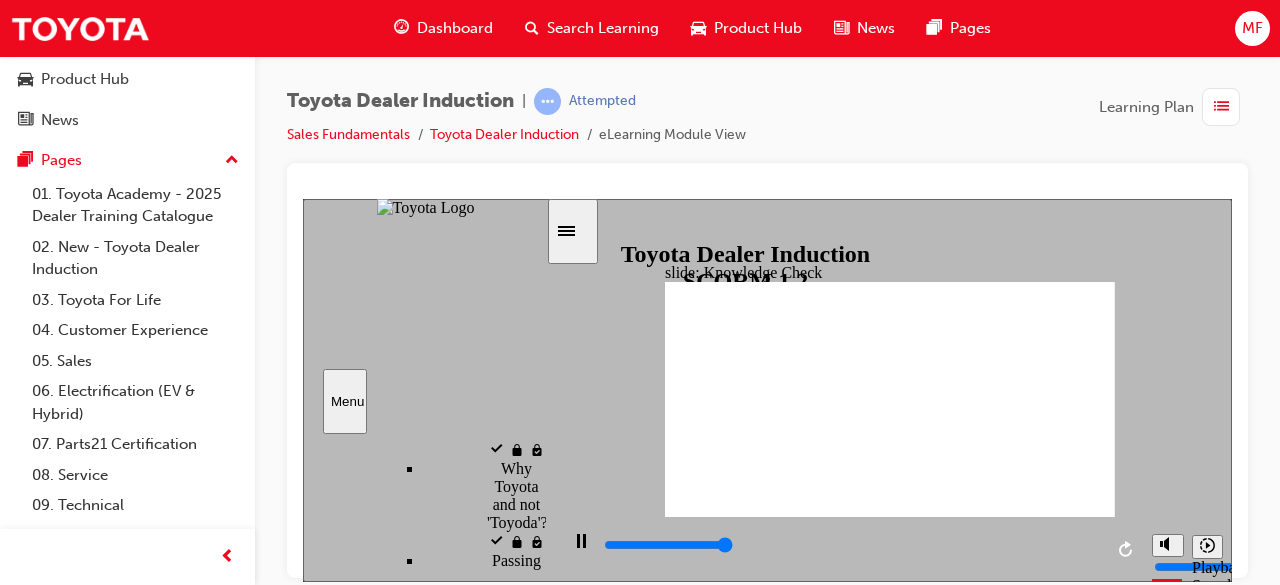 type on "5000" 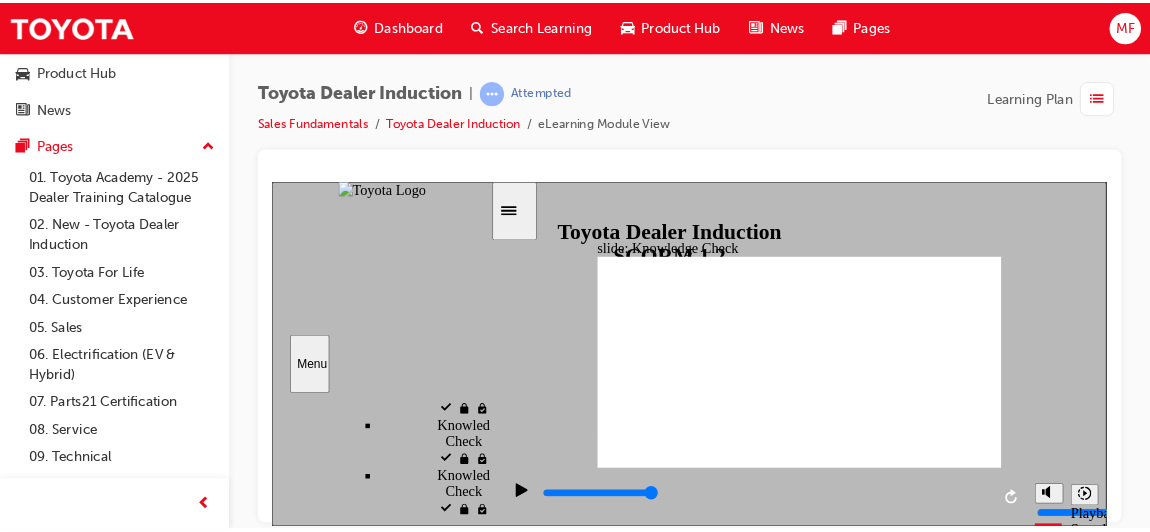 scroll, scrollTop: 1012, scrollLeft: 0, axis: vertical 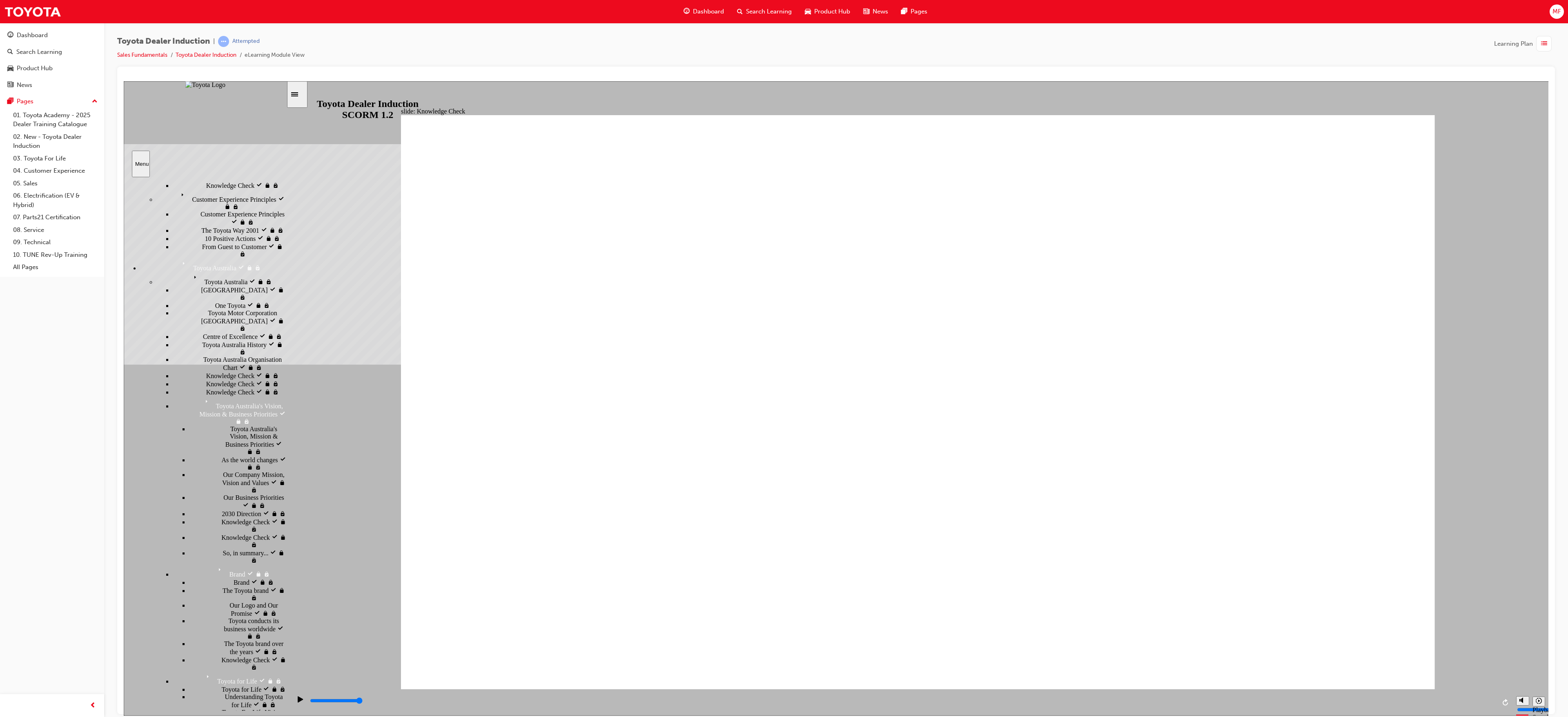 radio on "true" 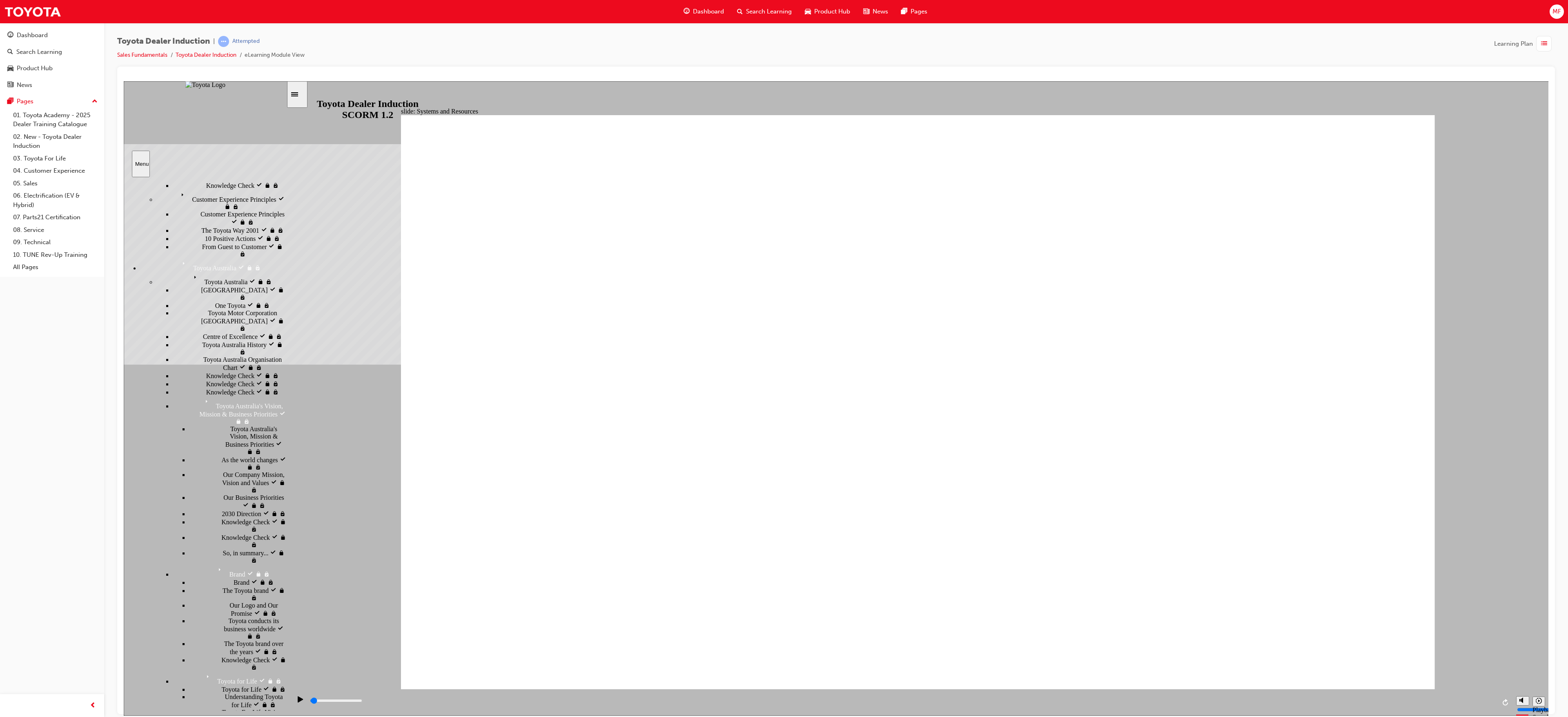 scroll, scrollTop: 96, scrollLeft: 0, axis: vertical 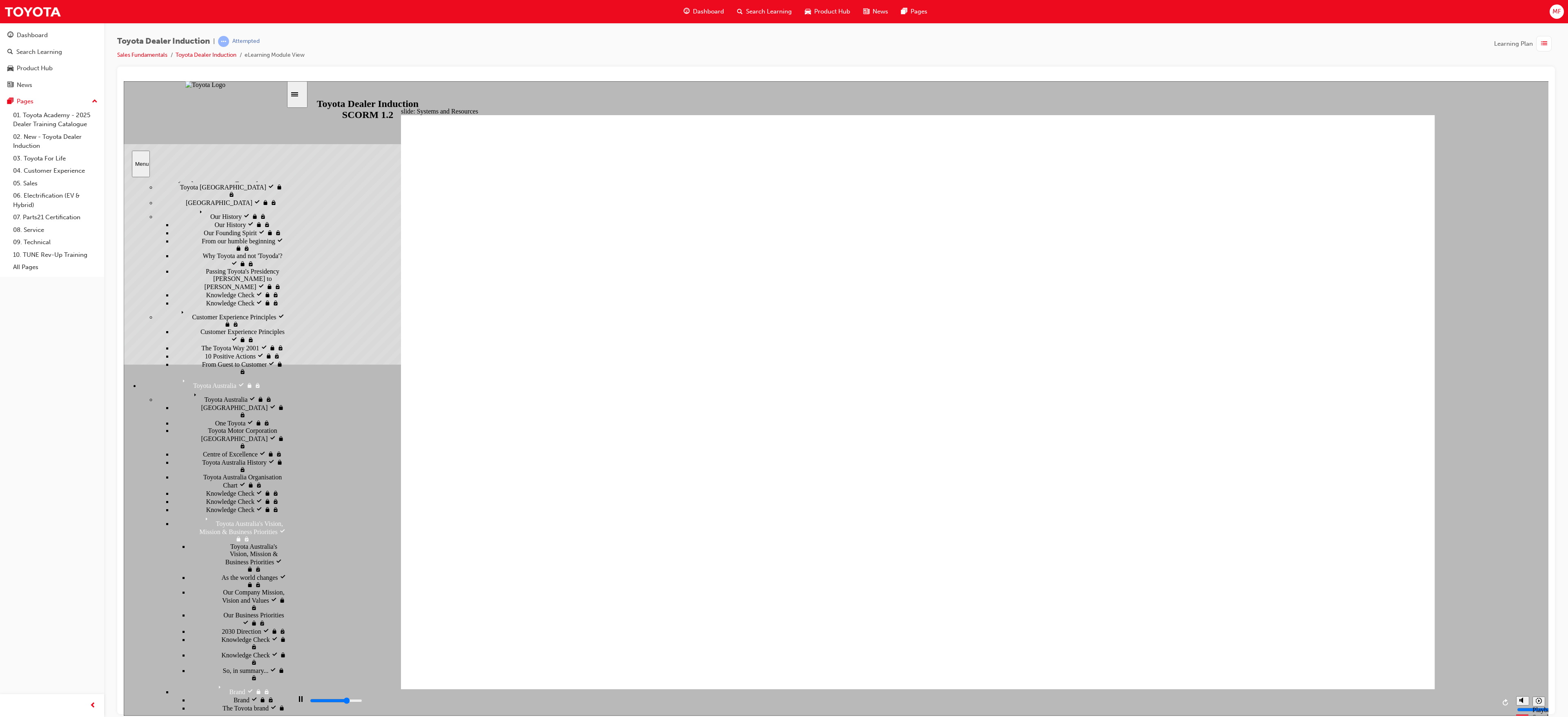 click 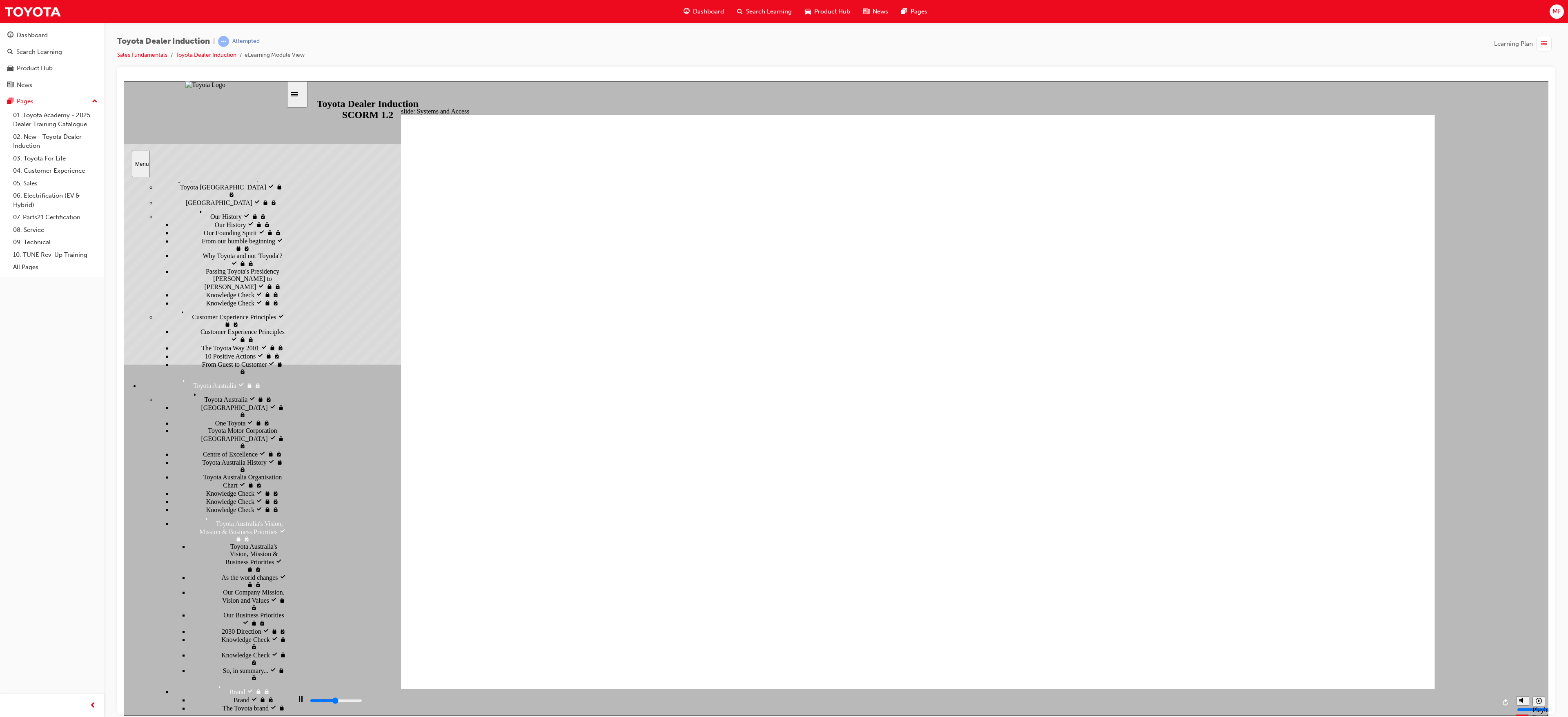 click on "Toyota Engage and Dealer Benefits
Toyota Engage and Dealer Benefits" at bounding box center [238, 1291] 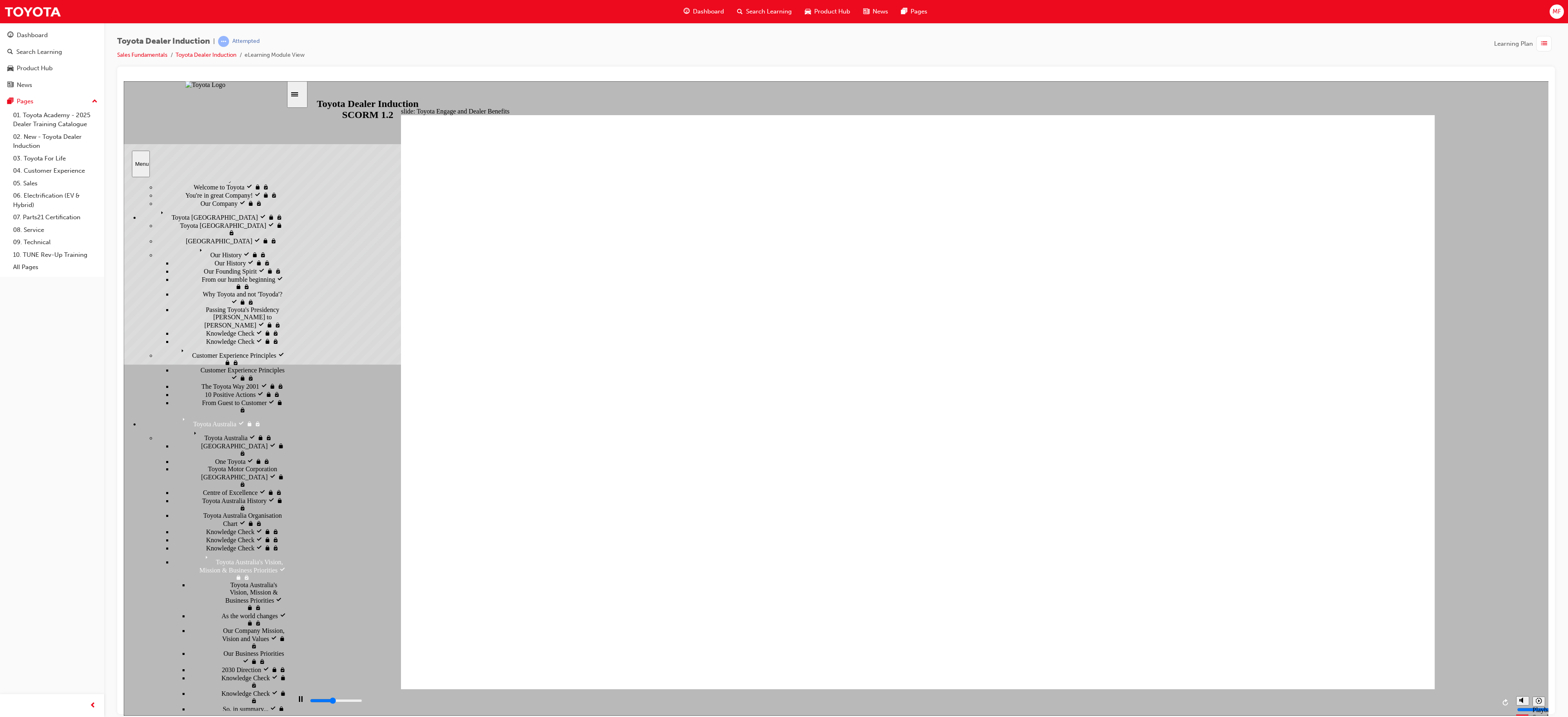 click on "Toyota Engage App
Toyota Engage App" at bounding box center (238, 1349) 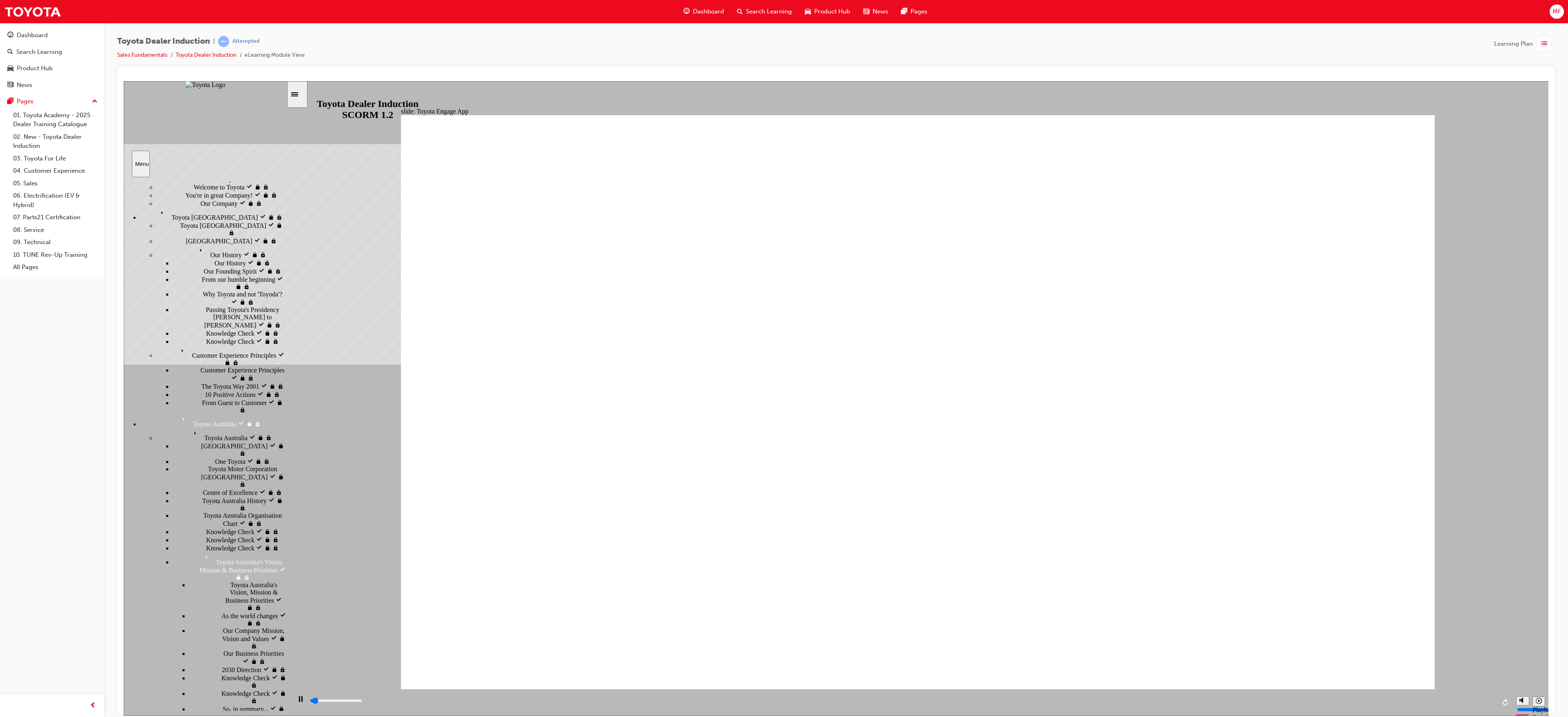 click on "Log in to Toyota Engage
Log in to Toyota Engage" at bounding box center (238, 1365) 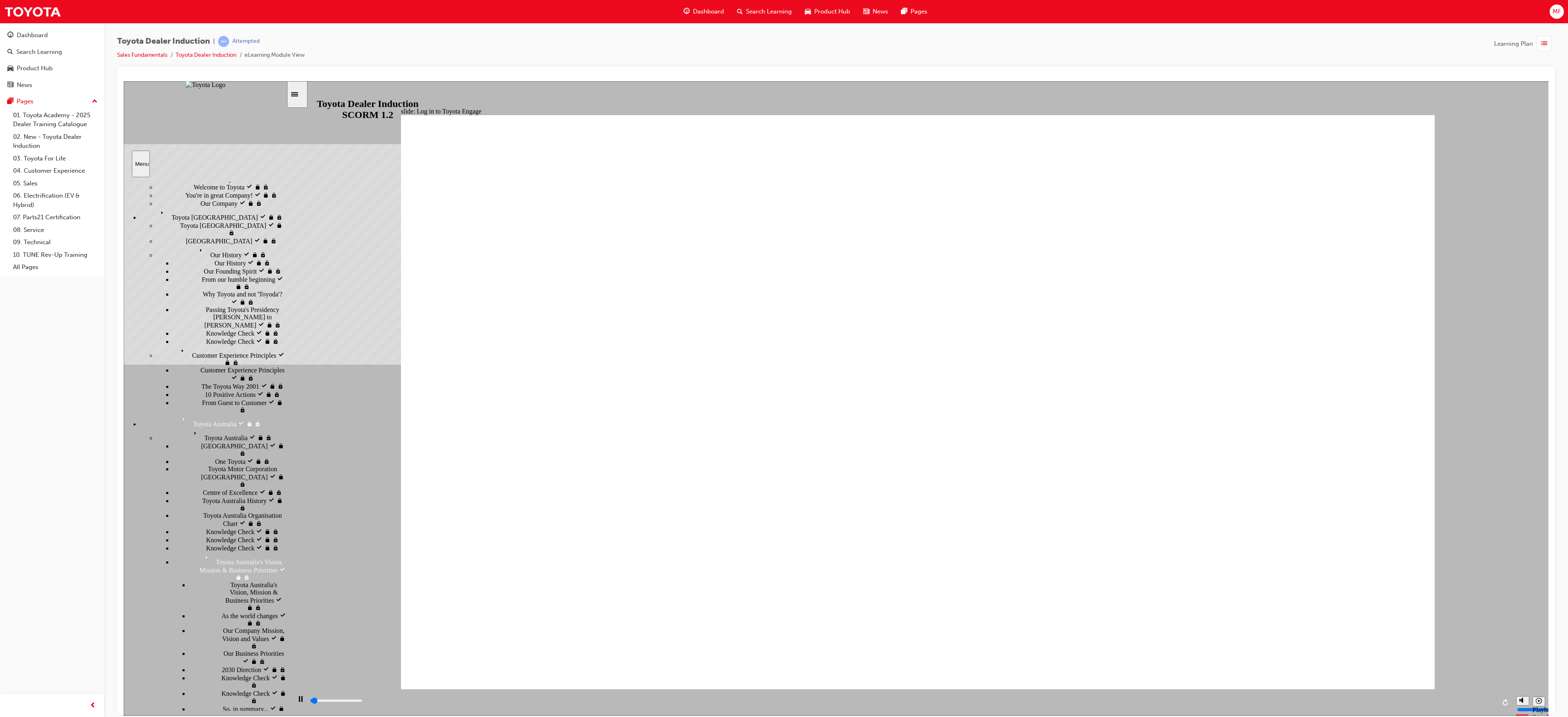 click on "myBenefits
myBenefits" at bounding box center (238, 1376) 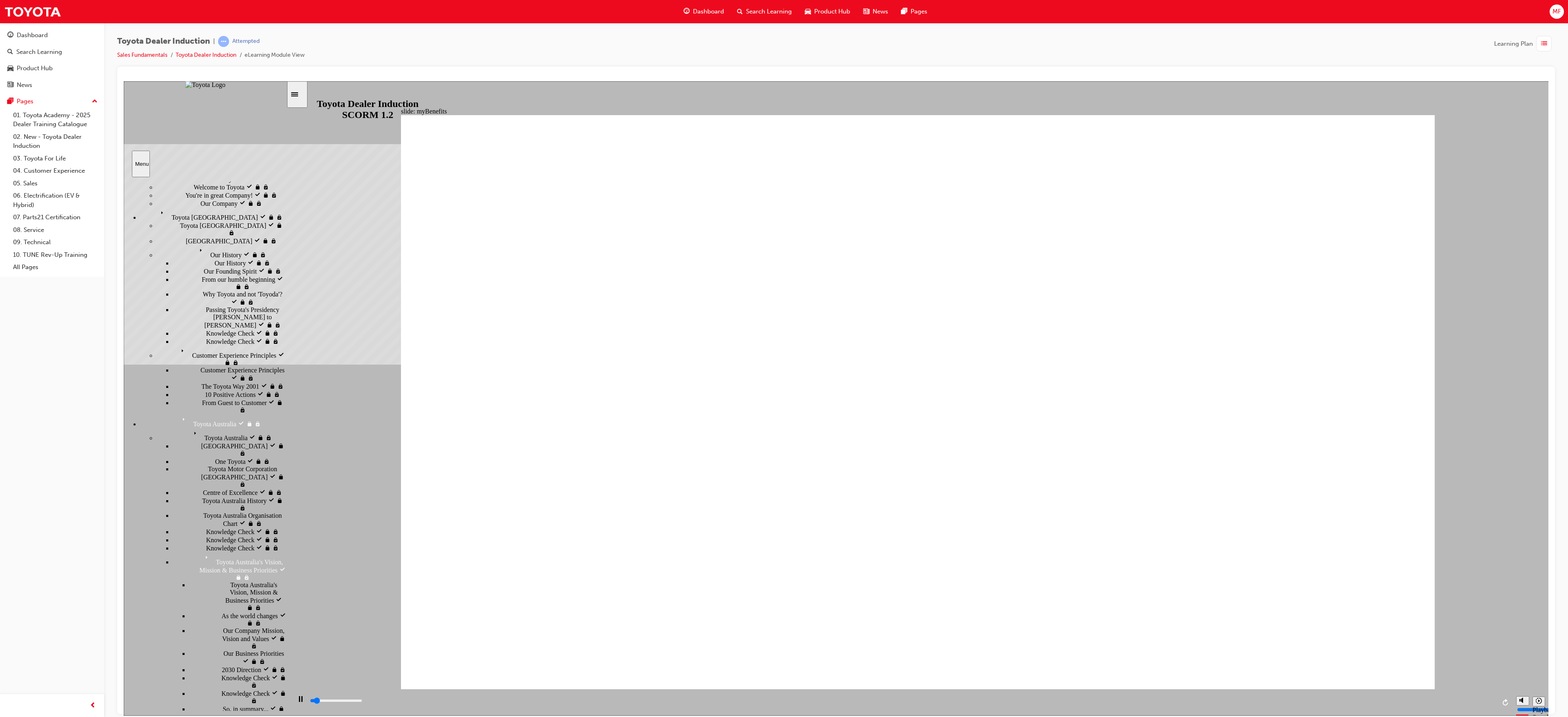 click on "Working at Your Dealership
Working at Your Dealership" at bounding box center (221, 1134) 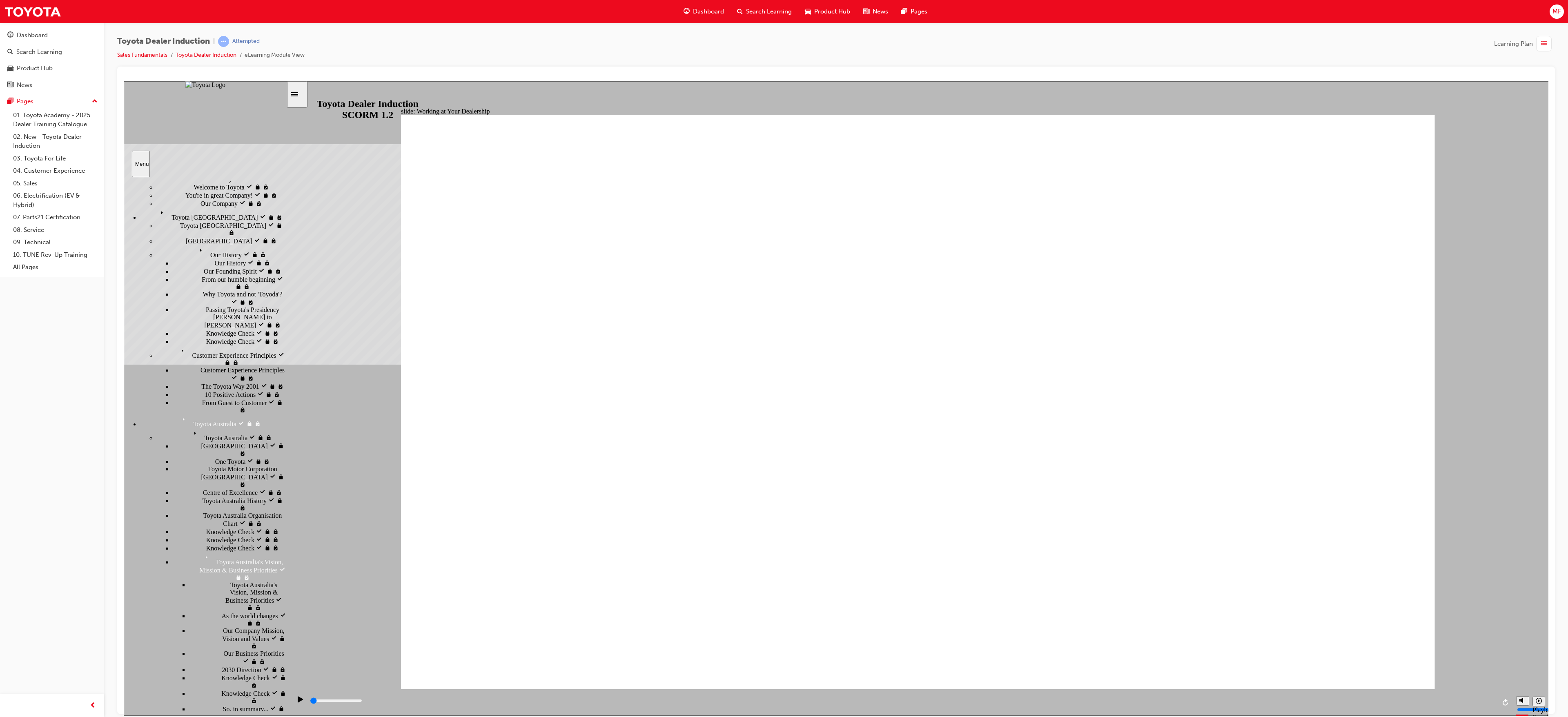 scroll, scrollTop: 0, scrollLeft: 0, axis: both 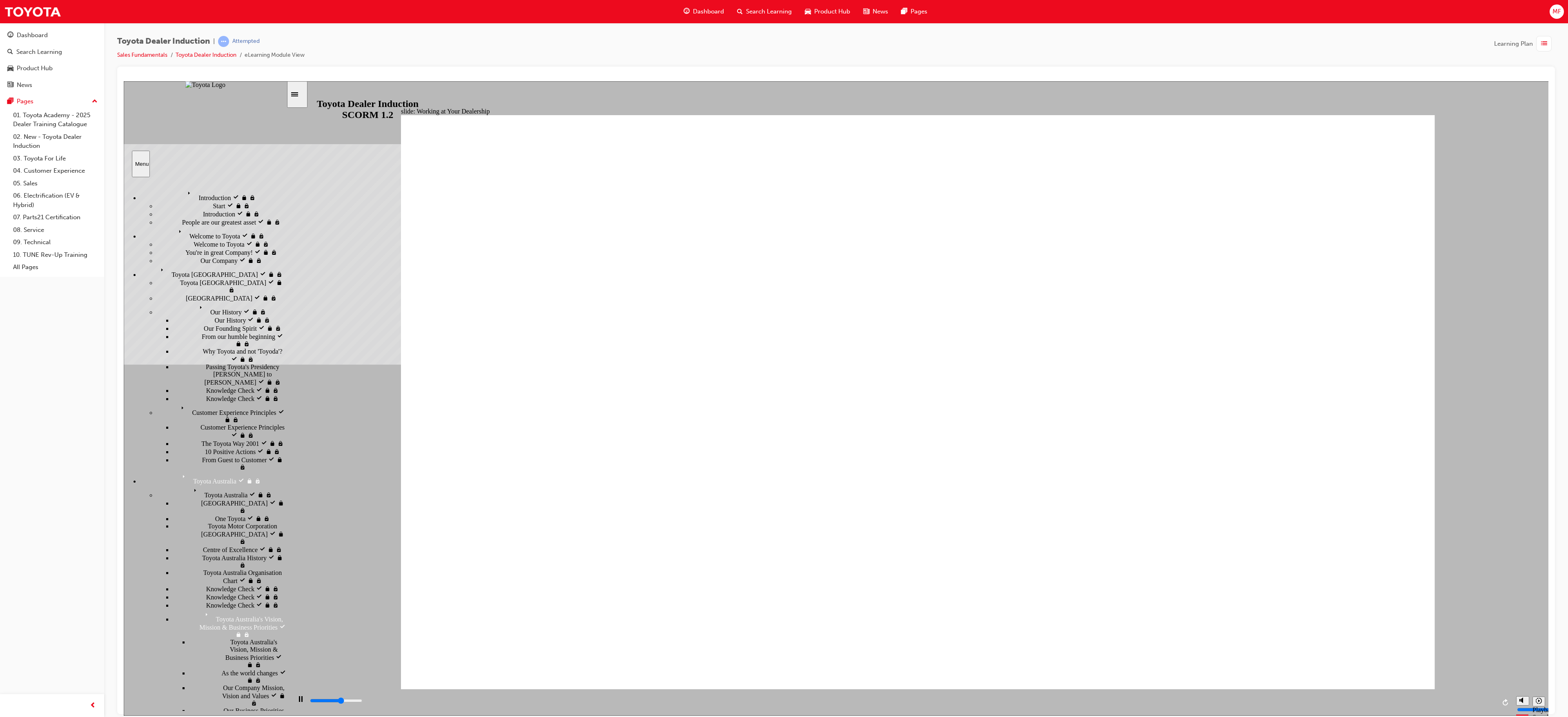 click on "Toyota Australia
Toyota [GEOGRAPHIC_DATA]" at bounding box center [213, 478] 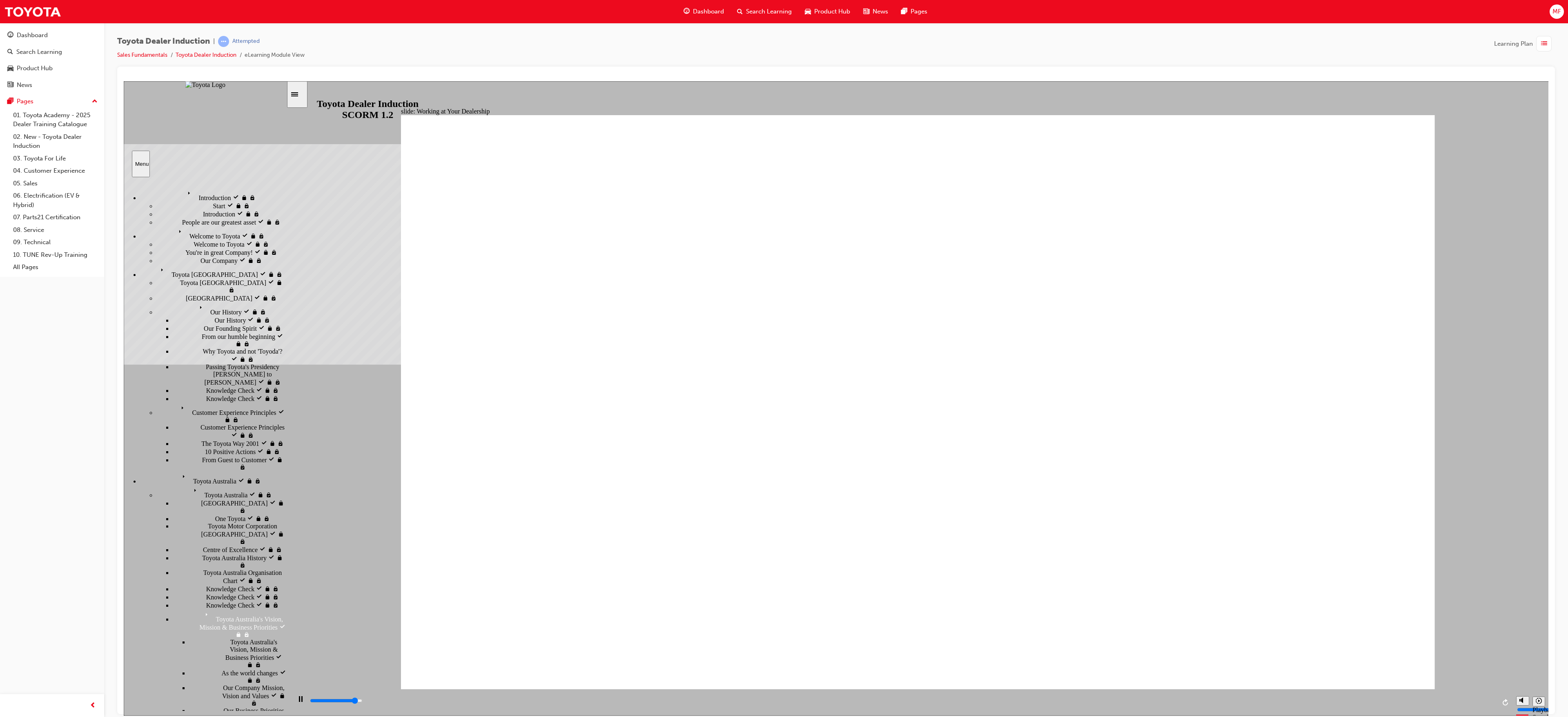 click on "Toyota Australia
Toyota [GEOGRAPHIC_DATA]" at bounding box center [213, 478] 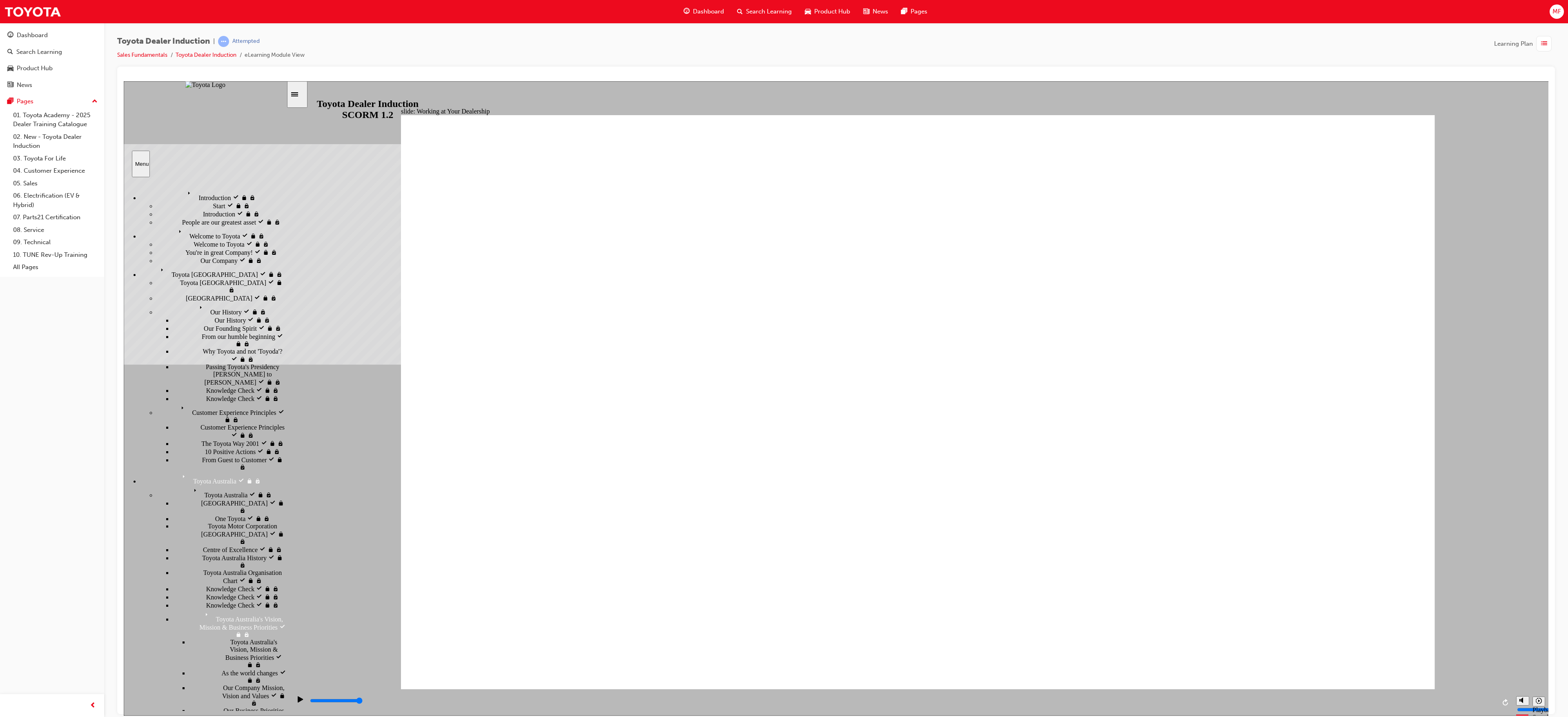 click on "Toyota Australia
Toyota [GEOGRAPHIC_DATA]" at bounding box center [221, 492] 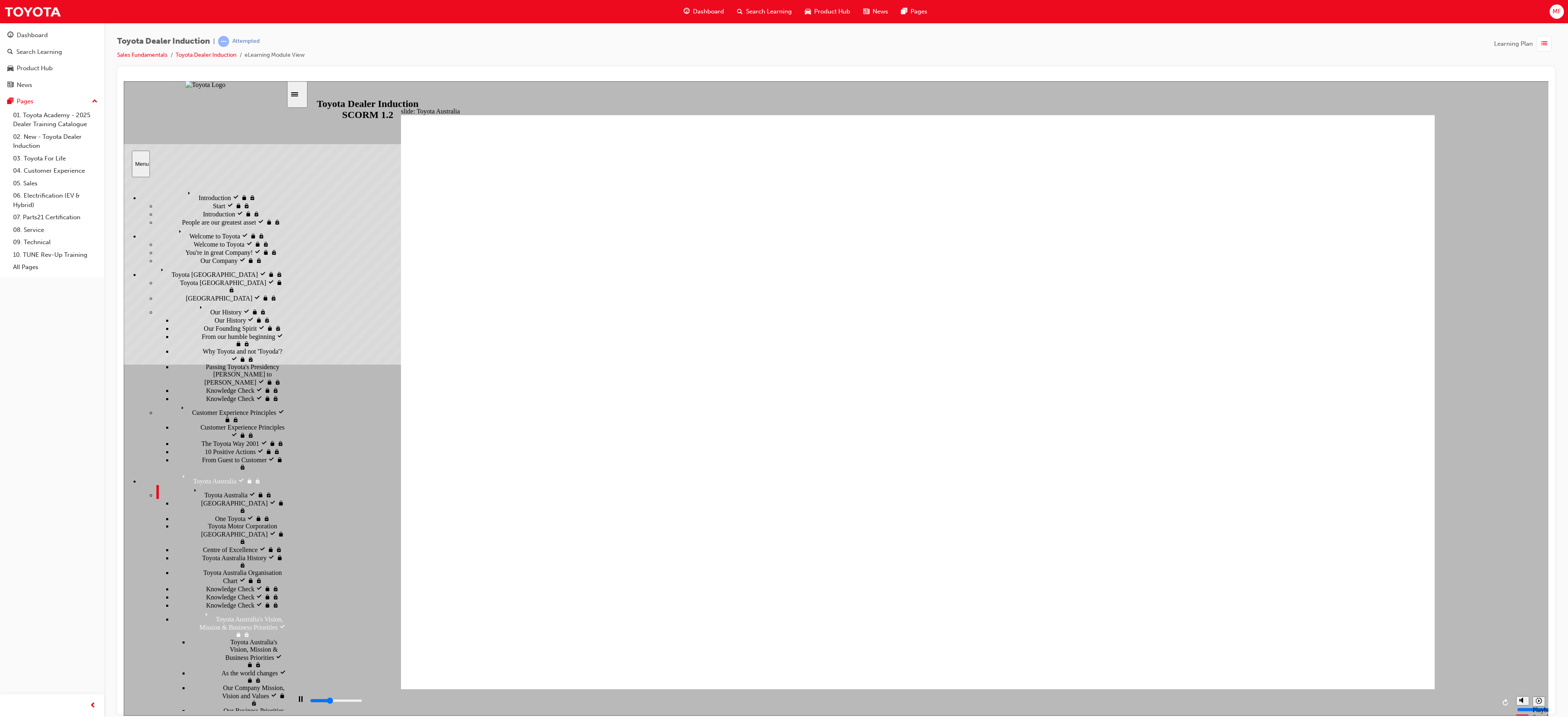 click on "[GEOGRAPHIC_DATA]
[GEOGRAPHIC_DATA]" at bounding box center (229, 506) 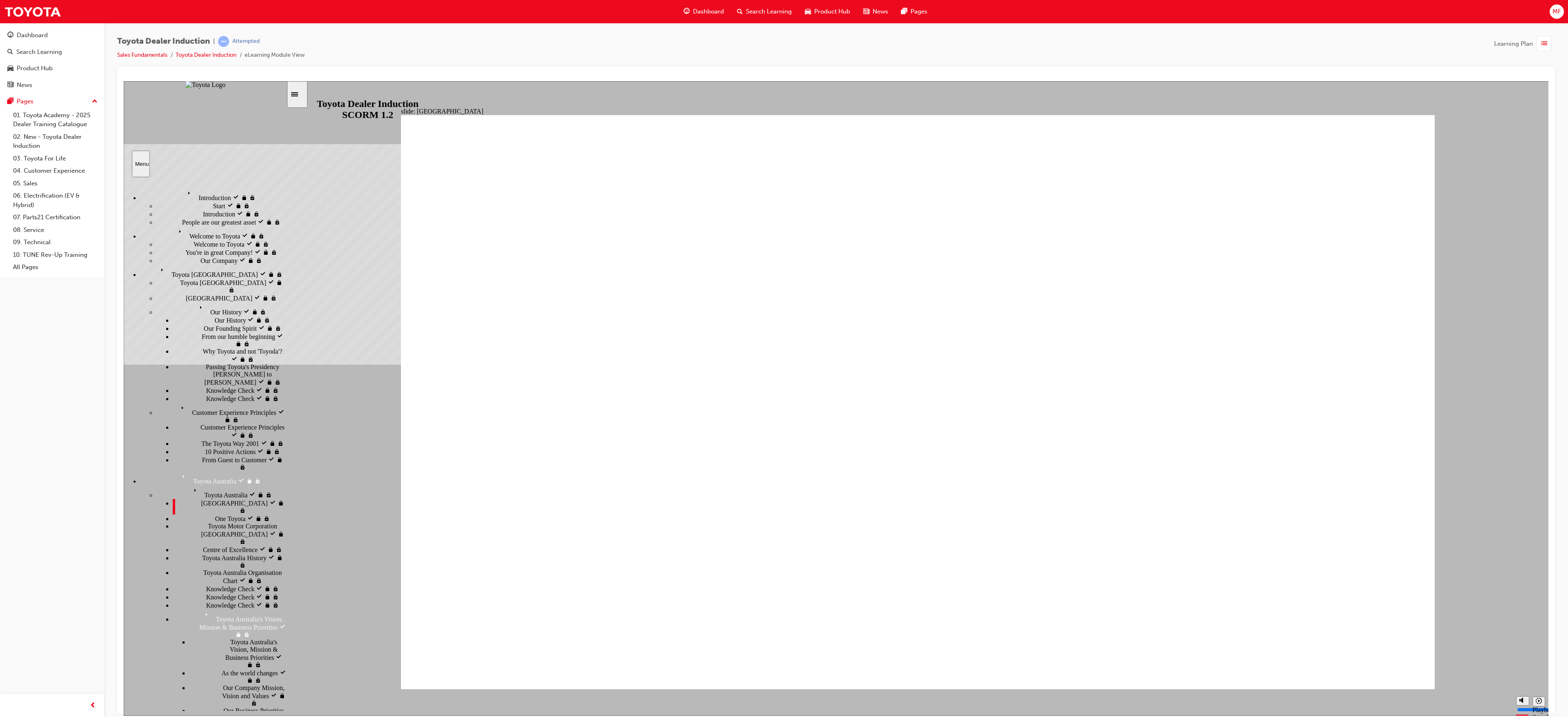 click on "One Toyota" at bounding box center [230, 518] 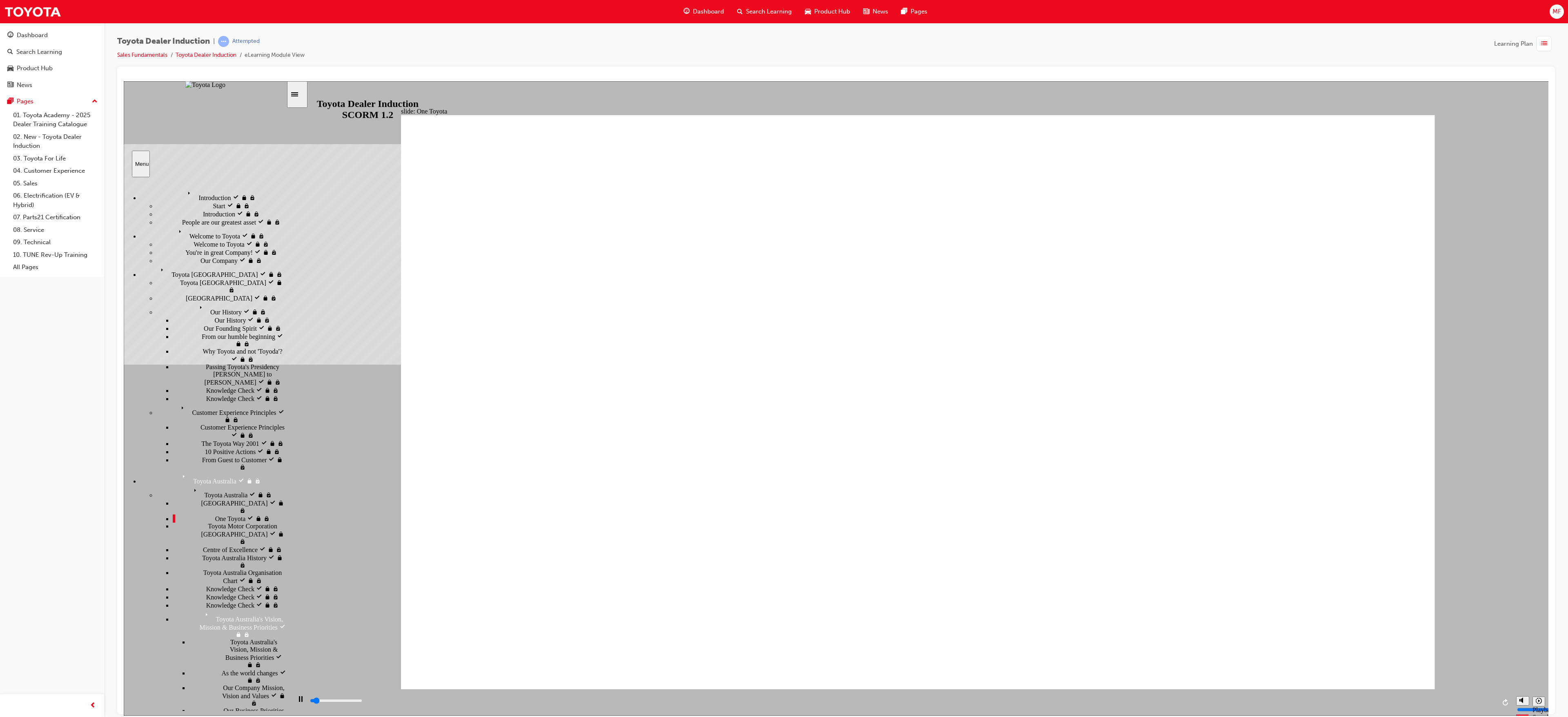 click on "Toyota Motor Corporation [GEOGRAPHIC_DATA]" at bounding box center (247, 530) 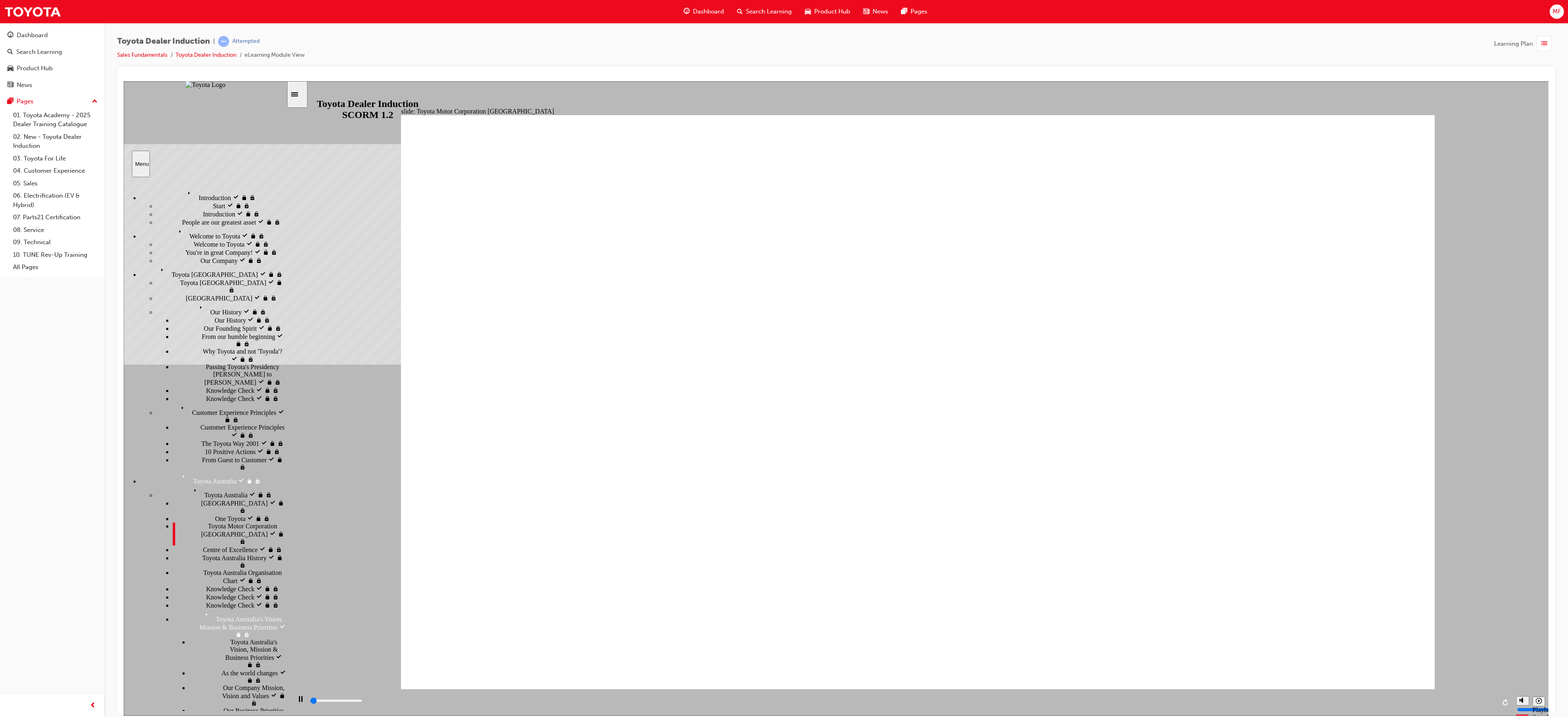 click on "Centre of Excellence
Centre of Excellence" at bounding box center [229, 549] 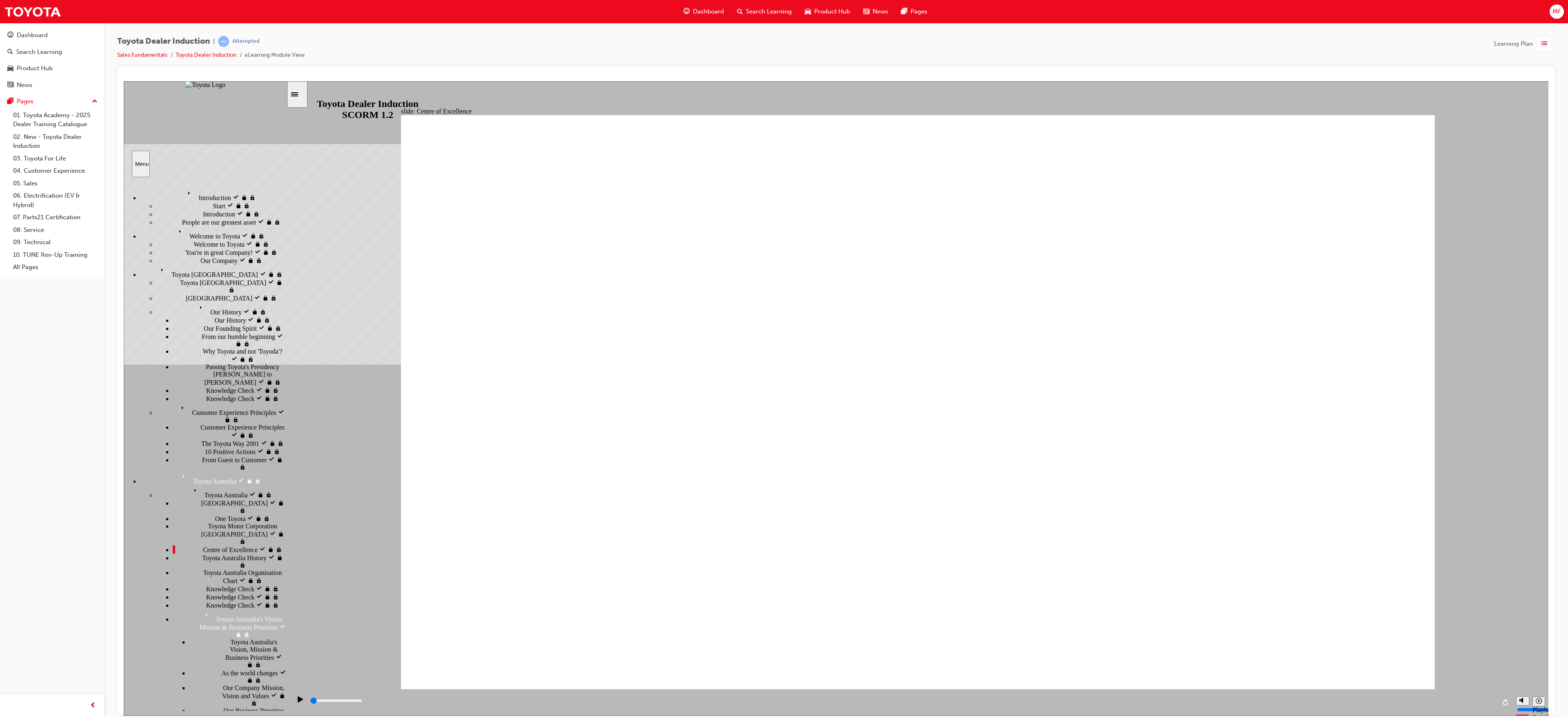 click on "Toyota Australia History
Toyota Australia History" at bounding box center (229, 561) 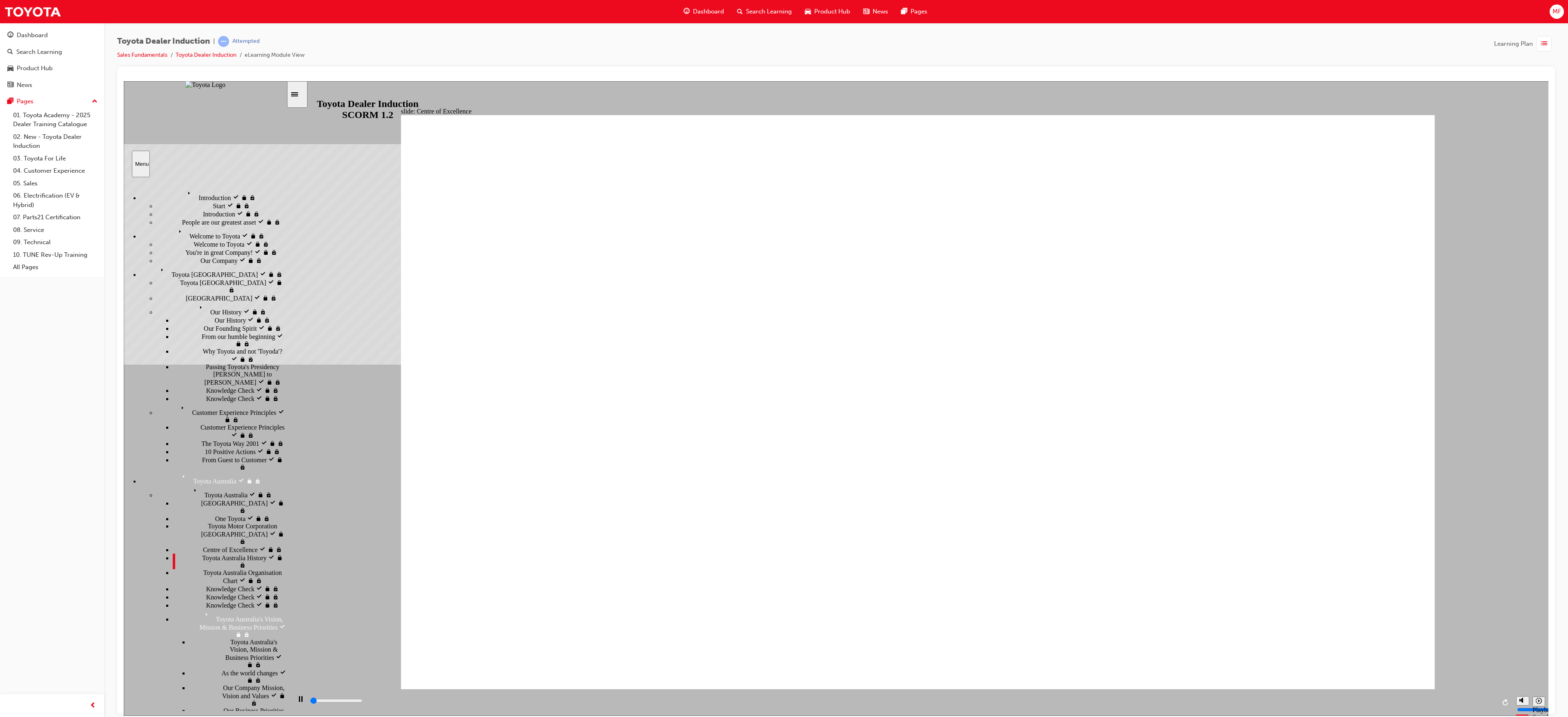 click on "Toyota Australia Organisation Chart
Toyota Australia Organisation Chart" at bounding box center [229, 577] 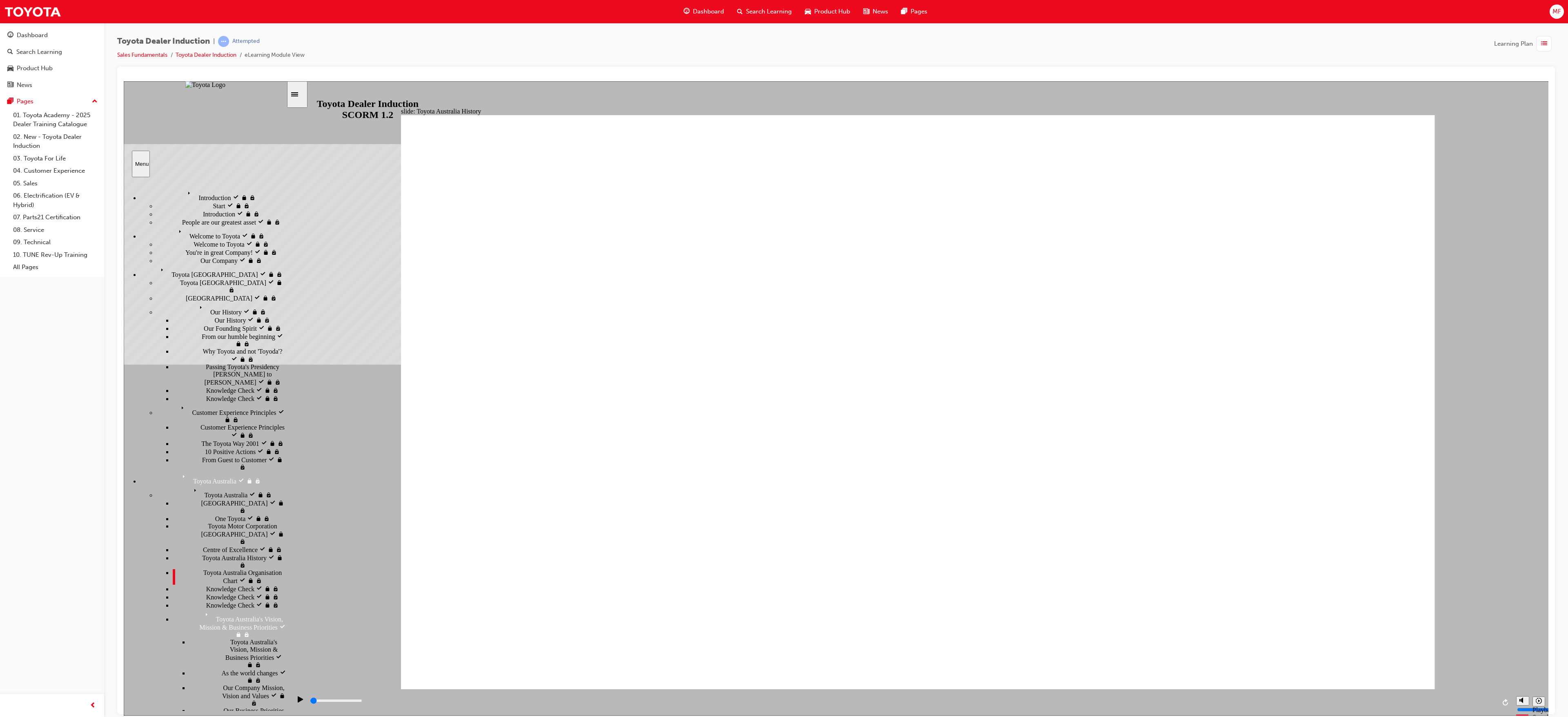 click on "Knowledge Check" at bounding box center (230, 588) 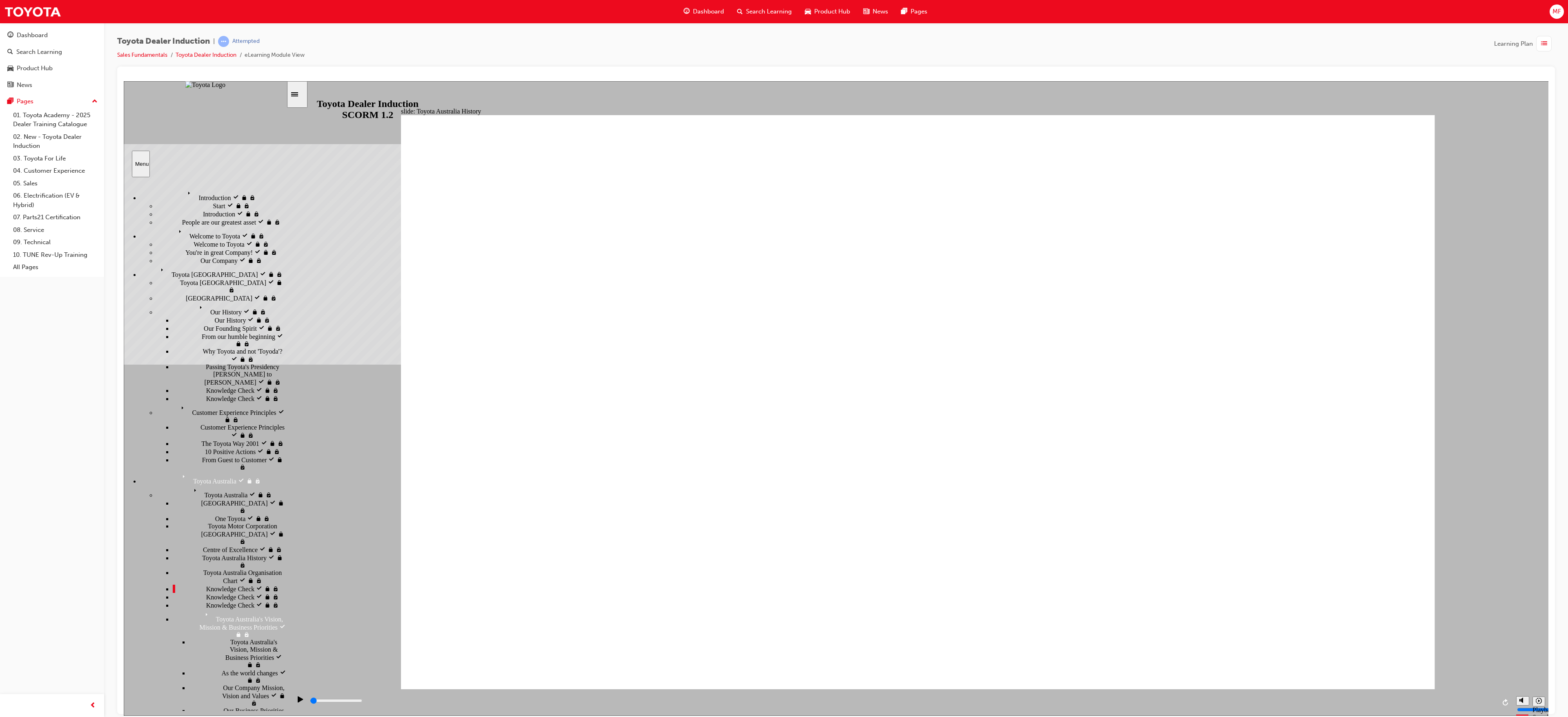 click on "Knowledge Check
Knowledge Check" at bounding box center (229, 597) 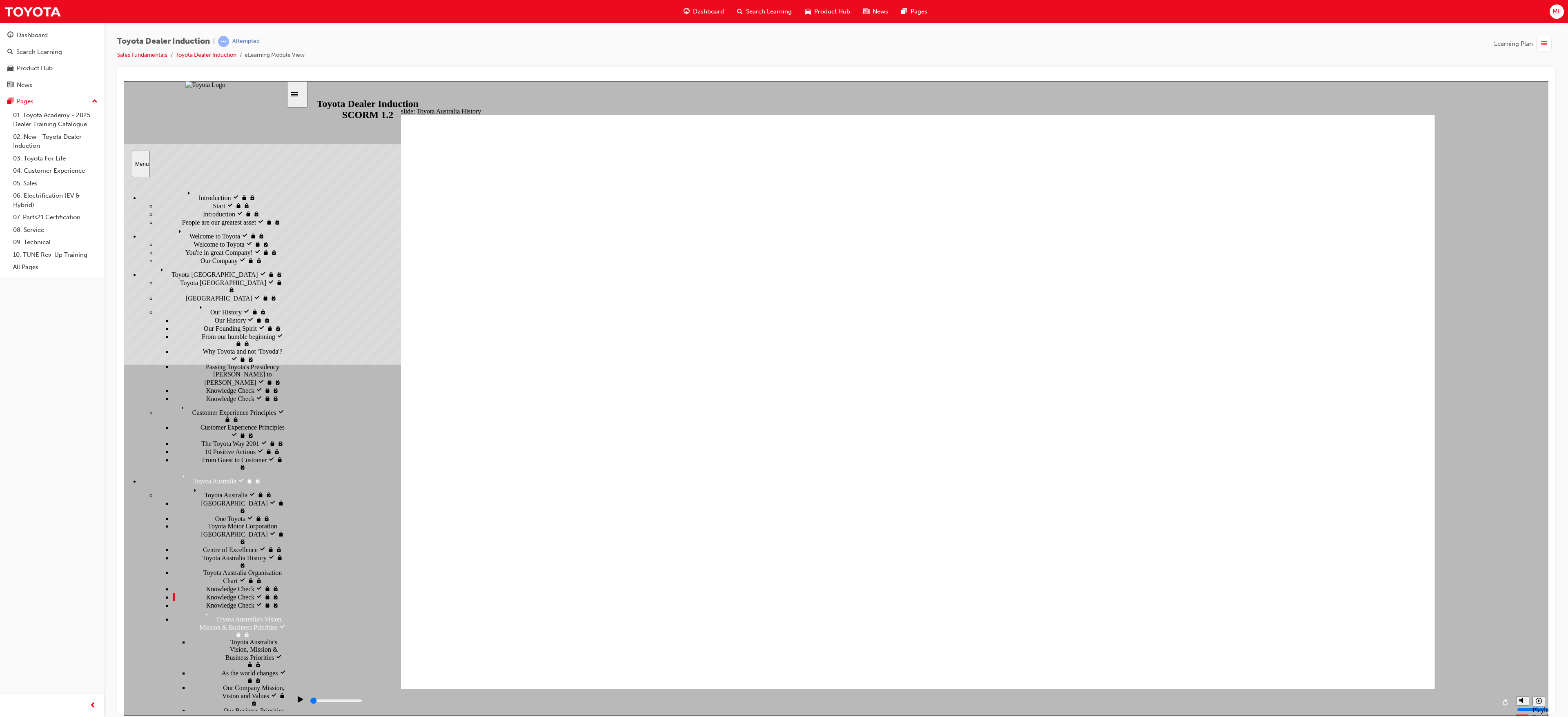 click on "Knowledge Check
Knowledge Check" at bounding box center (229, 605) 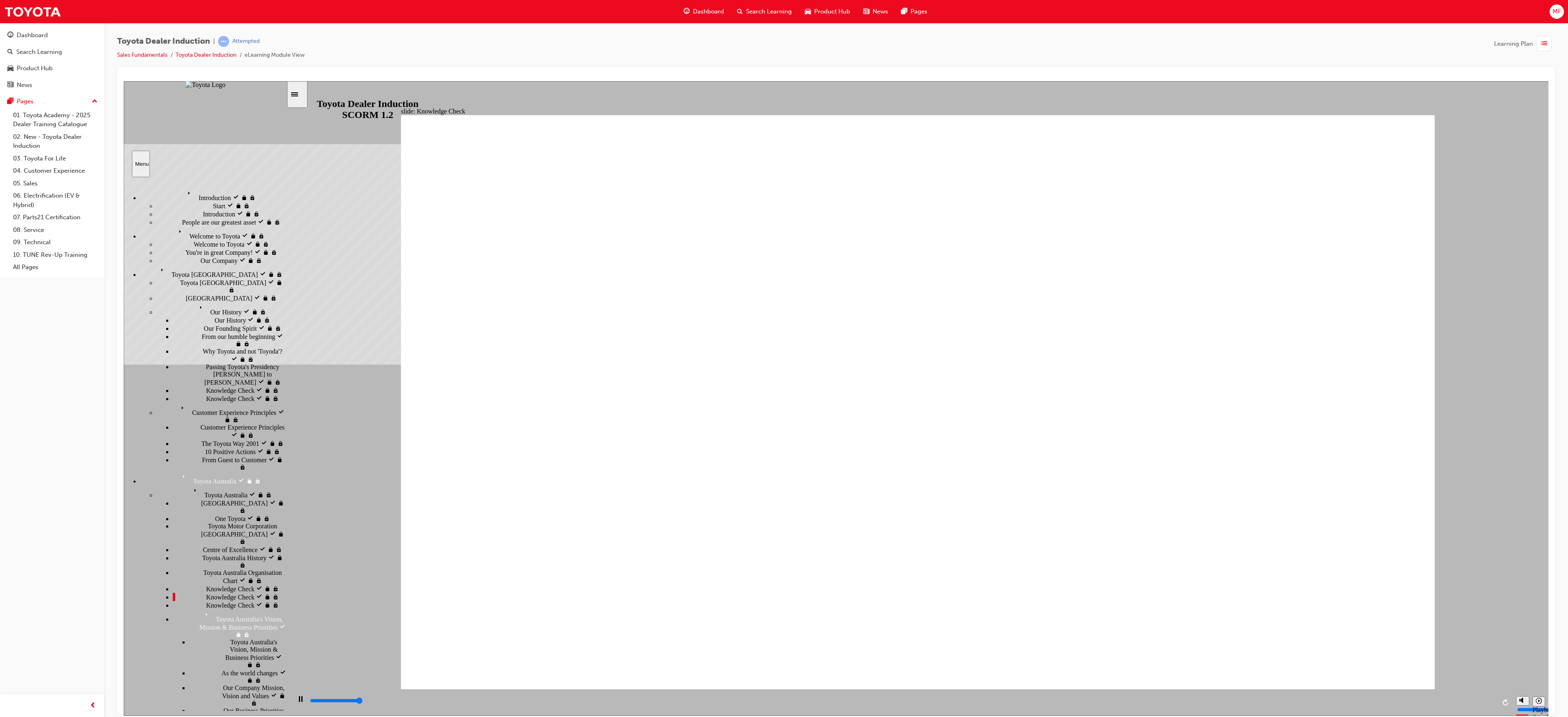 type on "5000" 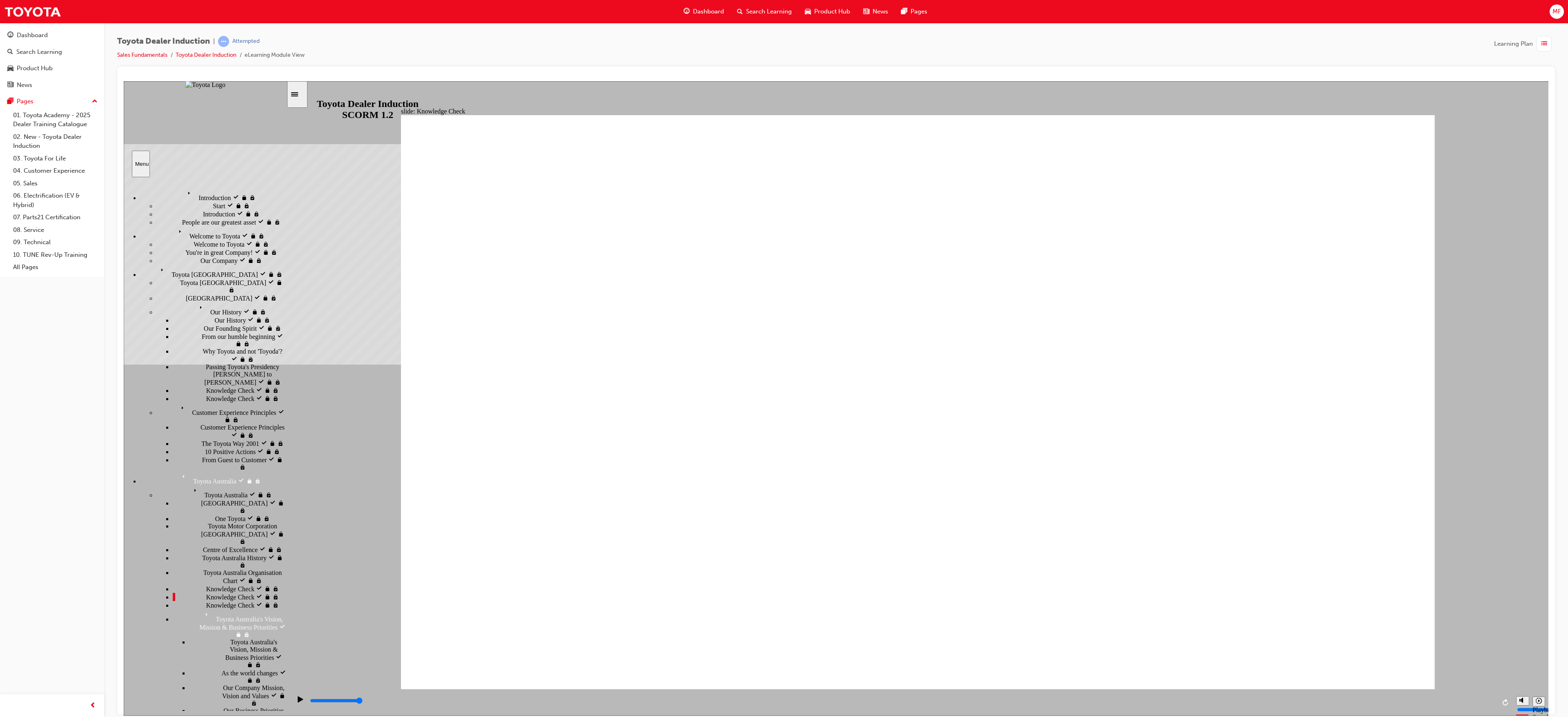 radio on "true" 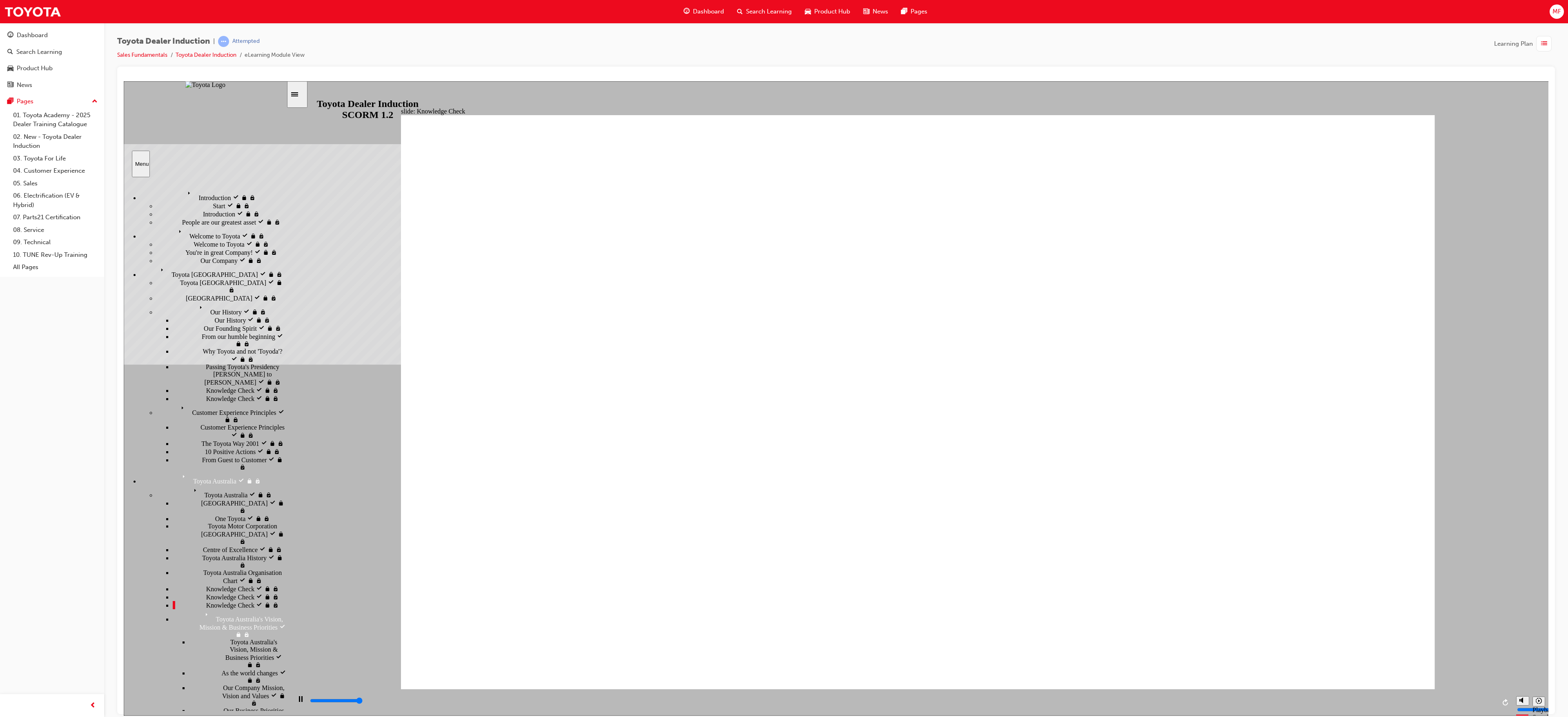 type on "5000" 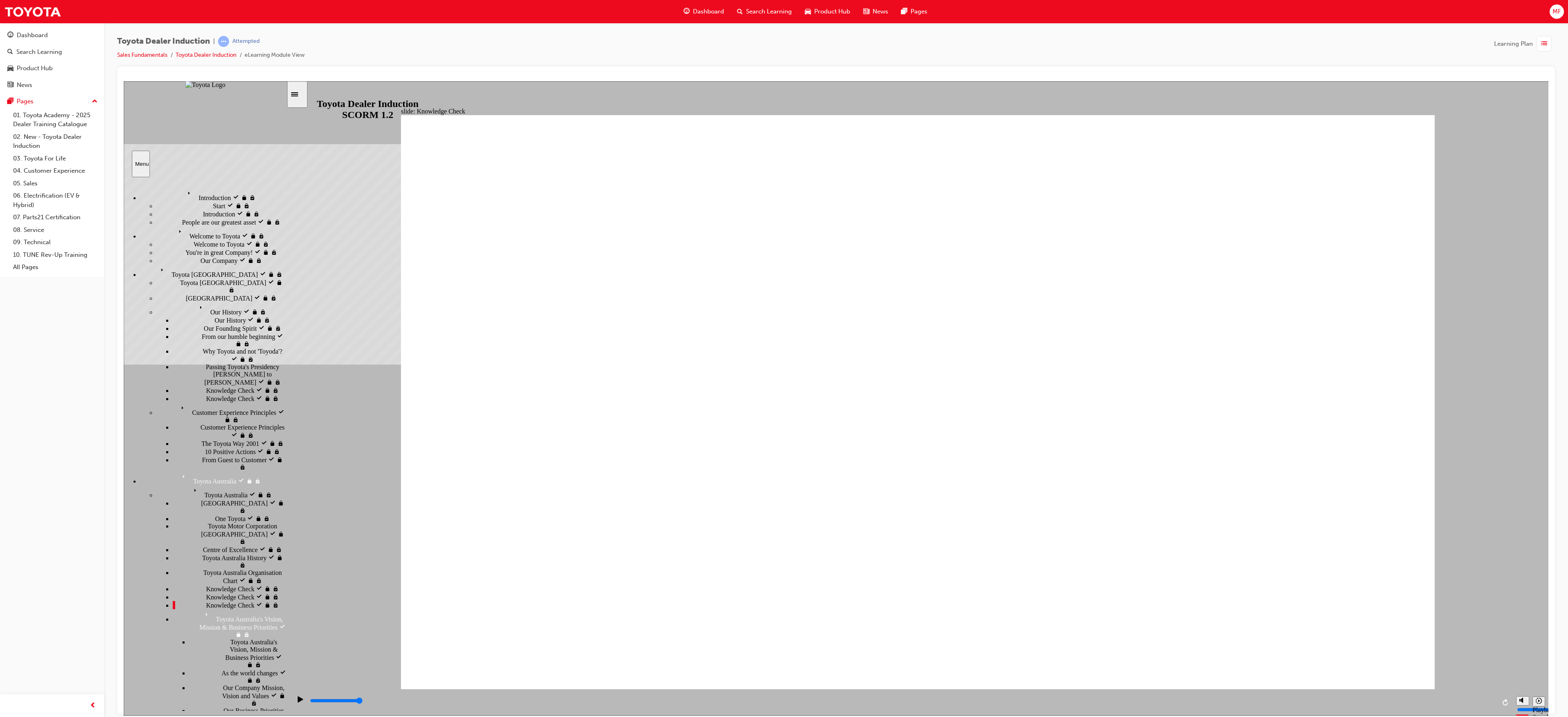 radio on "true" 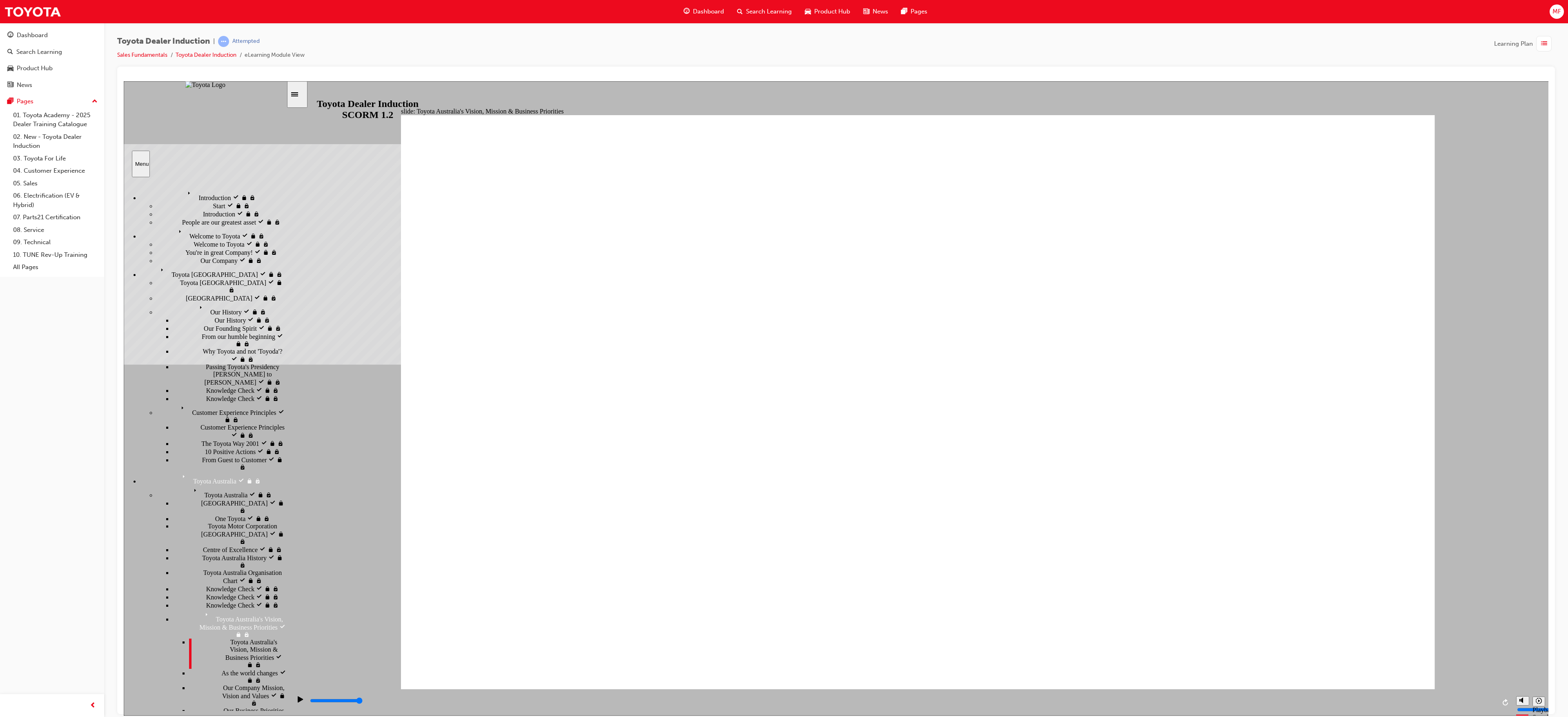 click 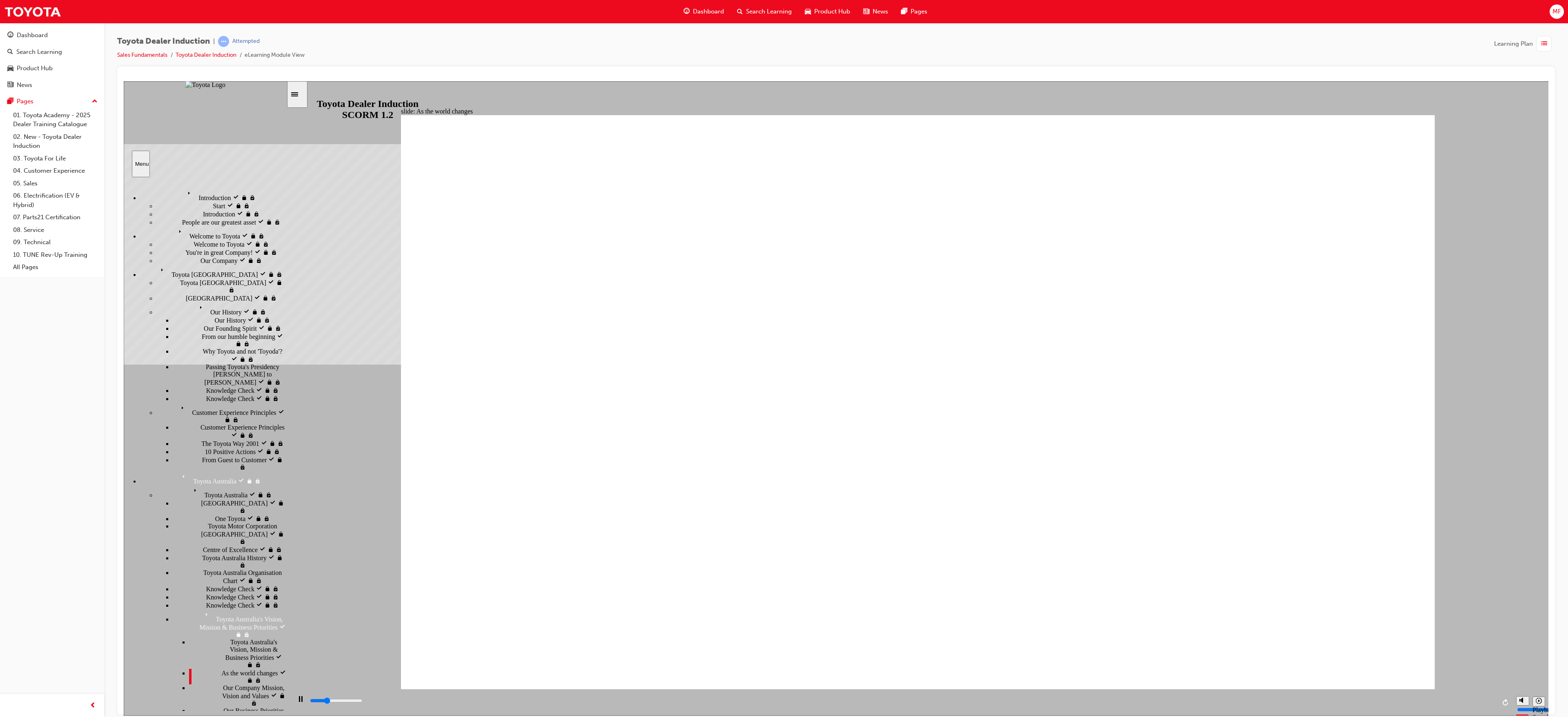 click on "Our Company Mission, Vision and Values
Our Company Mission, Vision and Values" at bounding box center (238, 695) 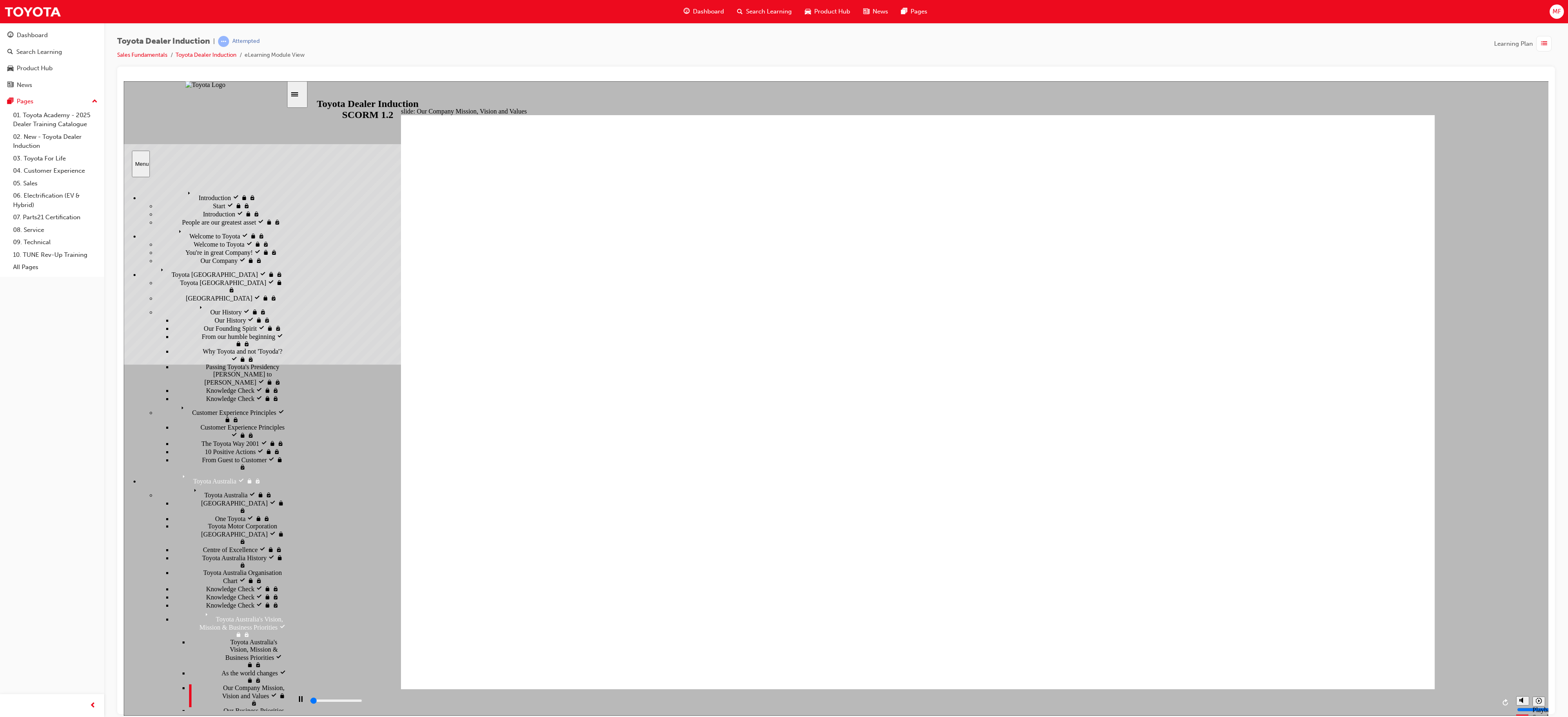 click on "Our Business Priorities
Our Business Priorities" at bounding box center (238, 715) 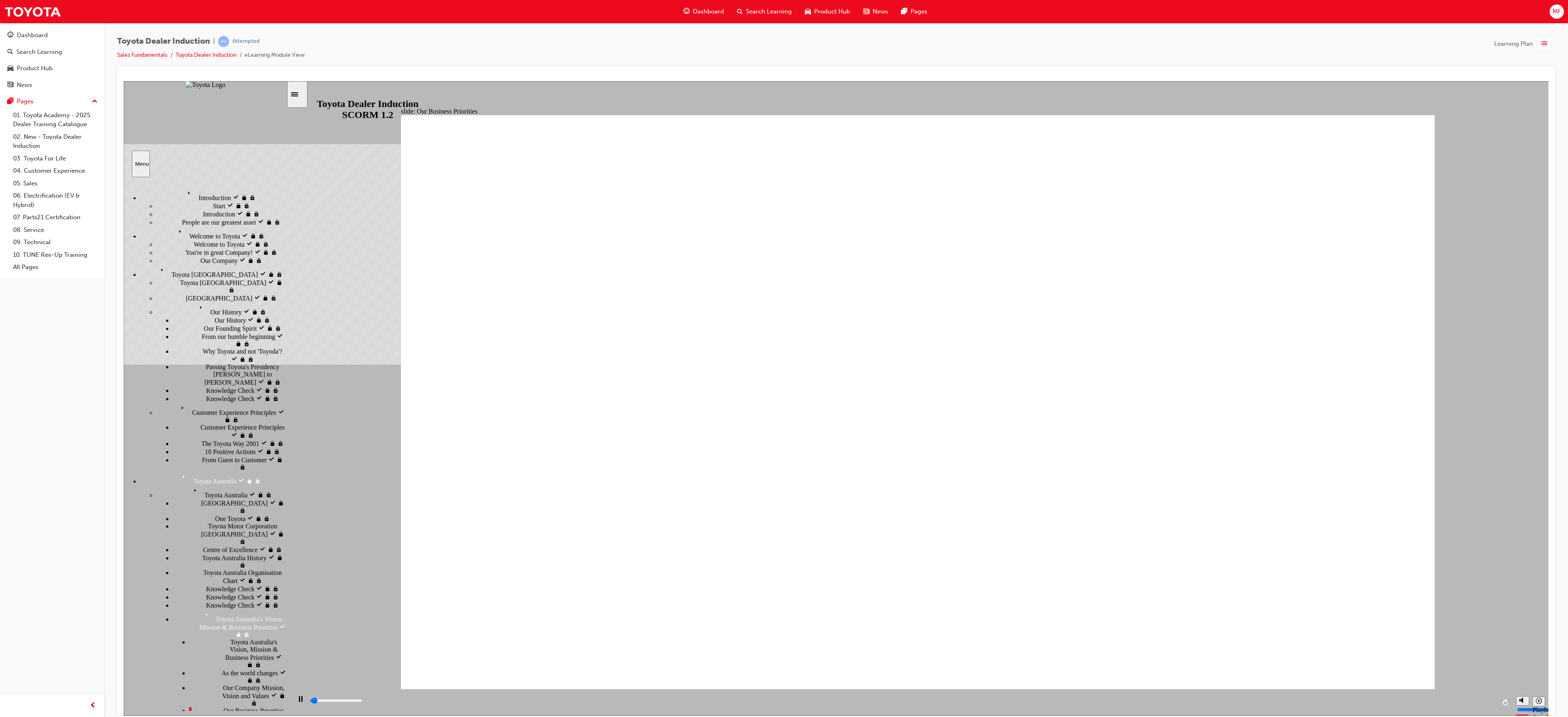 click on "2030 Direction
2030 Direction" at bounding box center [238, 726] 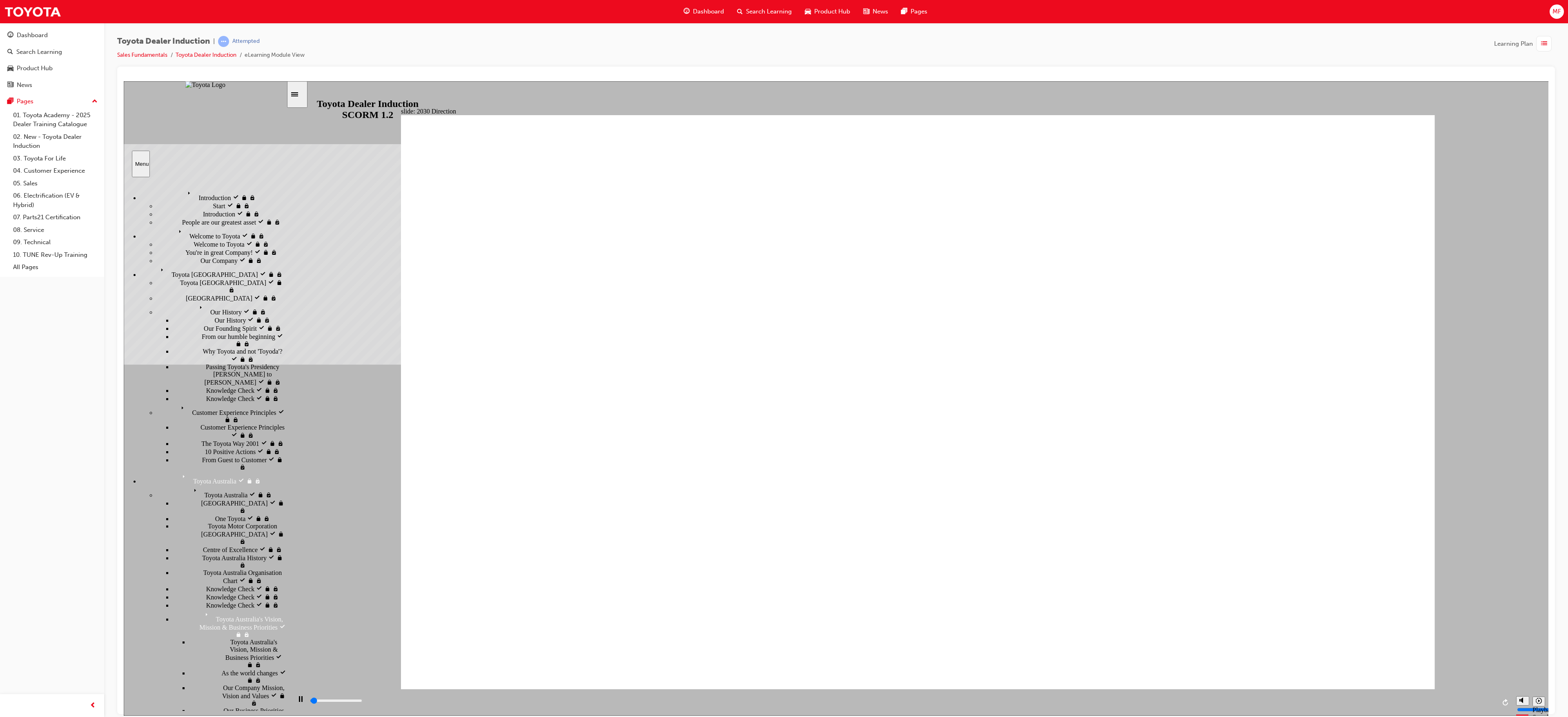 click on "Knowledge Check
Knowledge Check" at bounding box center (238, 738) 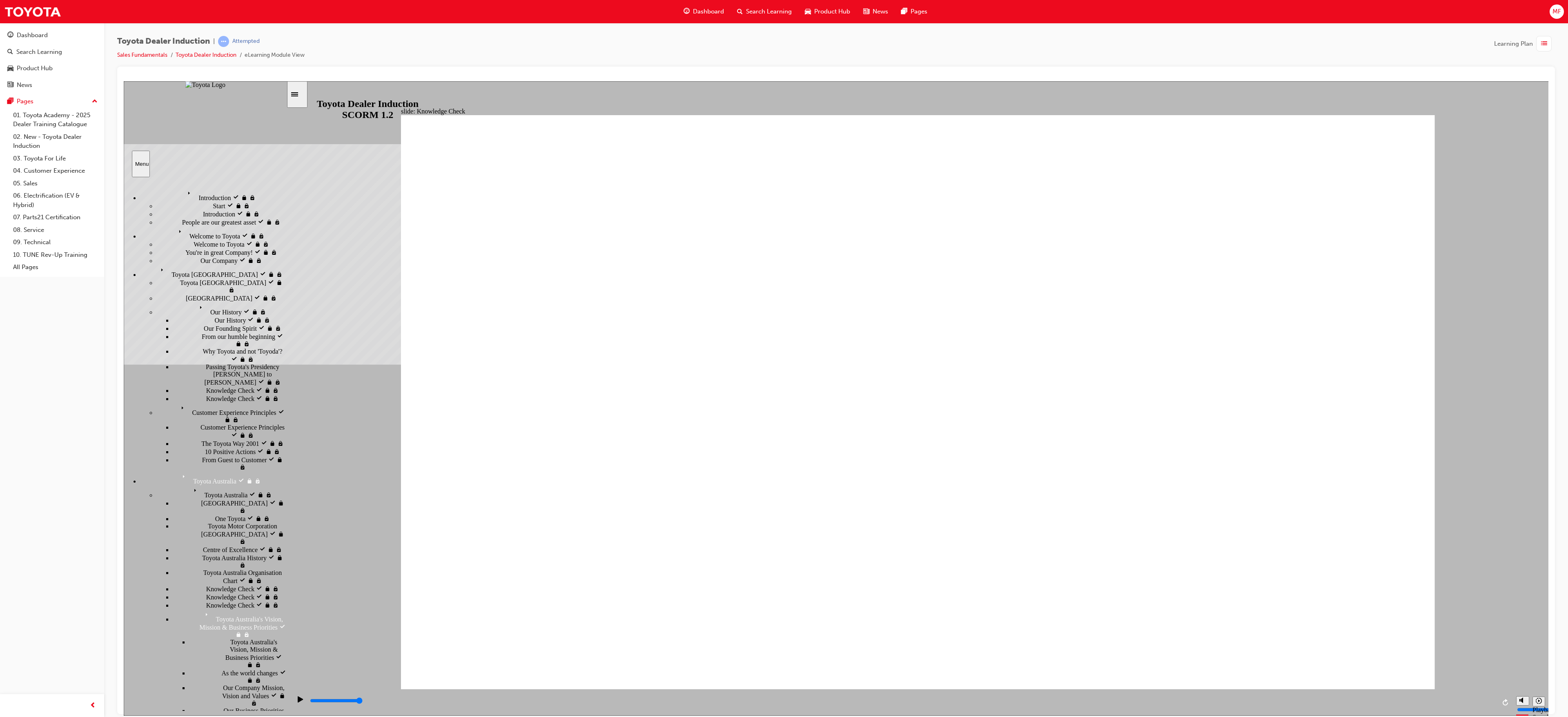 click at bounding box center [1036, 1951] 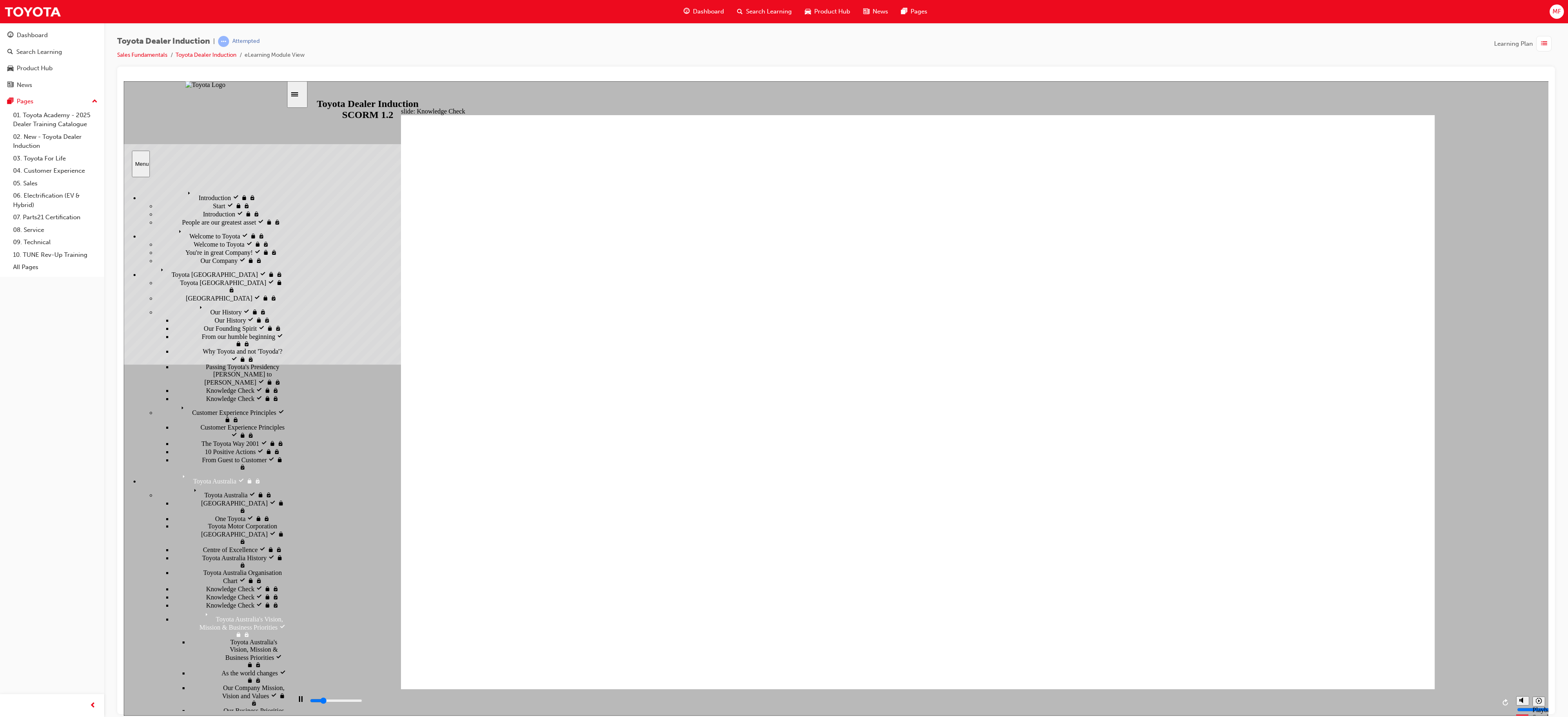 click on "So, in summary...
So, in summary..." at bounding box center [238, 769] 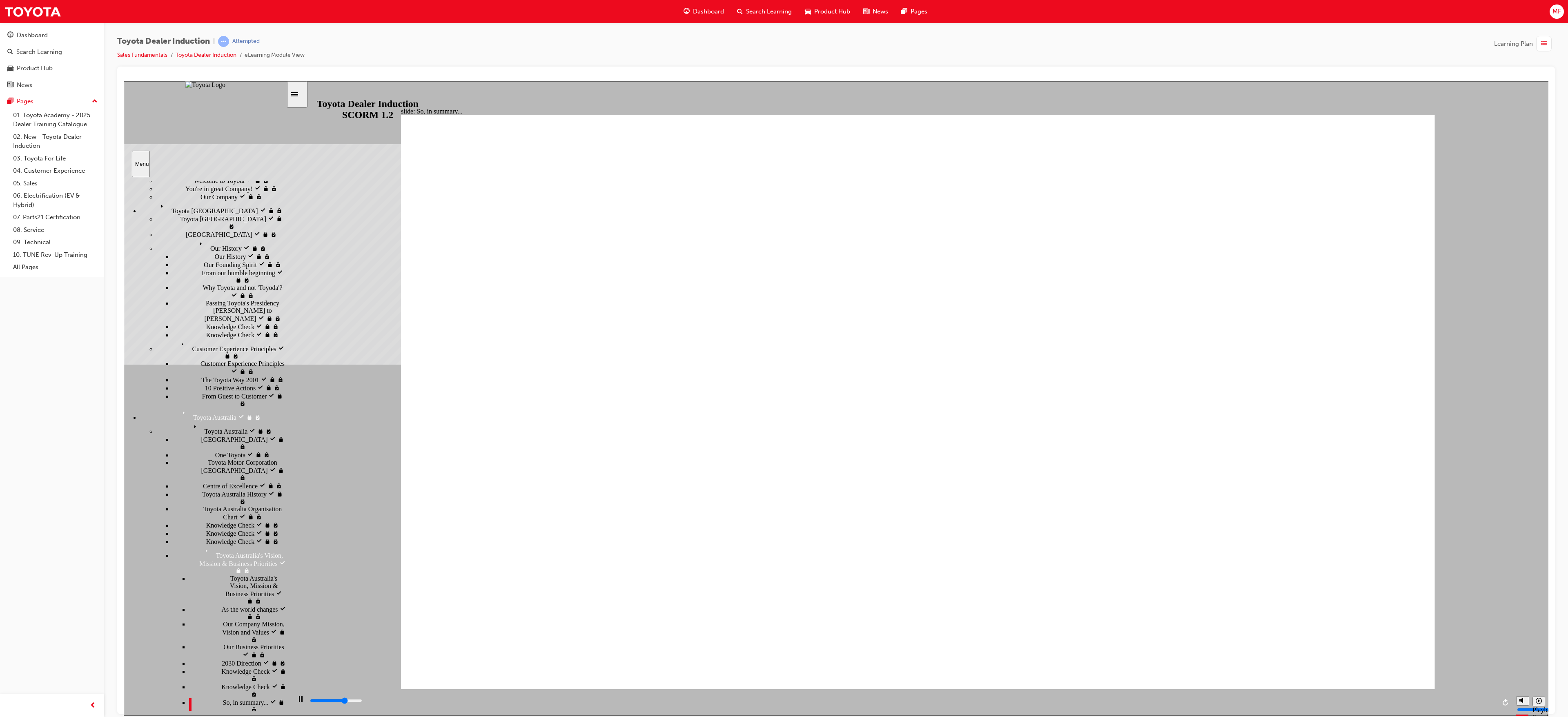 scroll, scrollTop: 66, scrollLeft: 0, axis: vertical 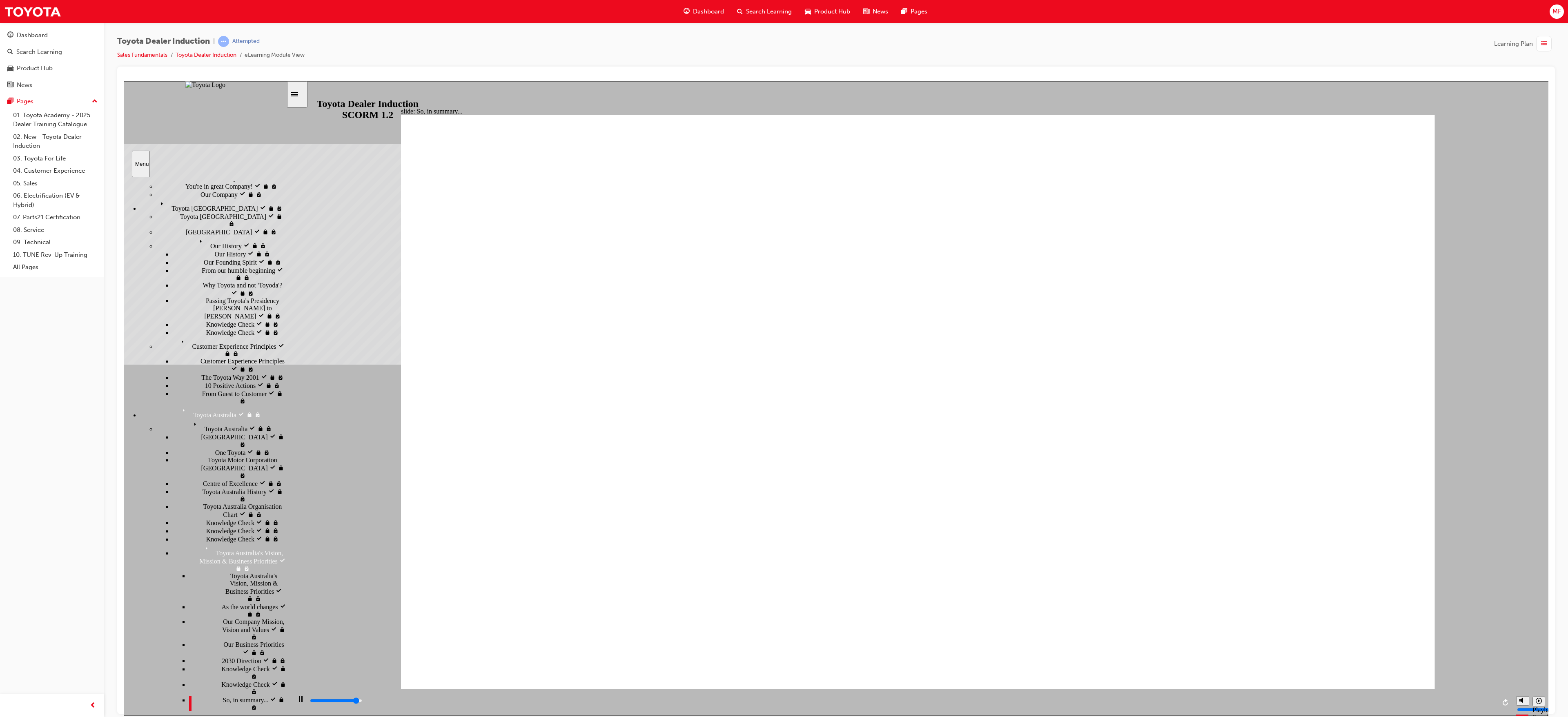 click on "Brand
Brand" at bounding box center (229, 718) 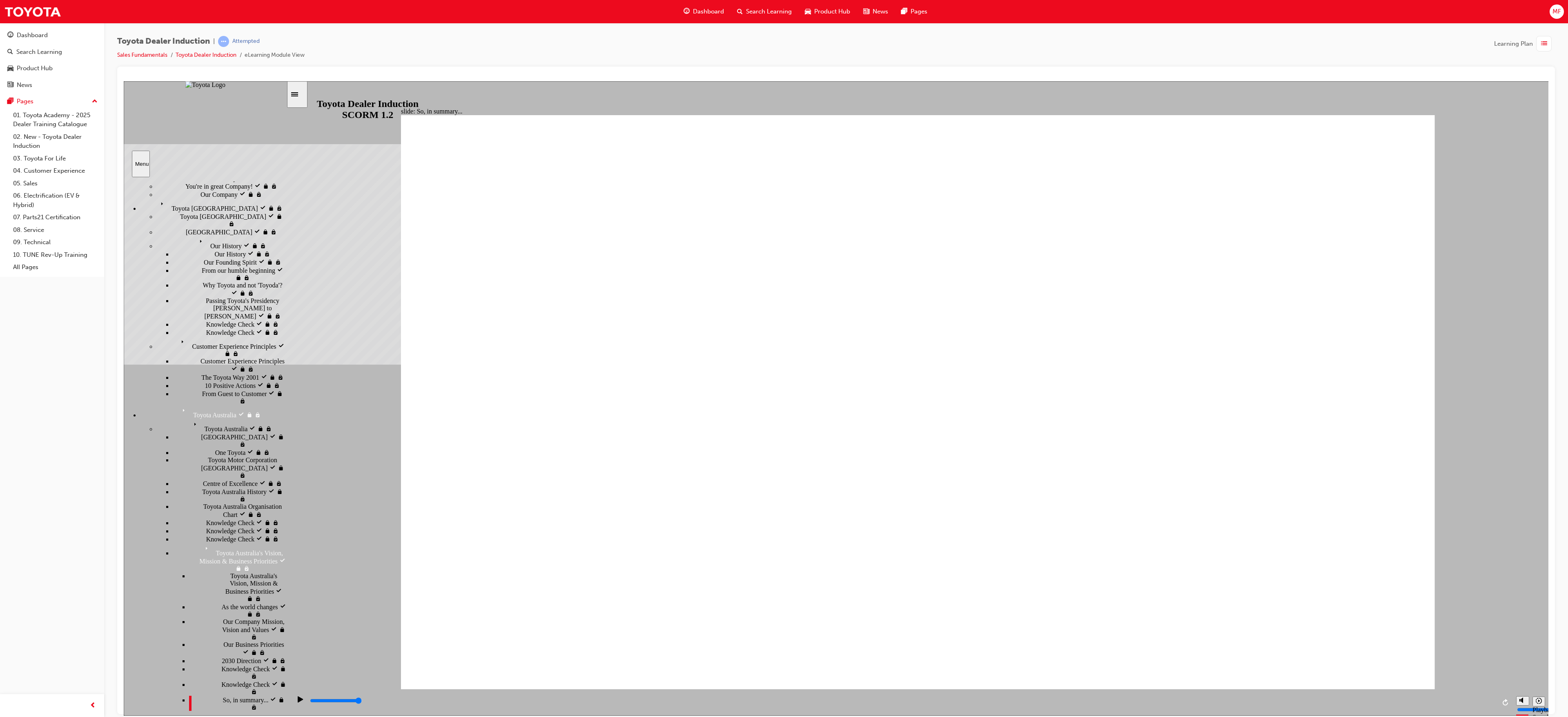 click on "Brand
Brand" at bounding box center (229, 718) 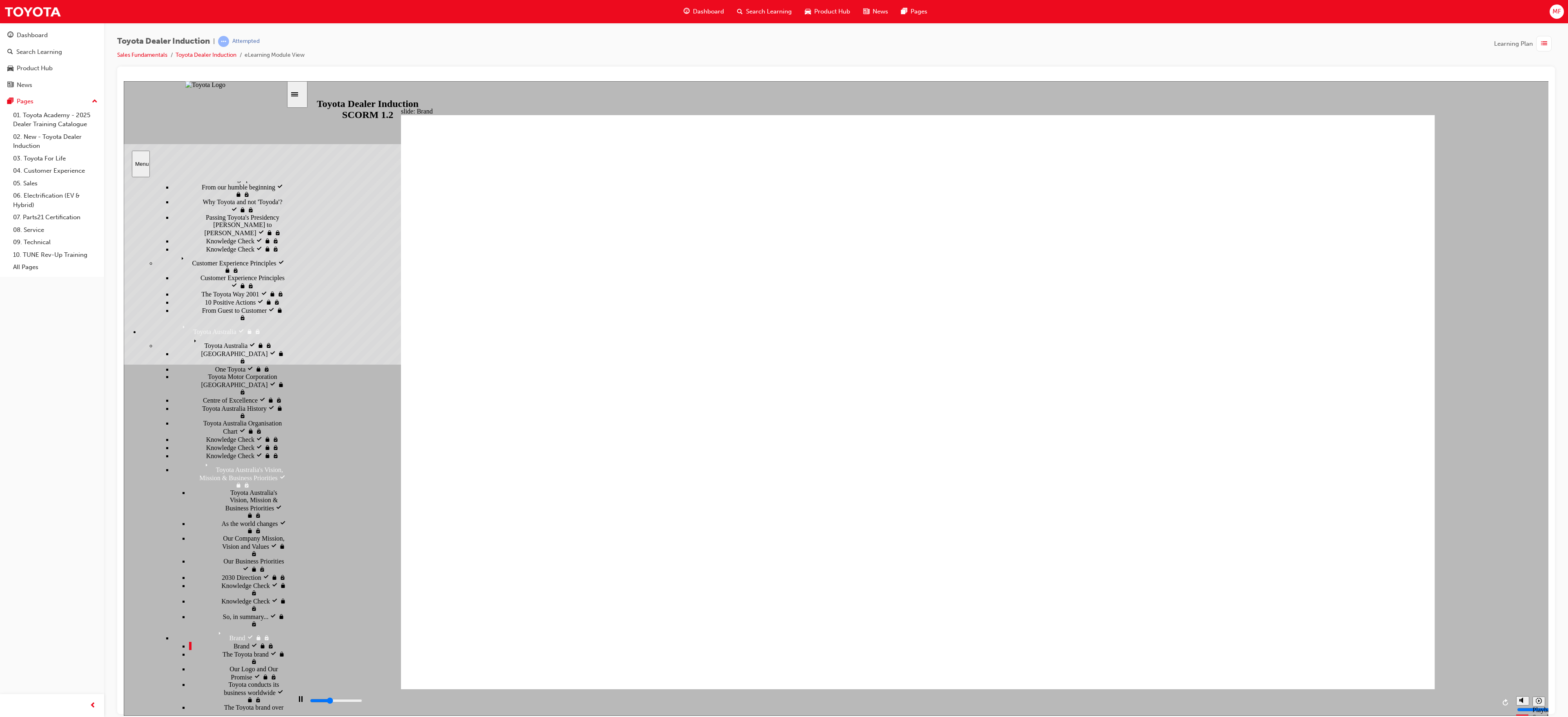 scroll, scrollTop: 178, scrollLeft: 0, axis: vertical 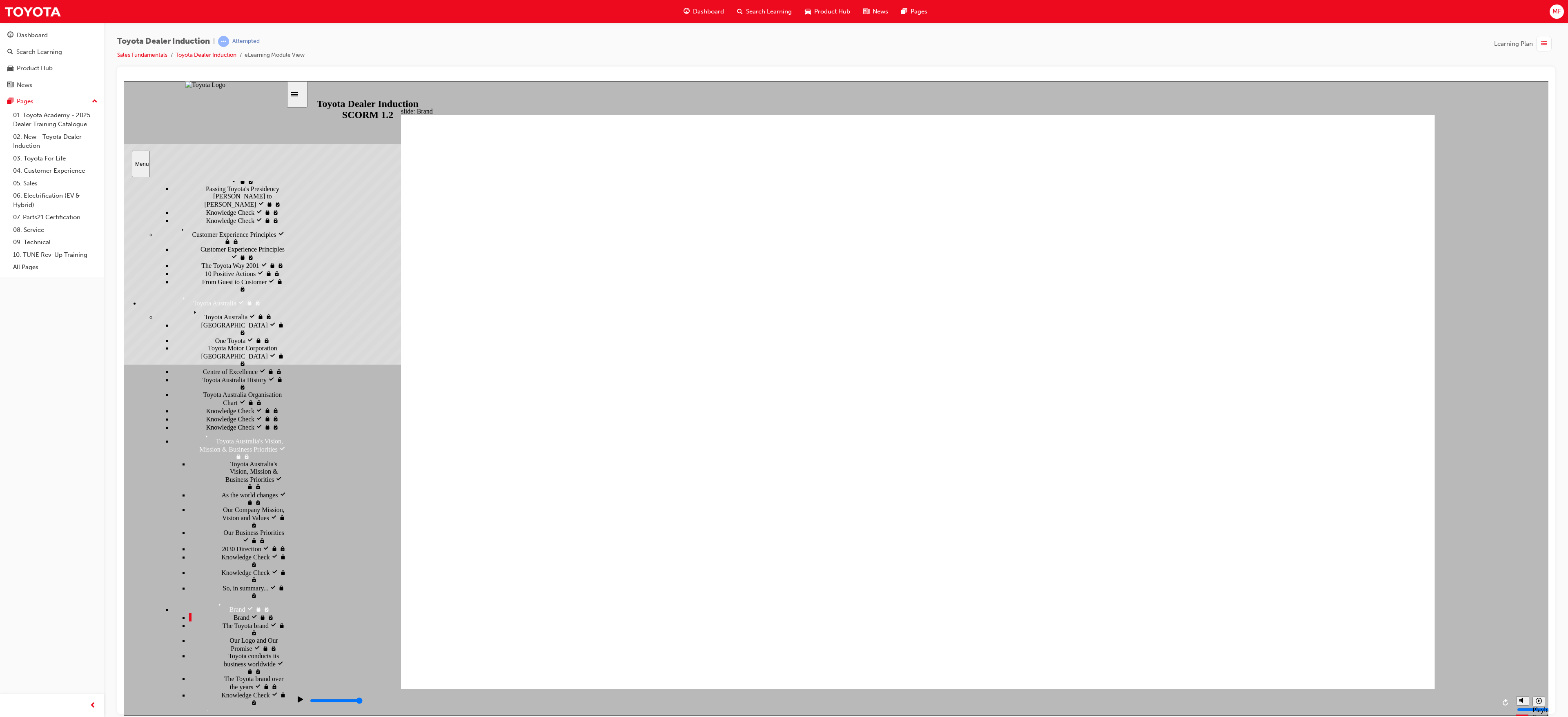 click on "The Toyota brand
The Toyota brand" at bounding box center [238, 629] 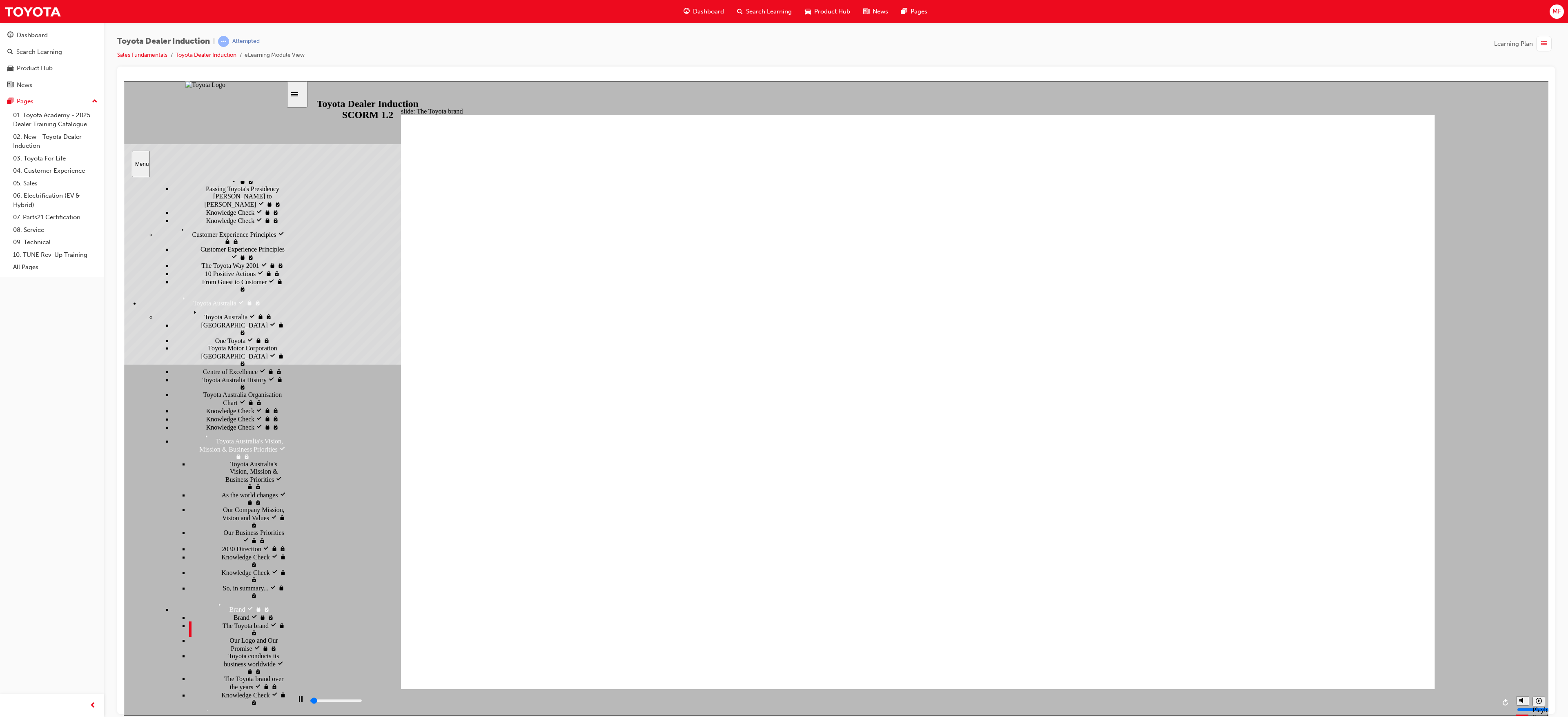 click on "Our Logo and Our Promise
Our Logo and Our Promise" at bounding box center (238, 644) 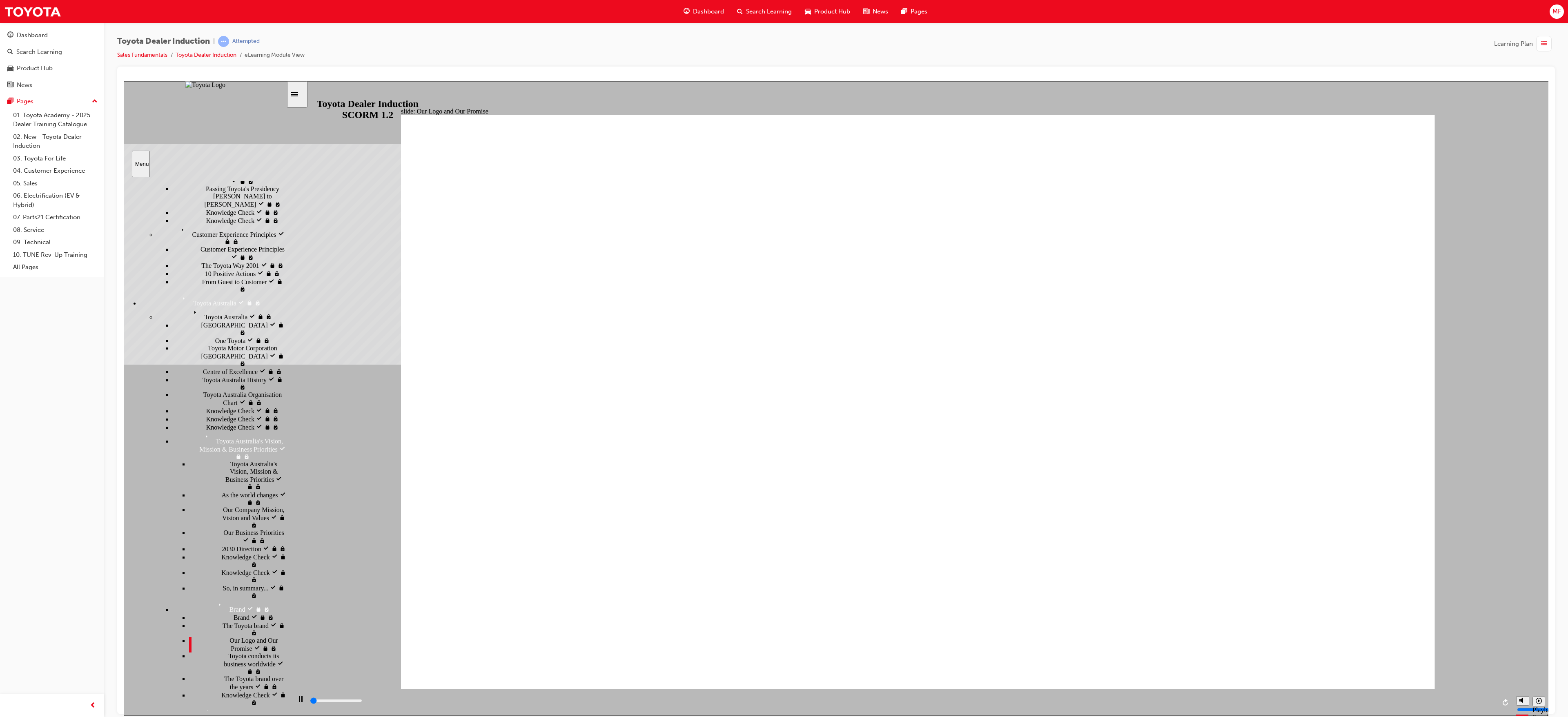 click on "Toyota conducts its business worldwide" at bounding box center [257, 659] 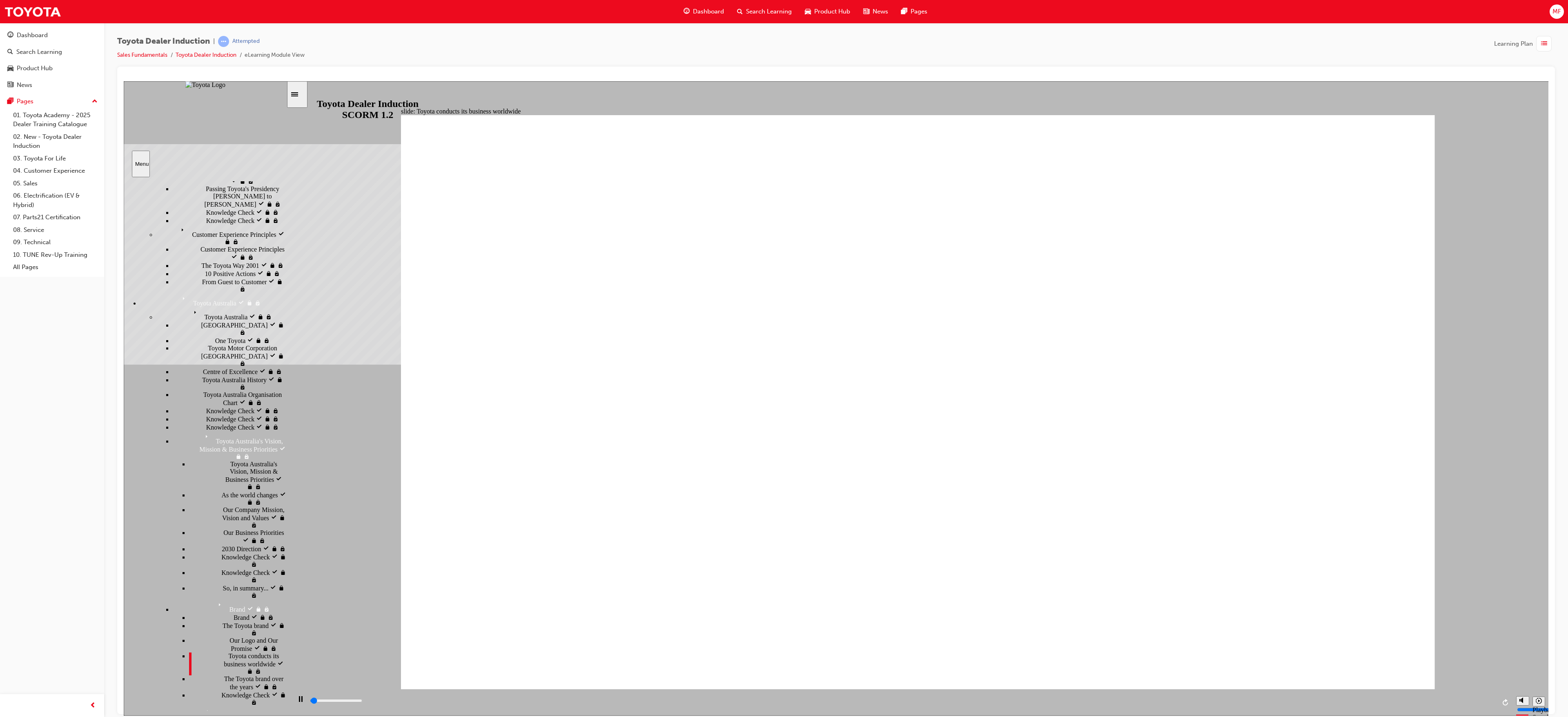 click on "The Toyota brand over the years" at bounding box center [255, 682] 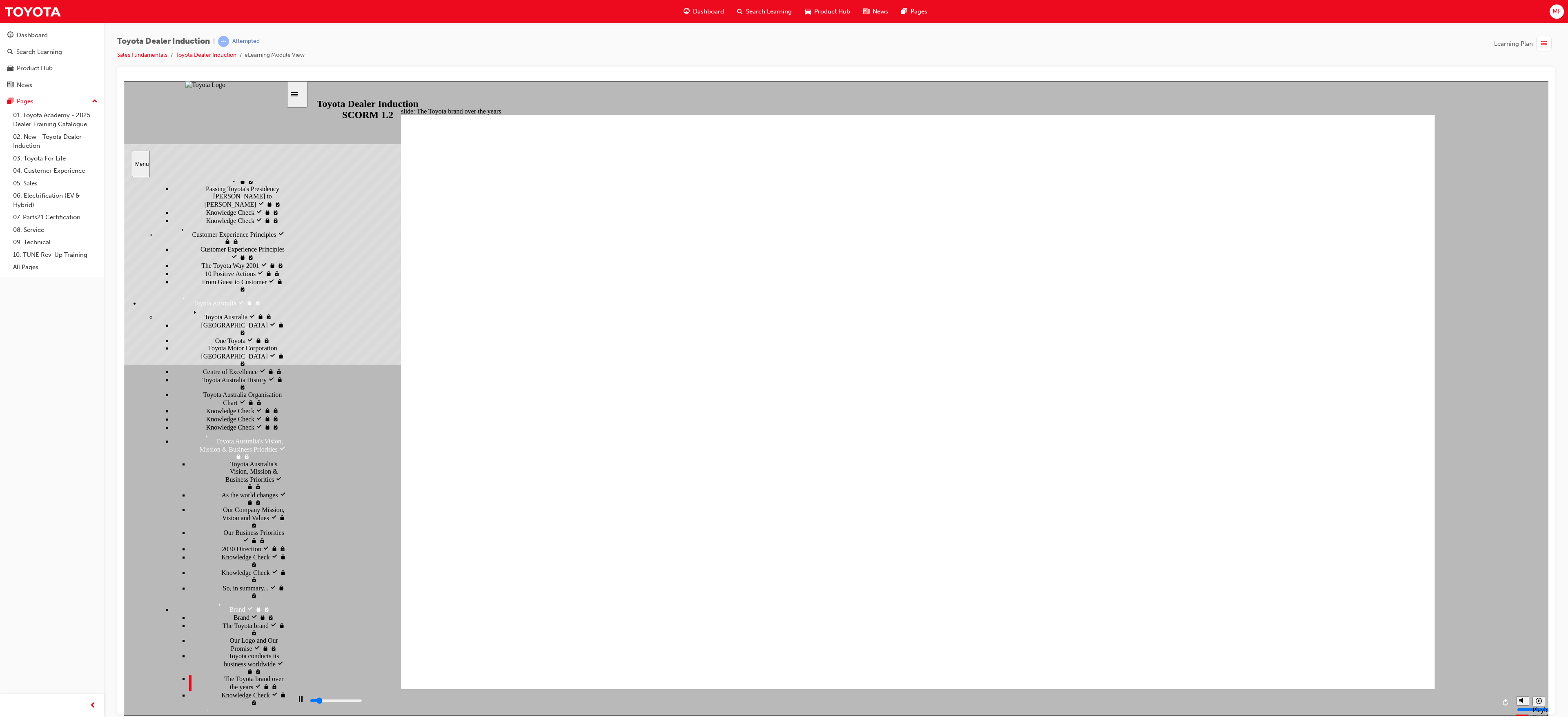 click on "Knowledge Check
Knowledge Check" at bounding box center [238, 698] 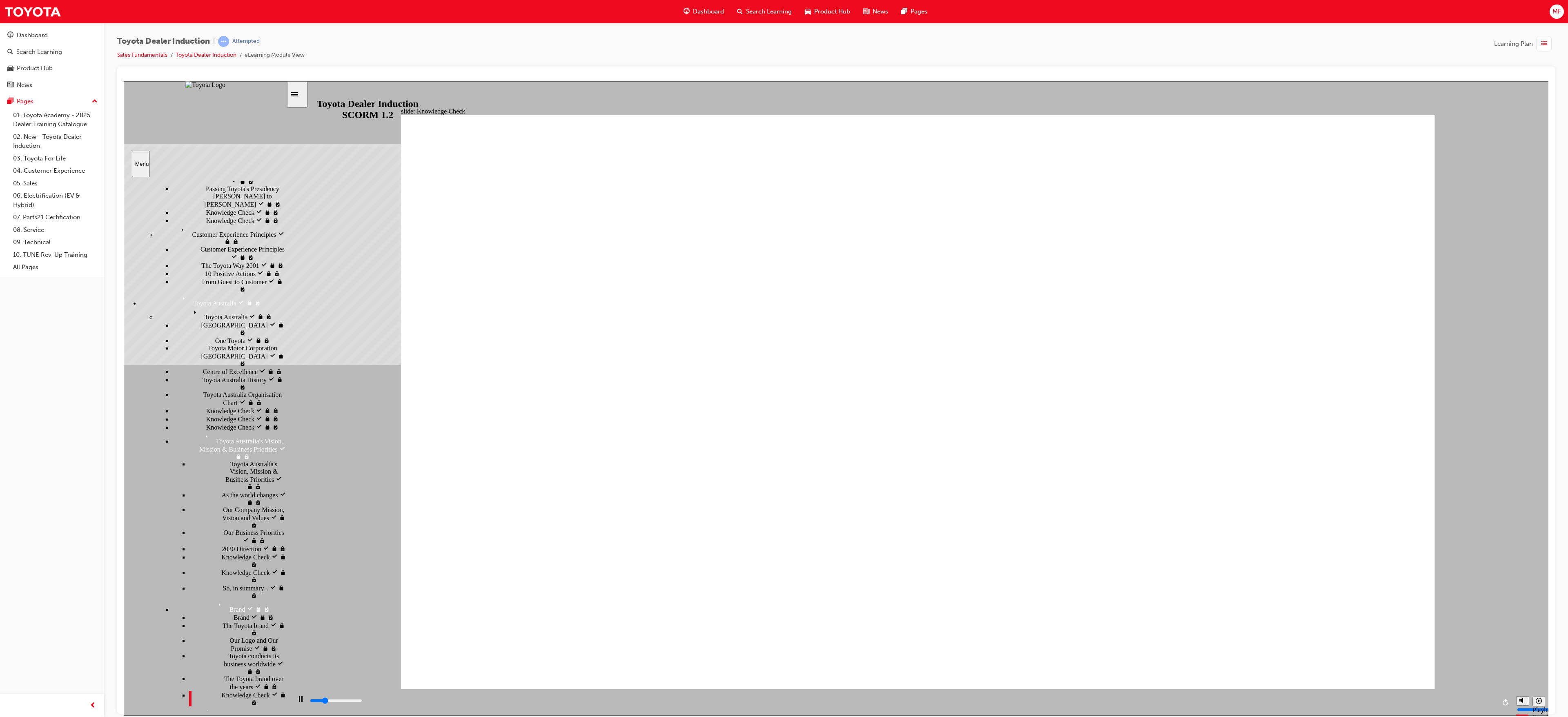 click on "Toyota for Life
Toyota for Life" at bounding box center [238, 724] 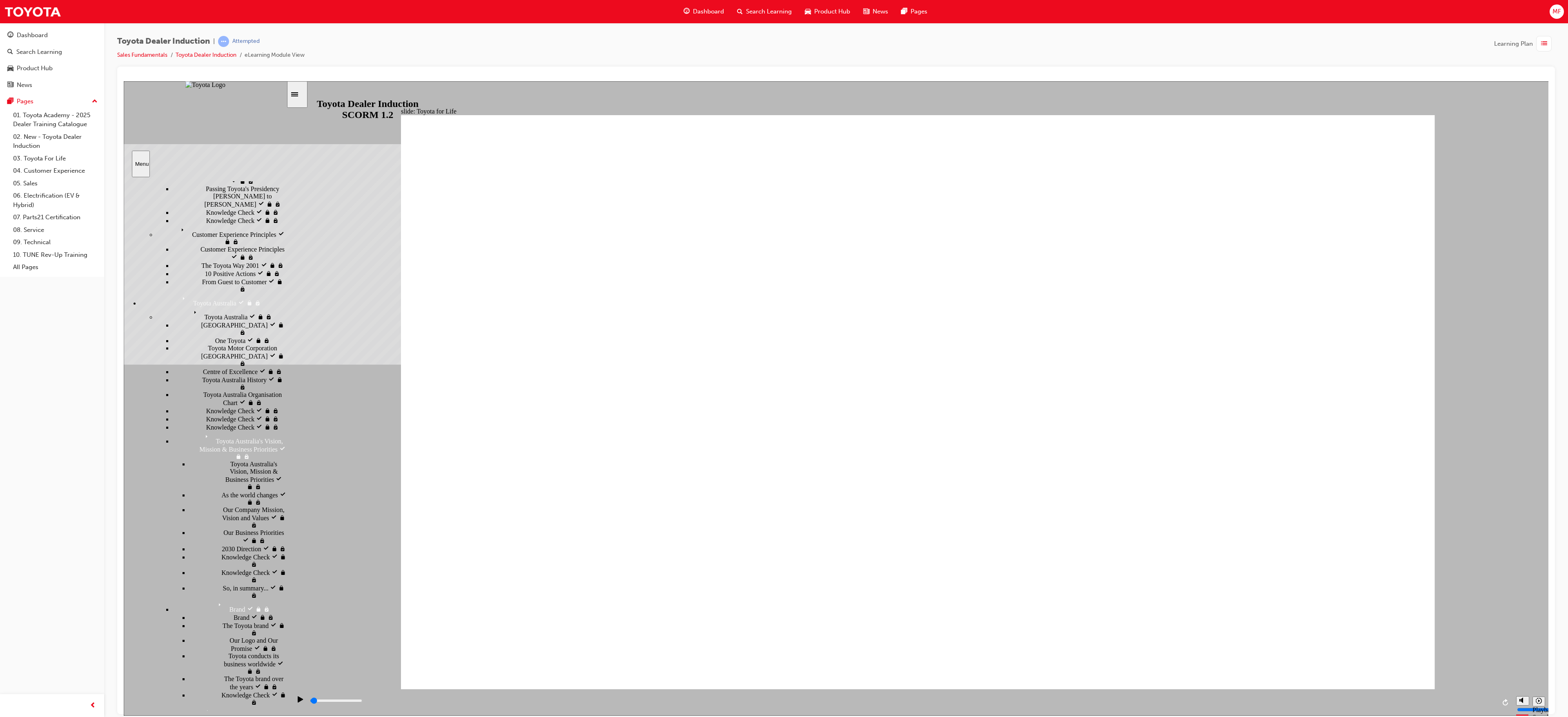 scroll, scrollTop: 154, scrollLeft: 0, axis: vertical 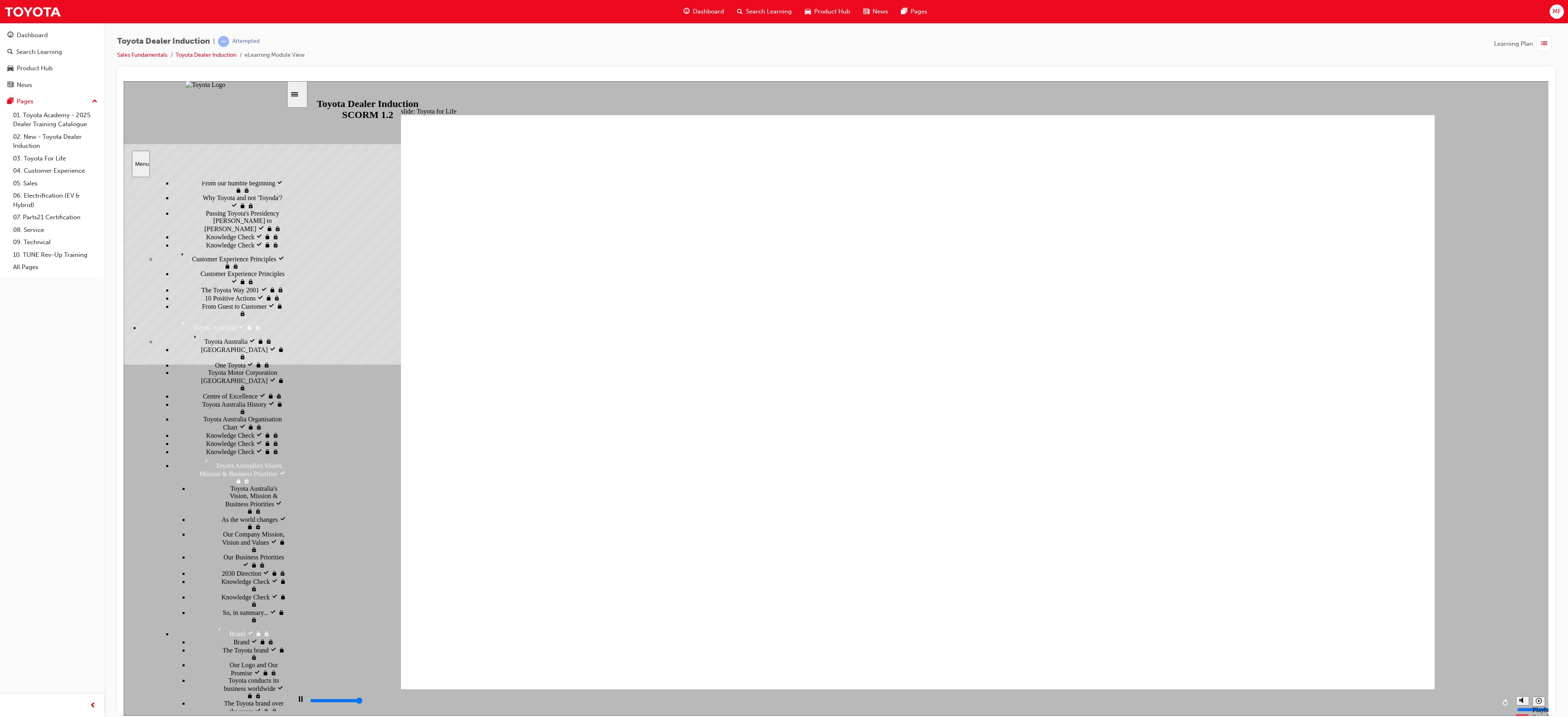click on "Understanding Toyota for Life
Understanding Toyota for Life" at bounding box center (238, 760) 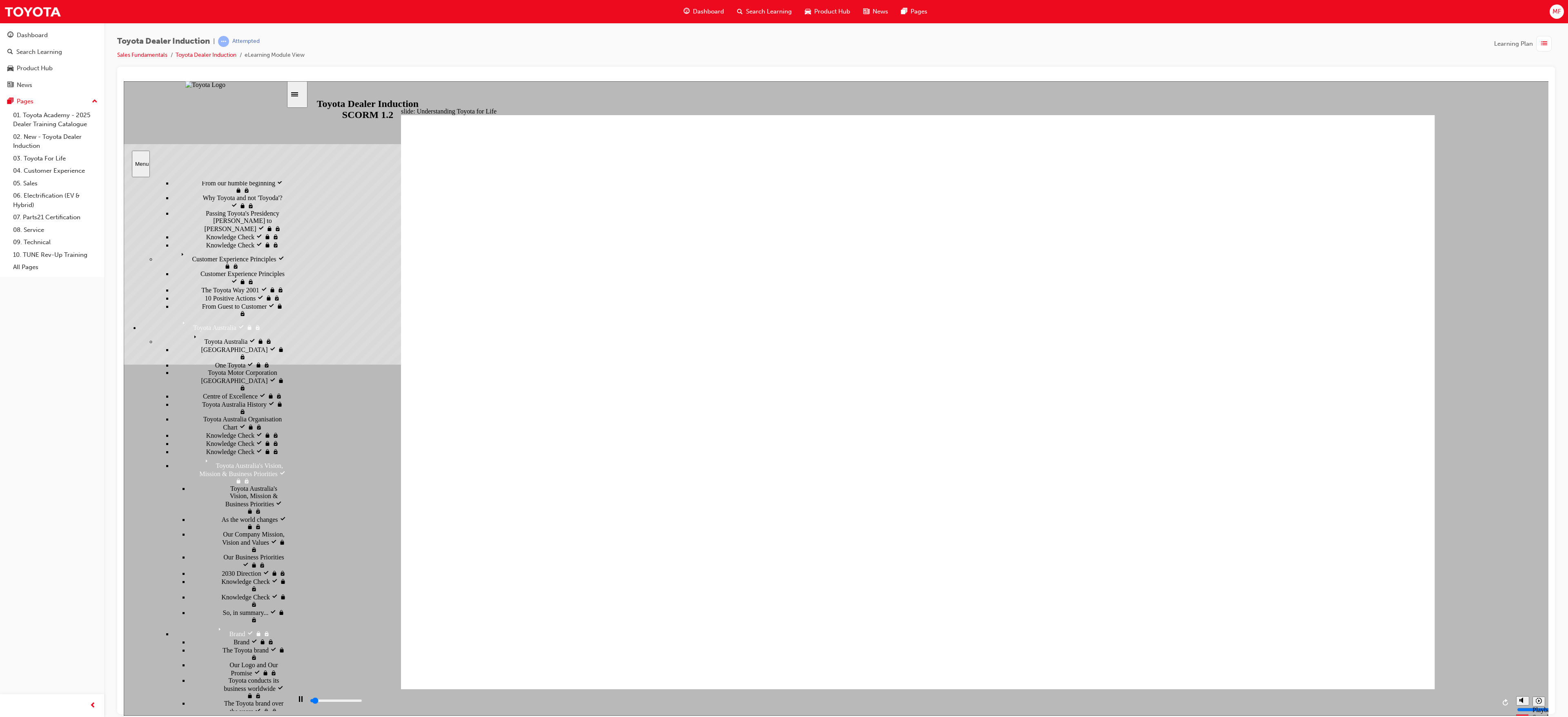click on "Toyota For Life Vision - A Customer Experience Business" at bounding box center (254, 779) 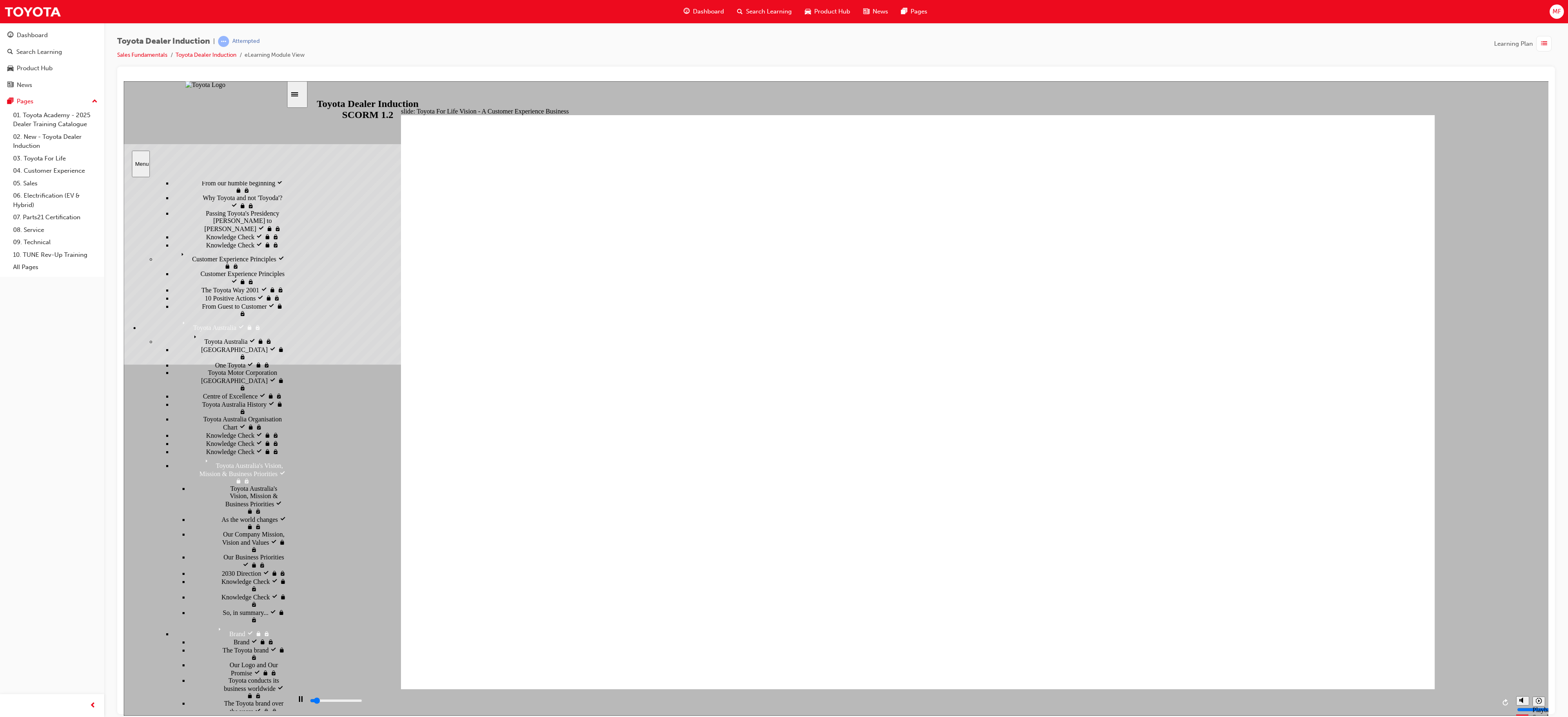 click on "The 5 Toyota For Life Quality Standards
The 5 Toyota For Life Quality Standards" at bounding box center (238, 802) 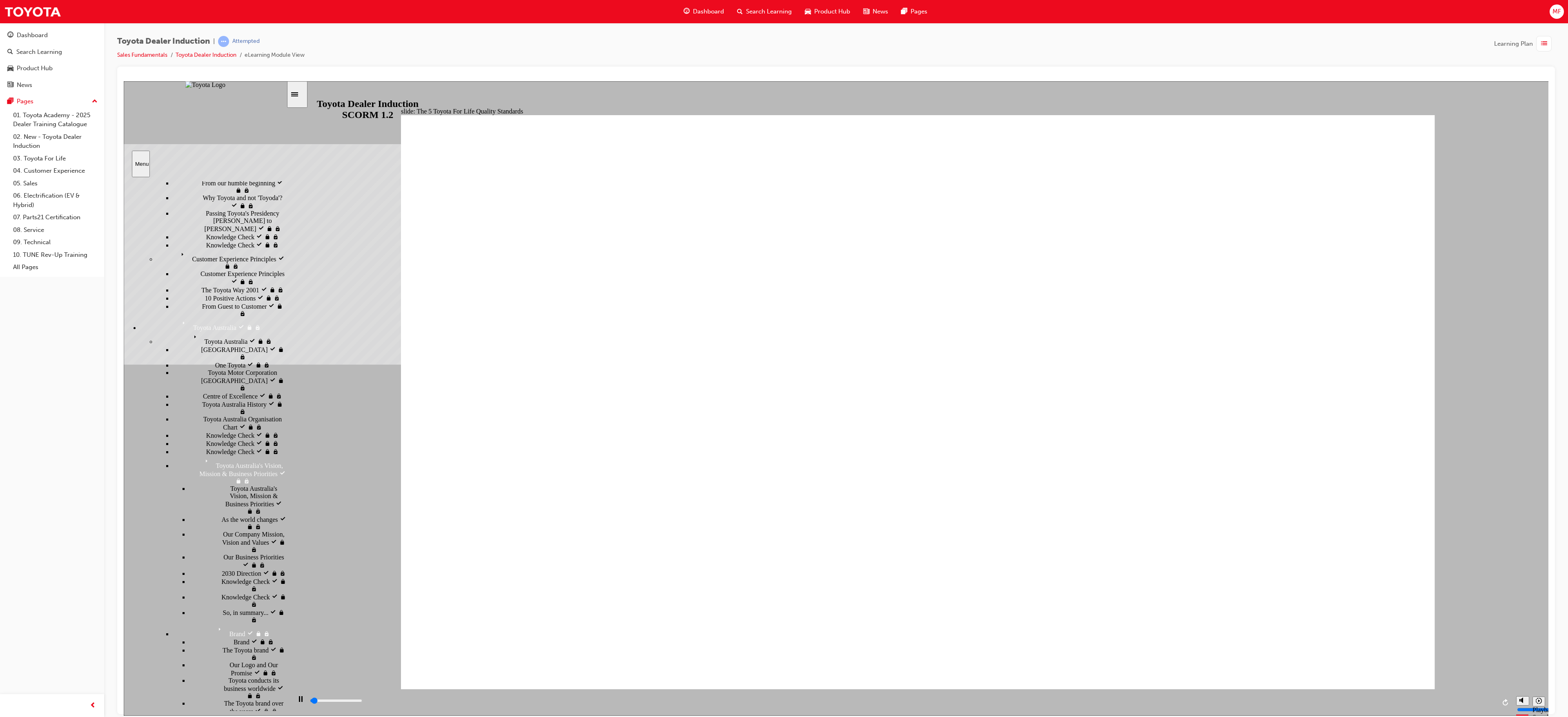 click on "9 TFL Components
9 TFL Components" at bounding box center [238, 822] 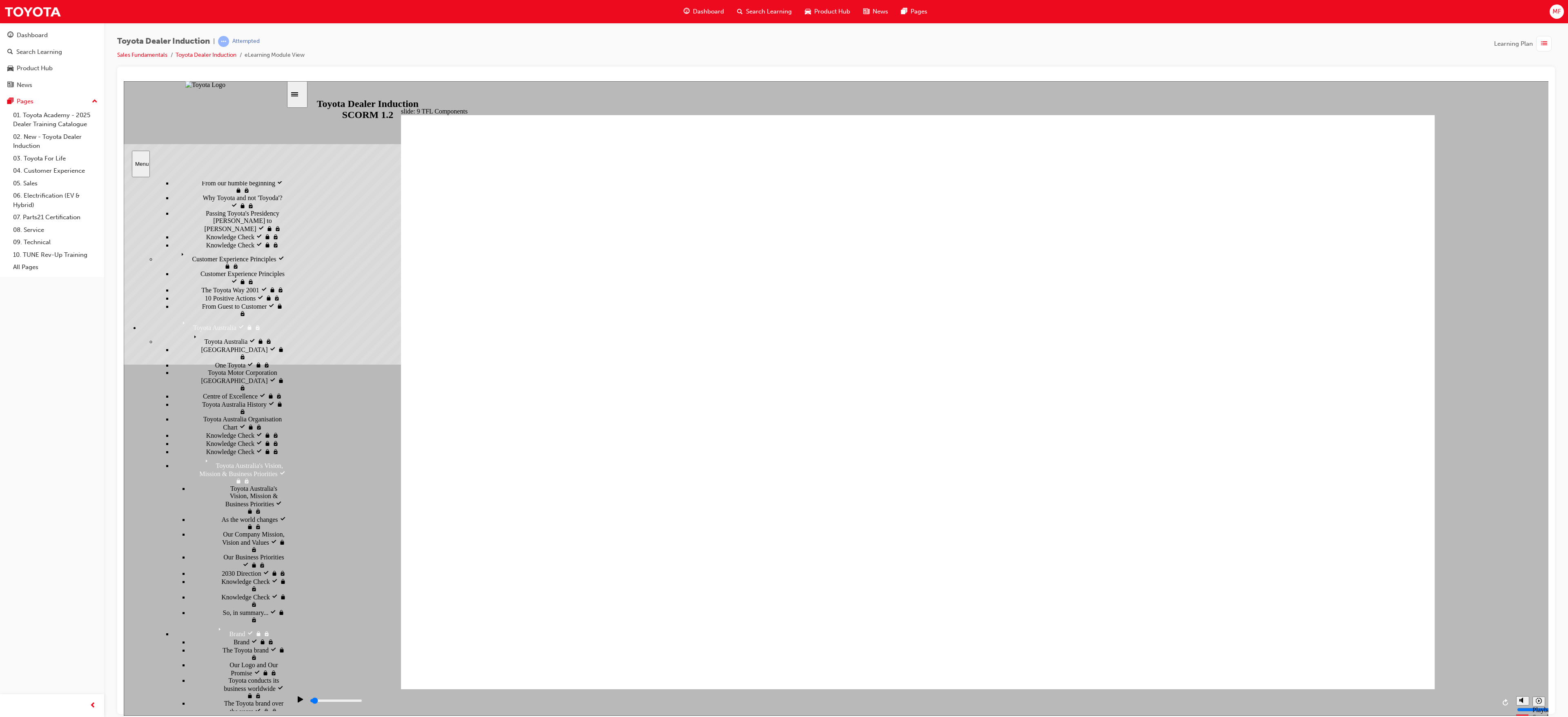 click on "Toyota For Life Training Program
Toyota For Life Training Program" at bounding box center (238, 841) 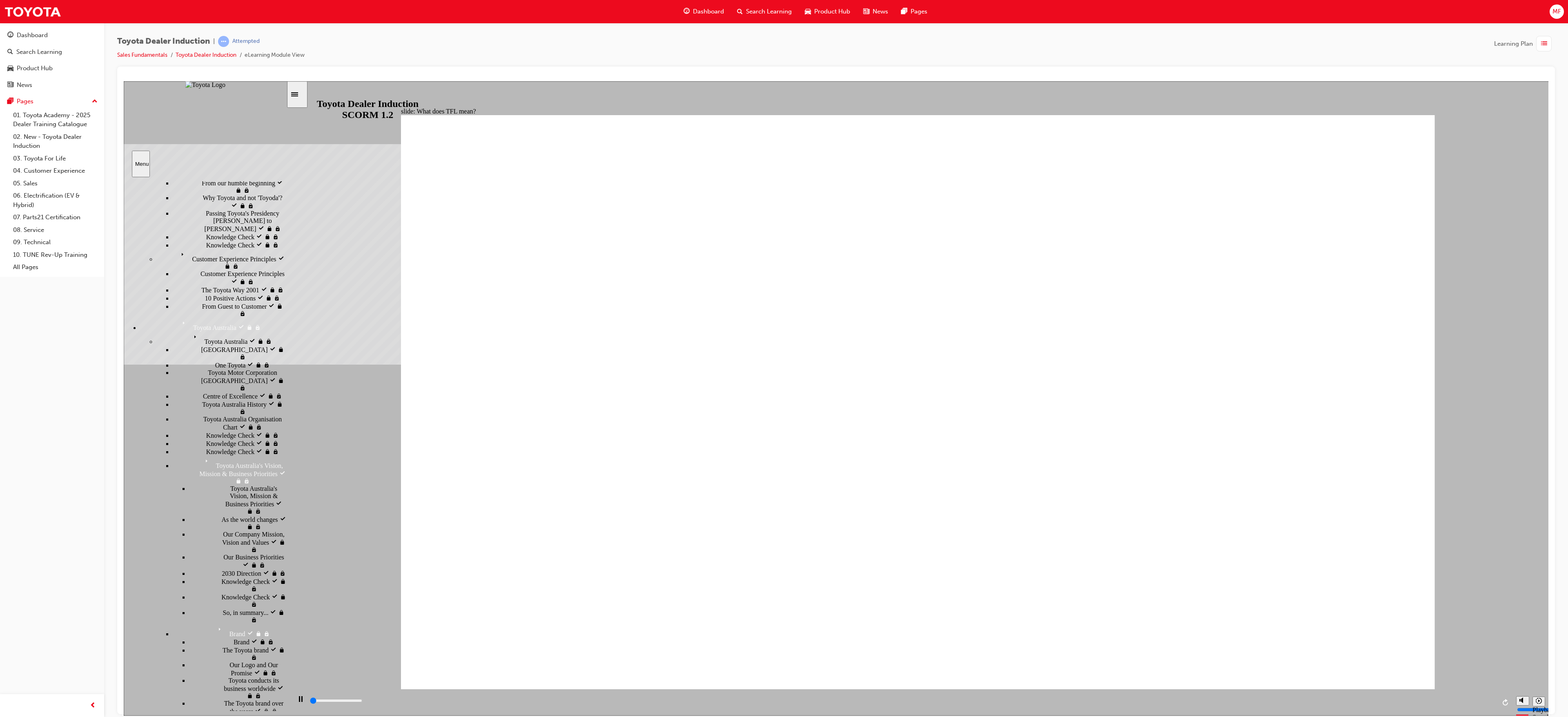 click on "Knowledge Check
Knowledge Check" at bounding box center (238, 891) 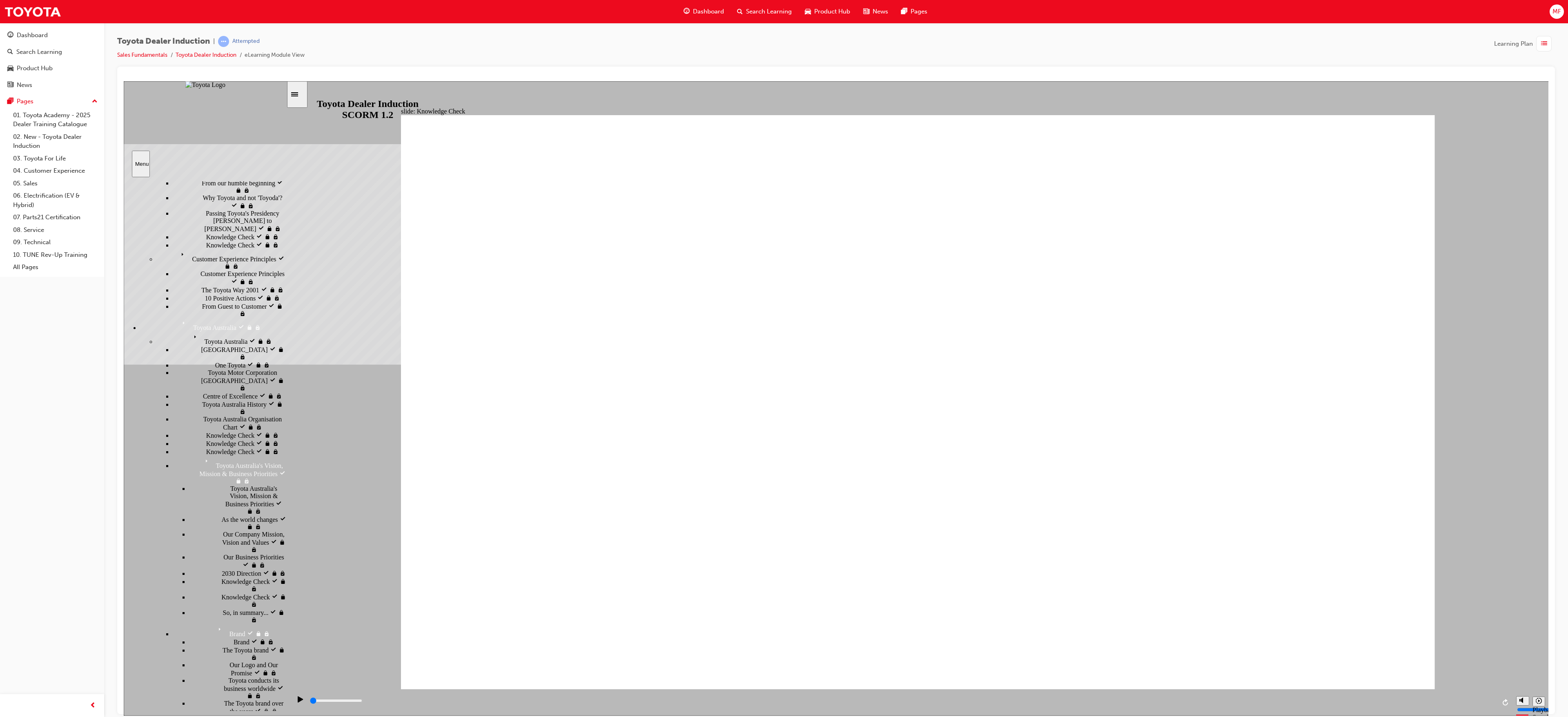 click on "What does TFL mean? visited" at bounding box center [255, 875] 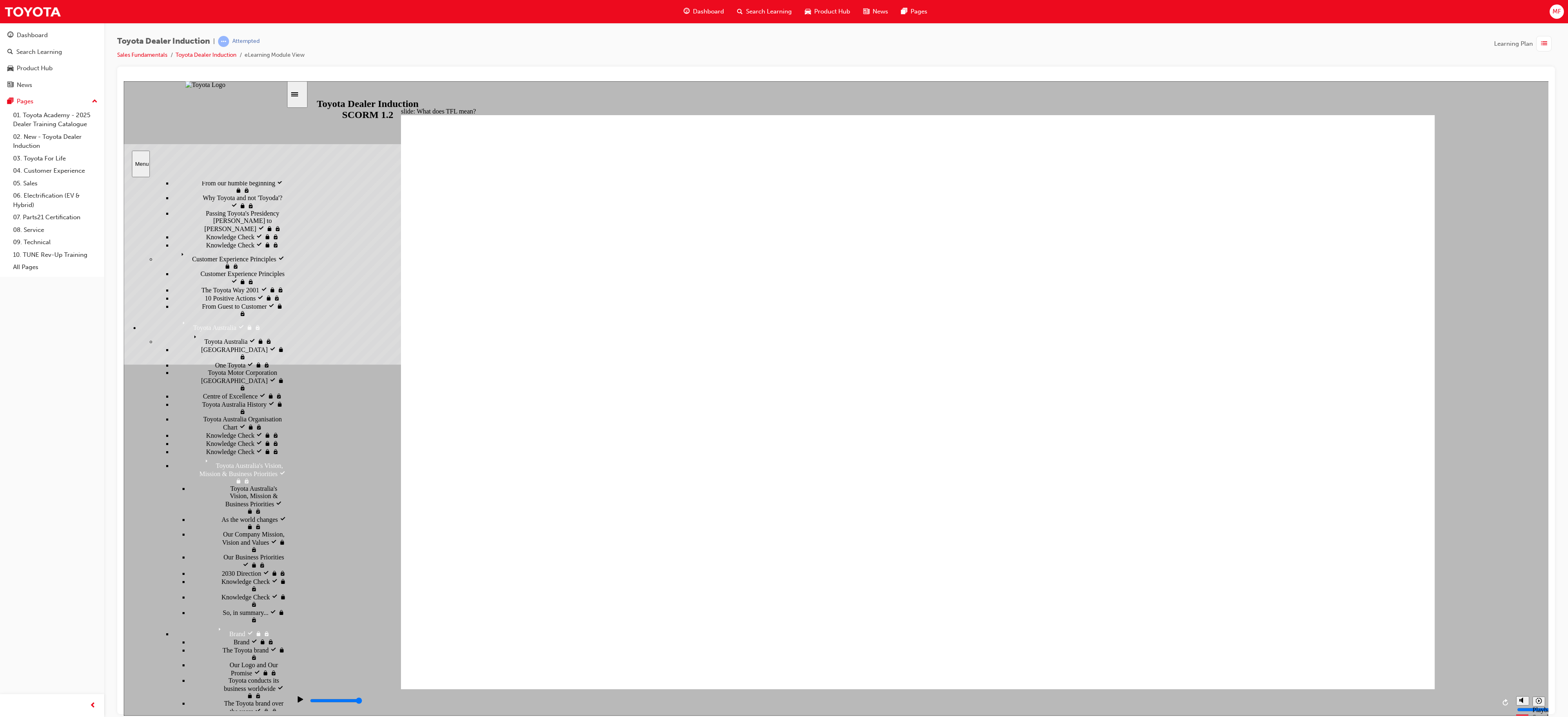 click on "Knowledge Check visited
Knowledge Check" at bounding box center [238, 891] 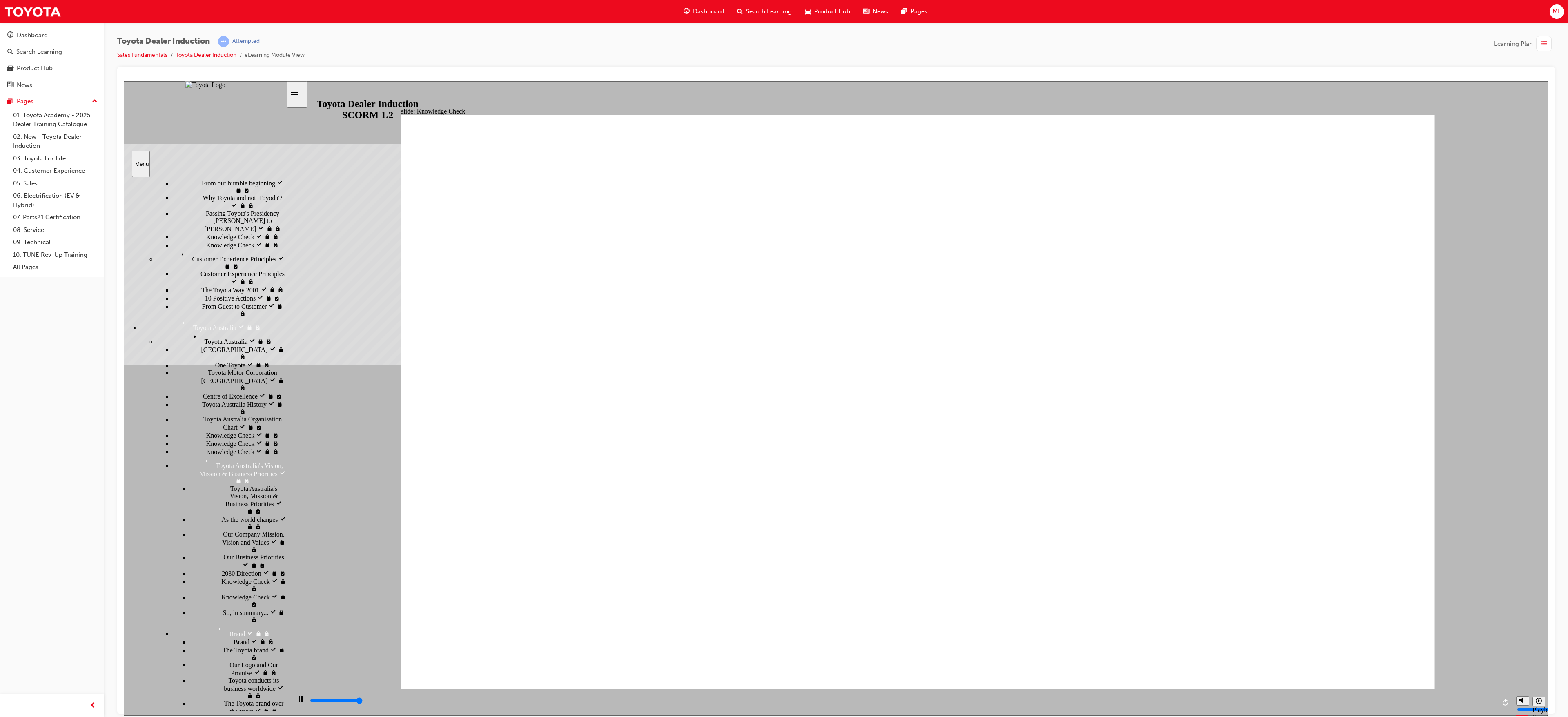 type on "5000" 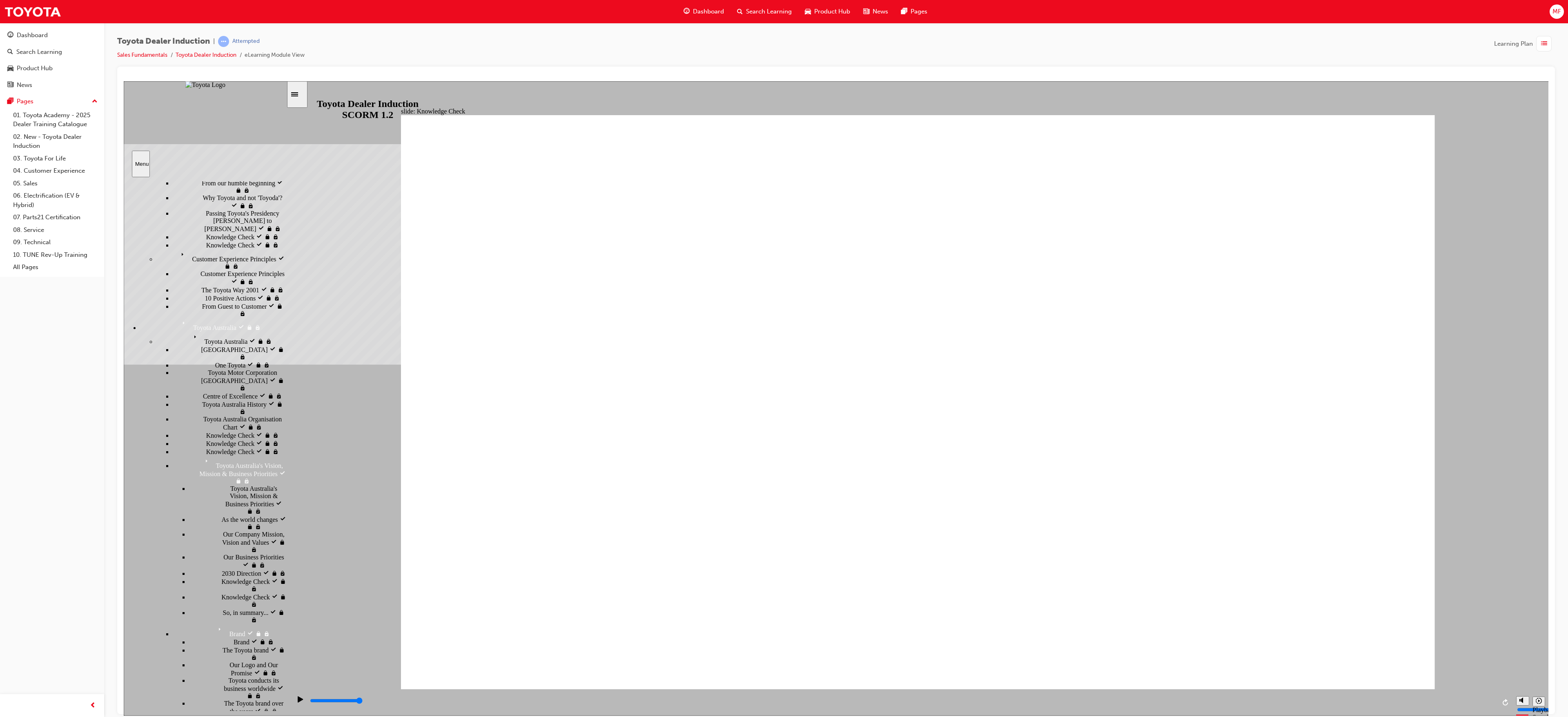 radio on "true" 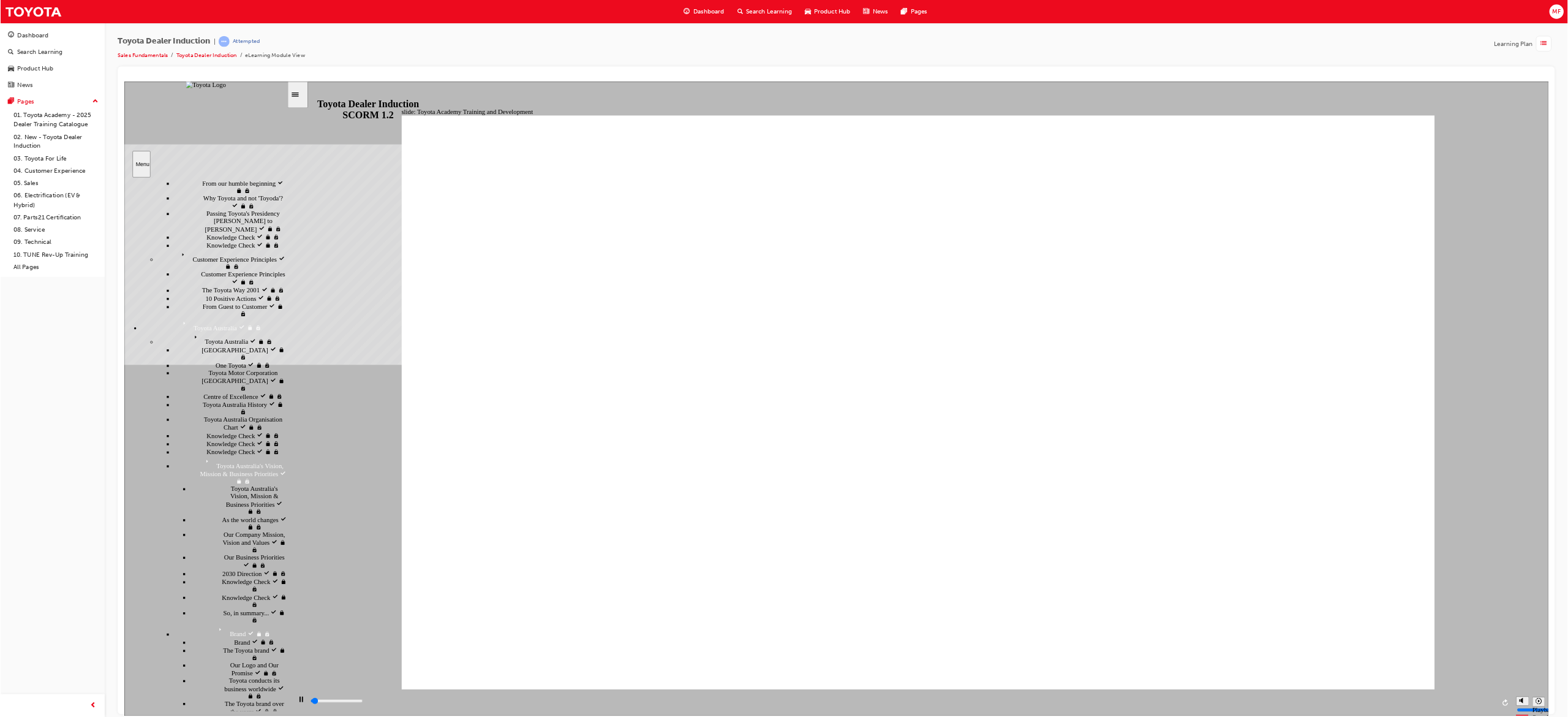 scroll, scrollTop: 0, scrollLeft: 0, axis: both 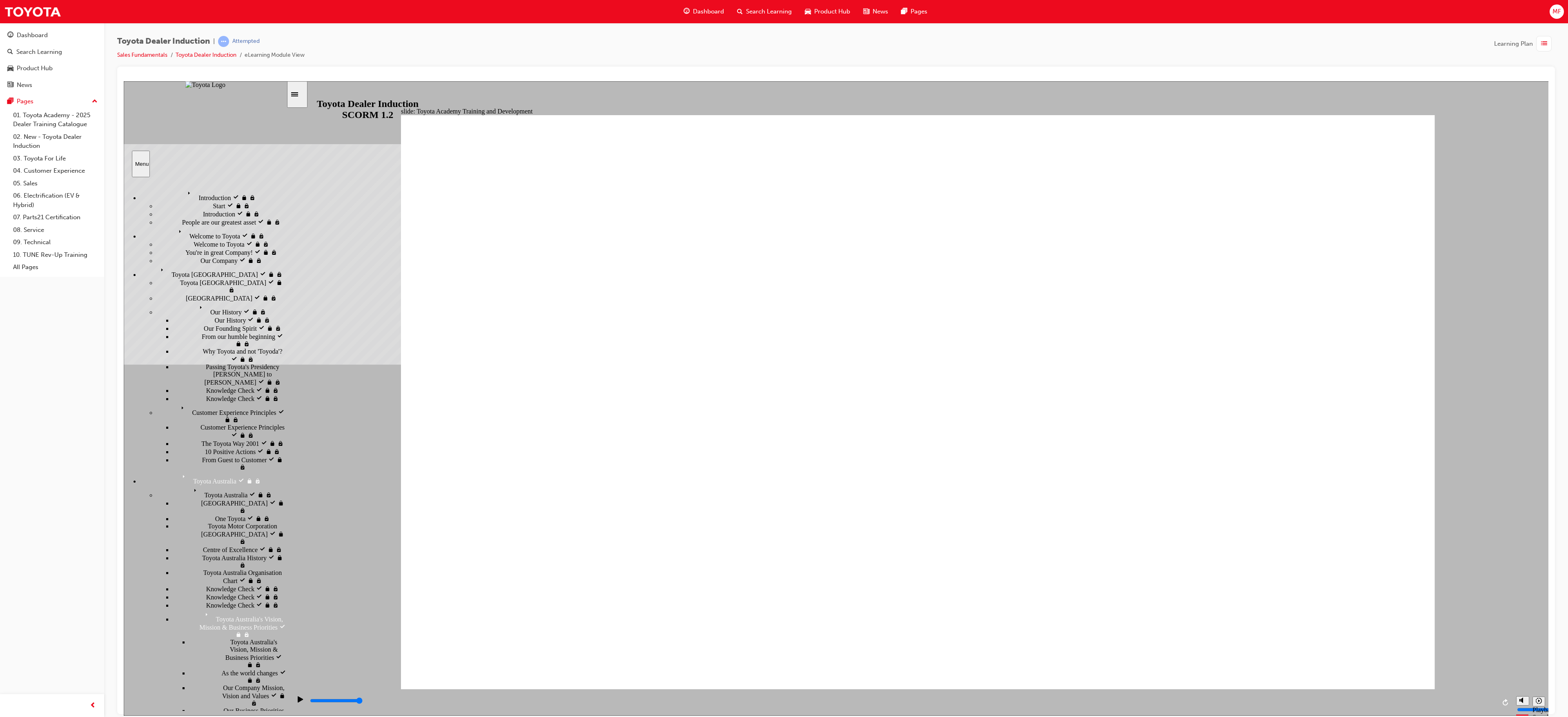 click 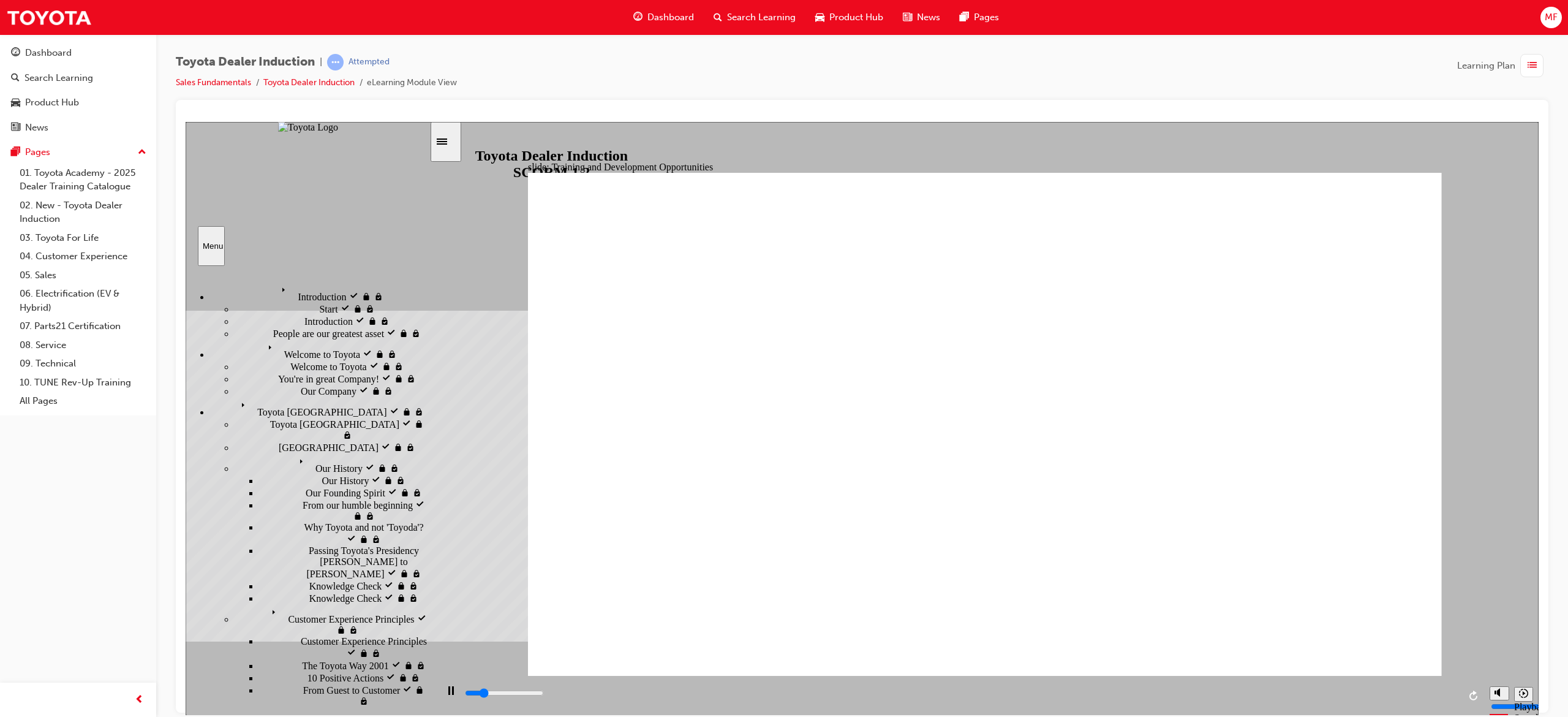 scroll, scrollTop: 305, scrollLeft: 0, axis: vertical 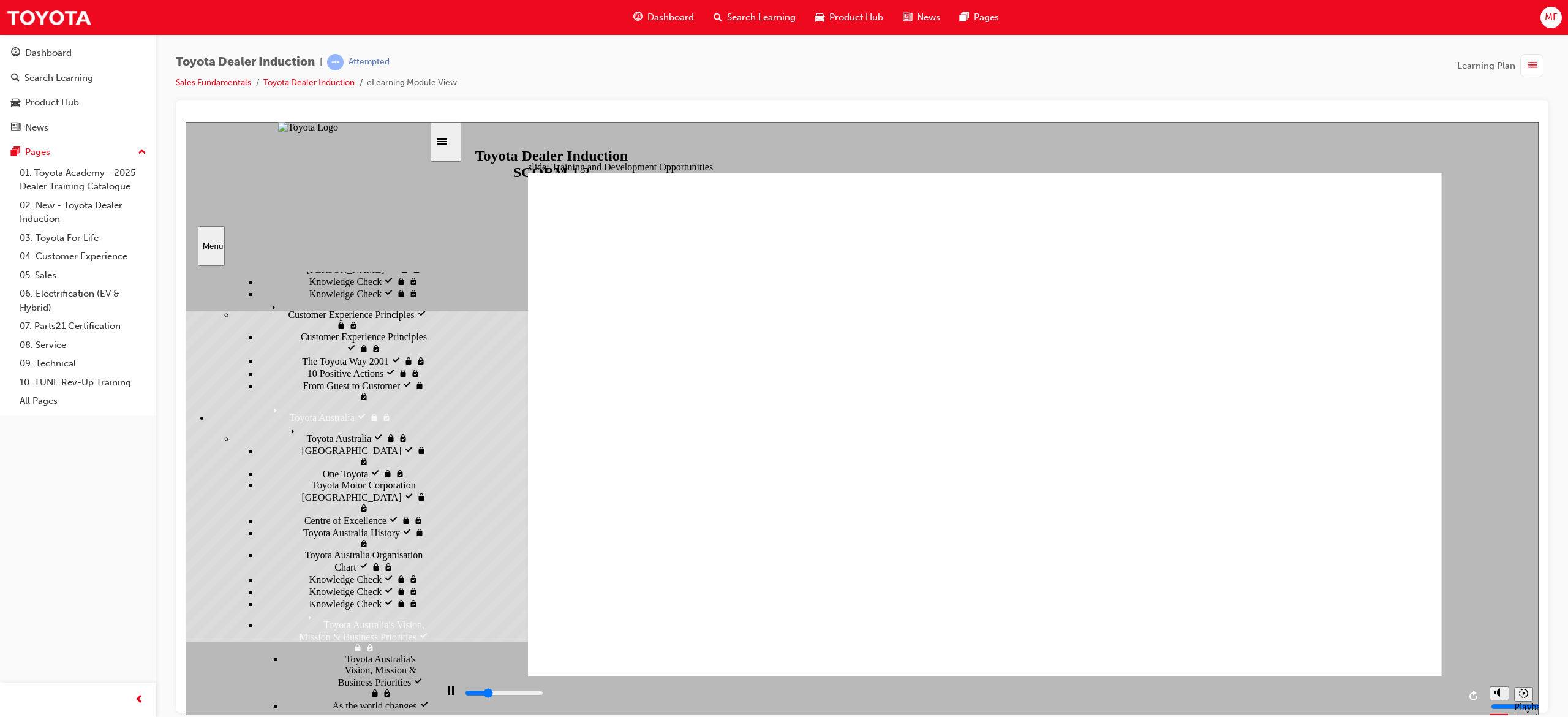 click on "Dealer Training Guide 2025
Dealer Training Guide 2025" at bounding box center [356, 1388] 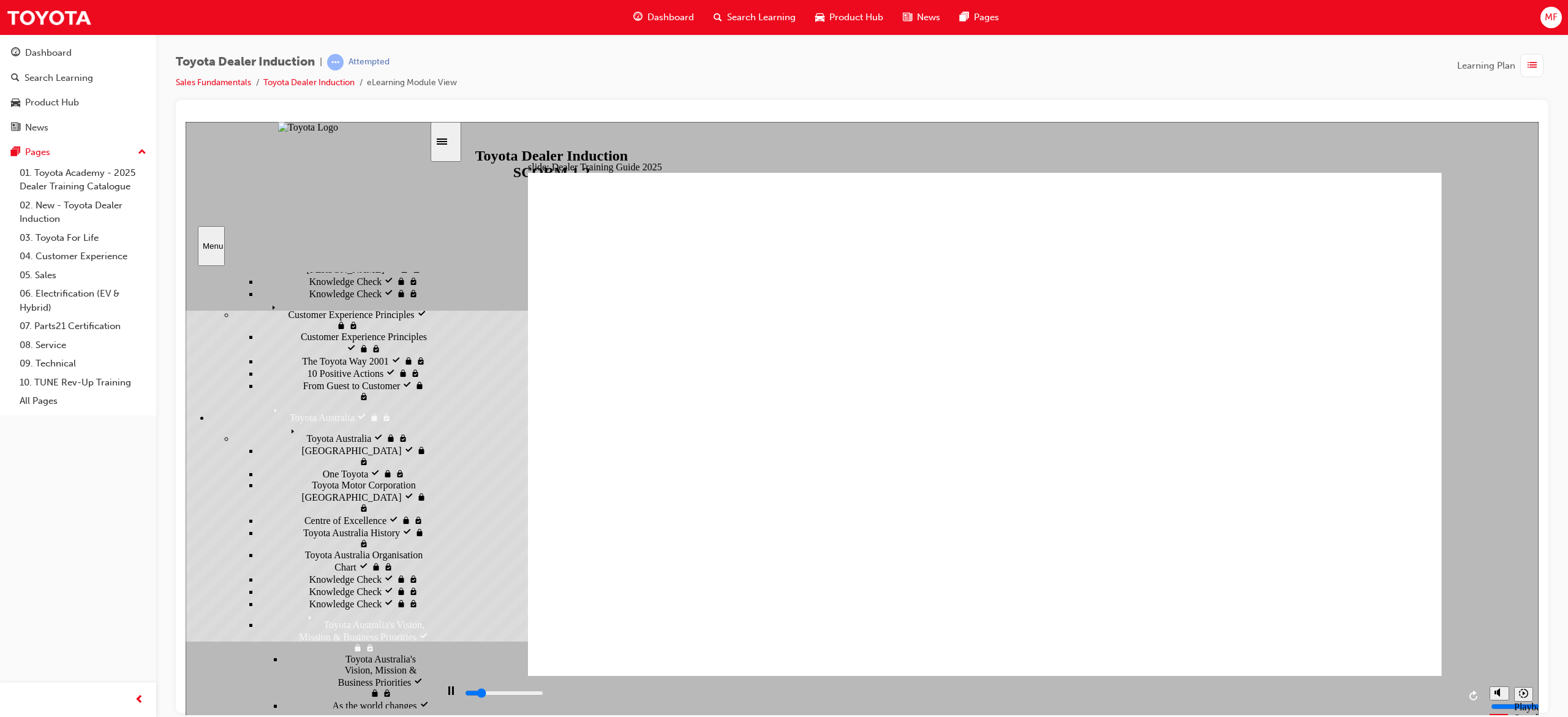 click on "Training Resource Centre
Training Resource Centre" at bounding box center [356, 1411] 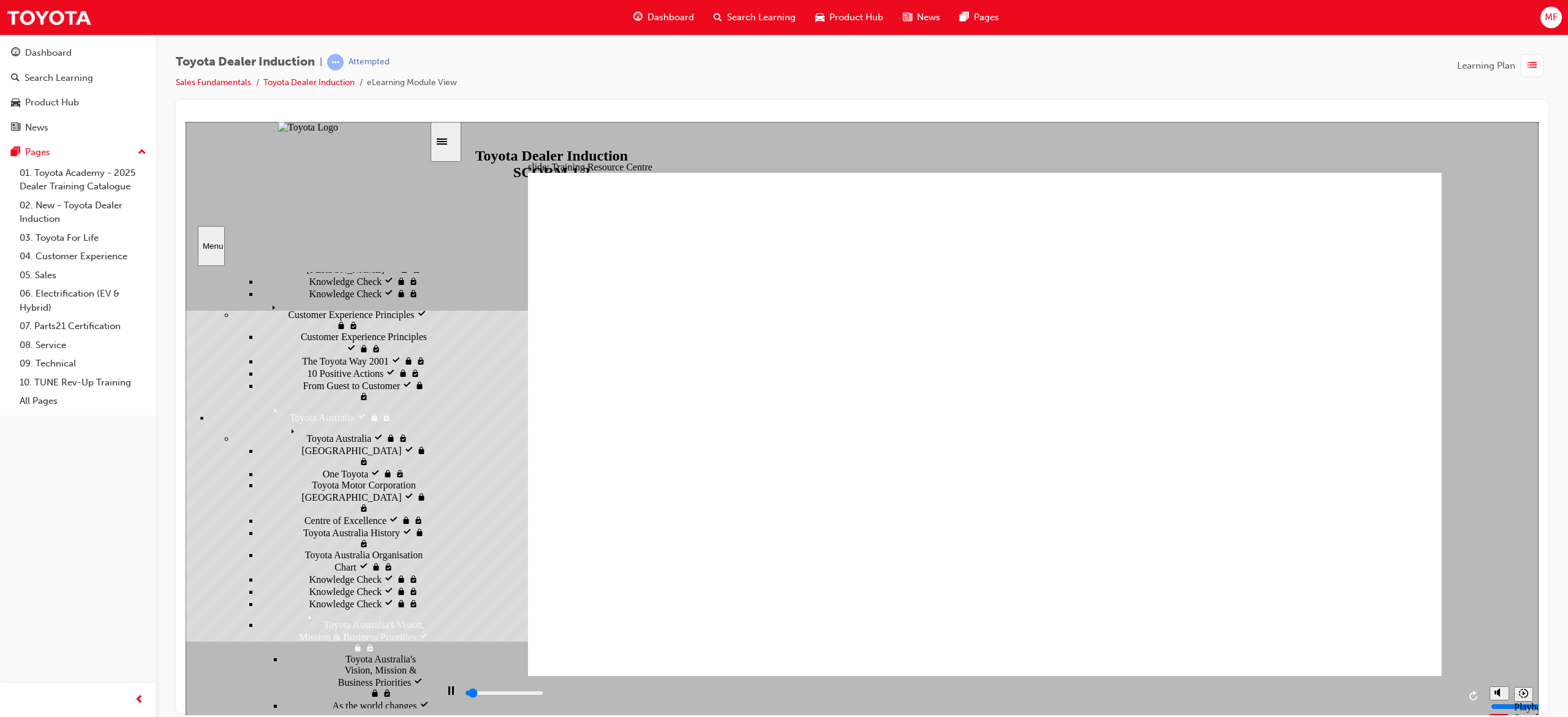click on "Knowledge Check
Knowledge Check" at bounding box center [356, 1435] 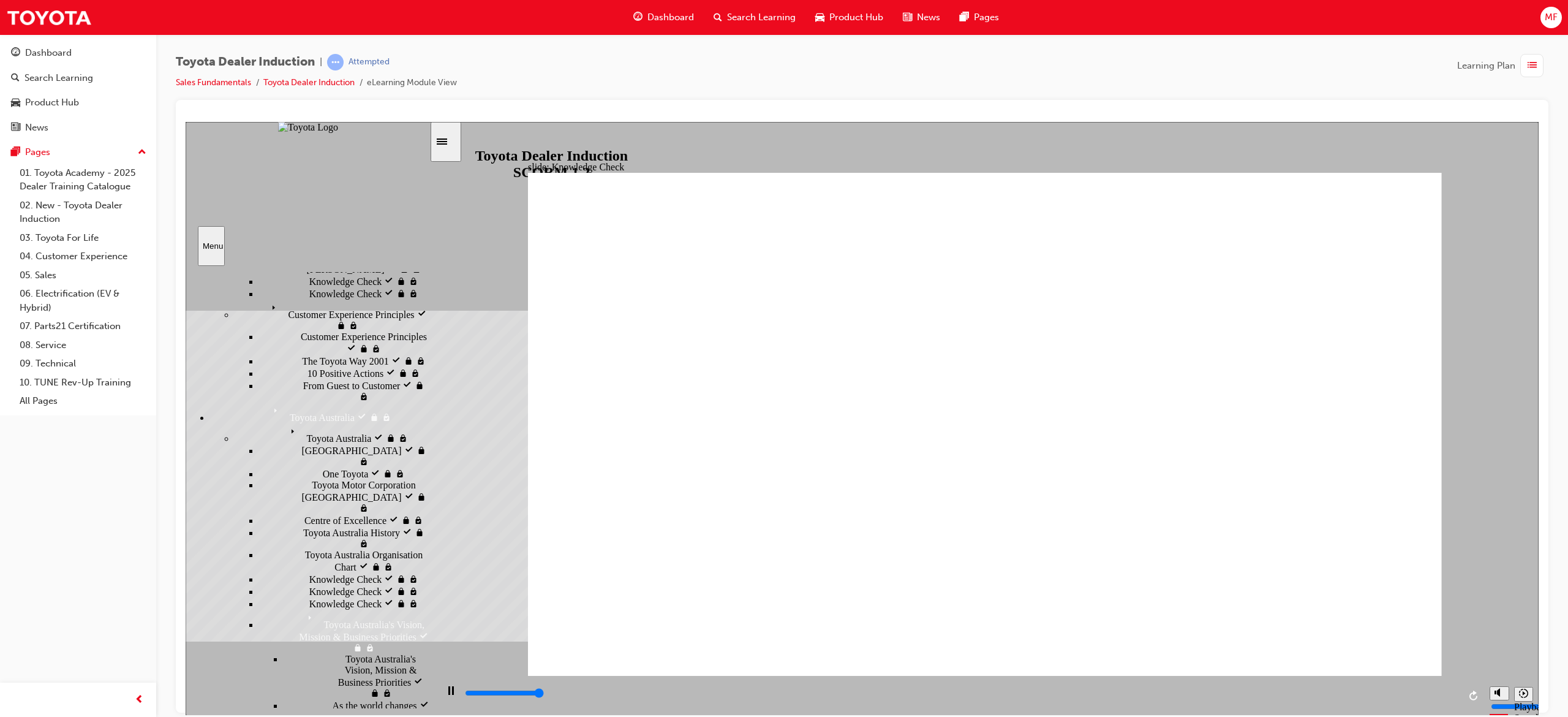 type on "5000" 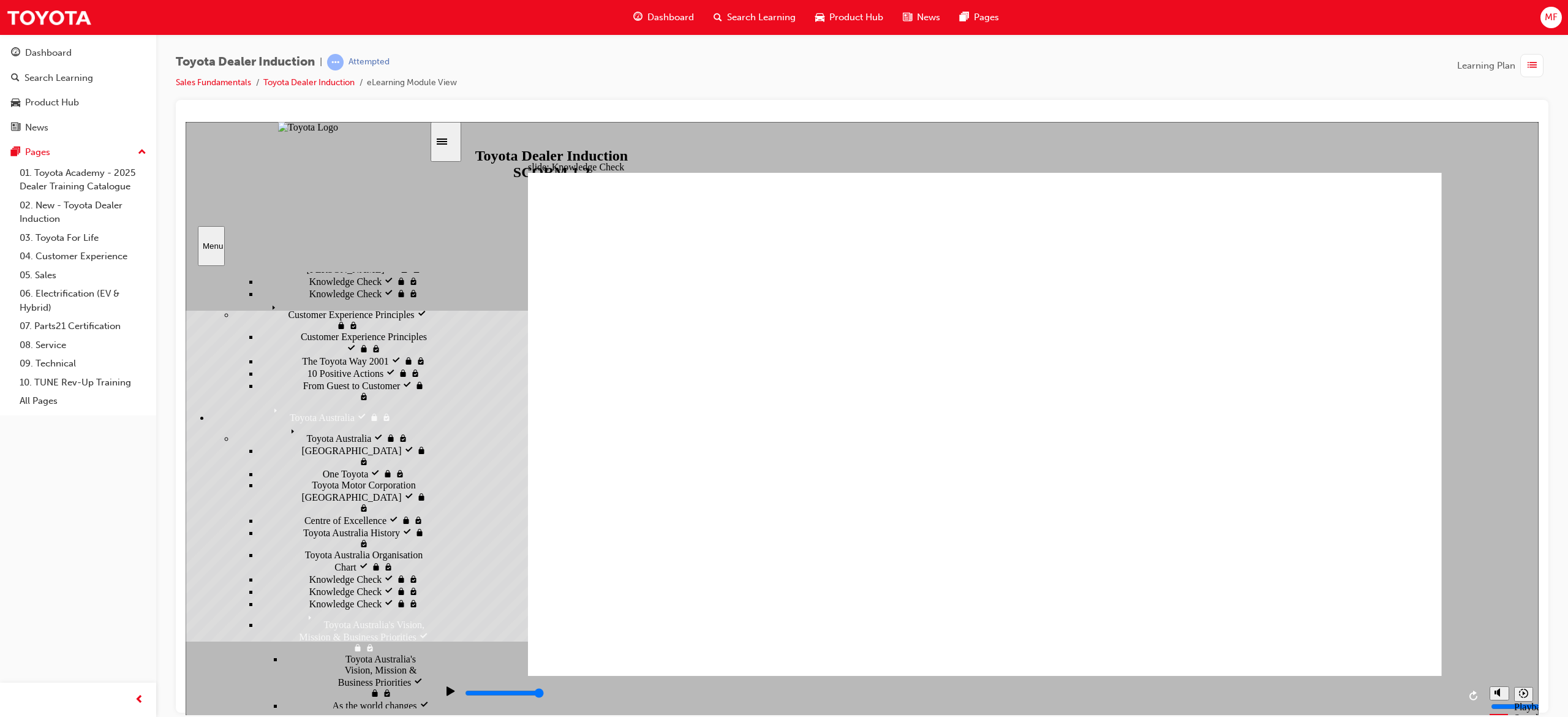 radio on "true" 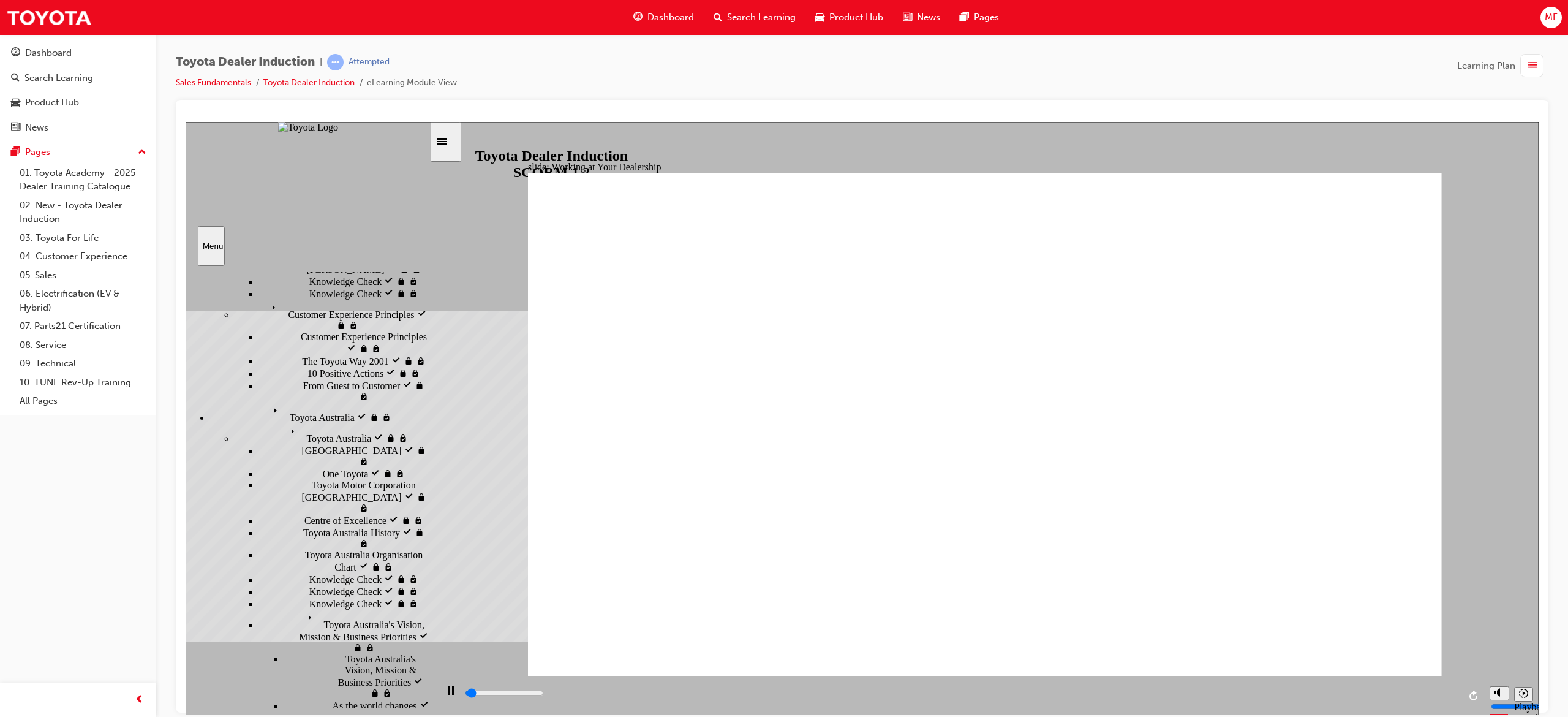 scroll, scrollTop: 221, scrollLeft: 0, axis: vertical 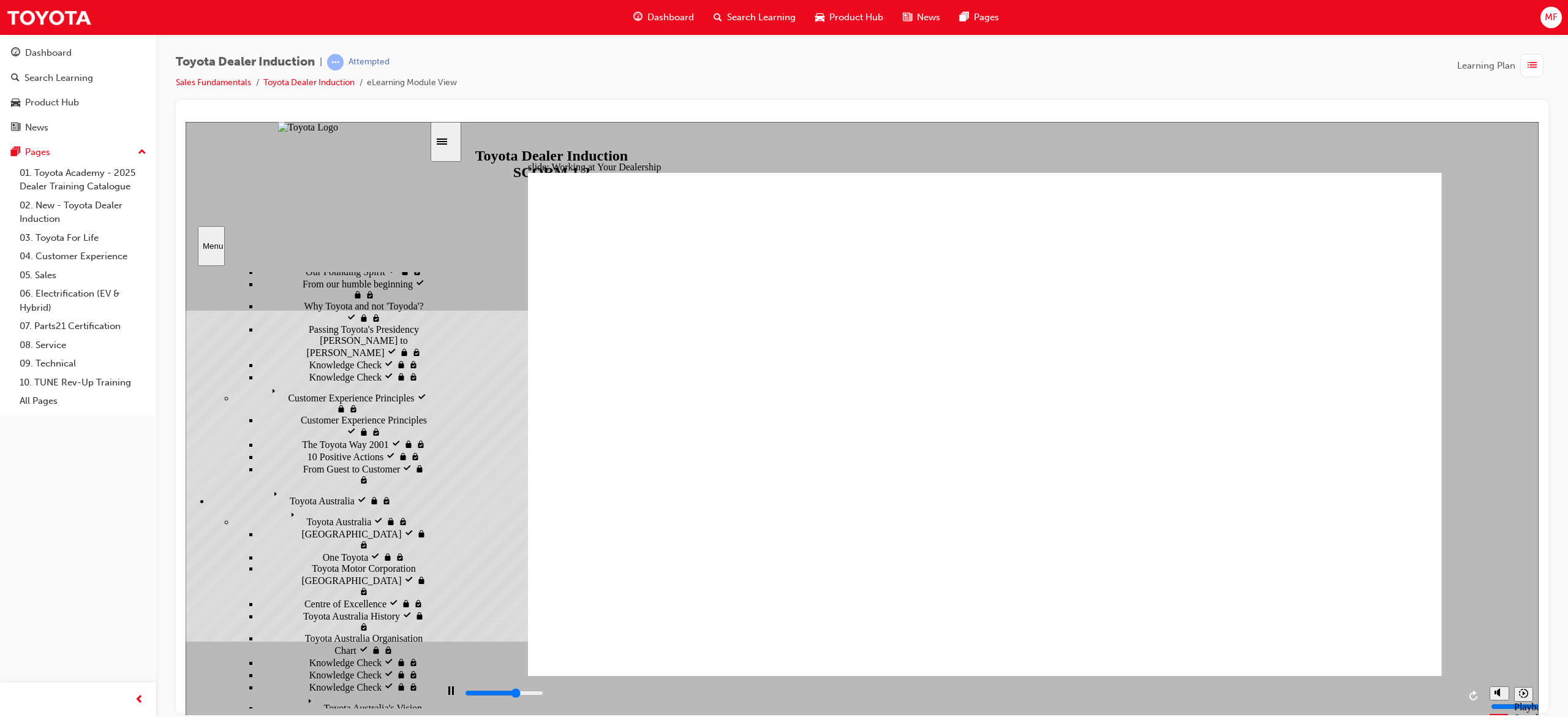 click 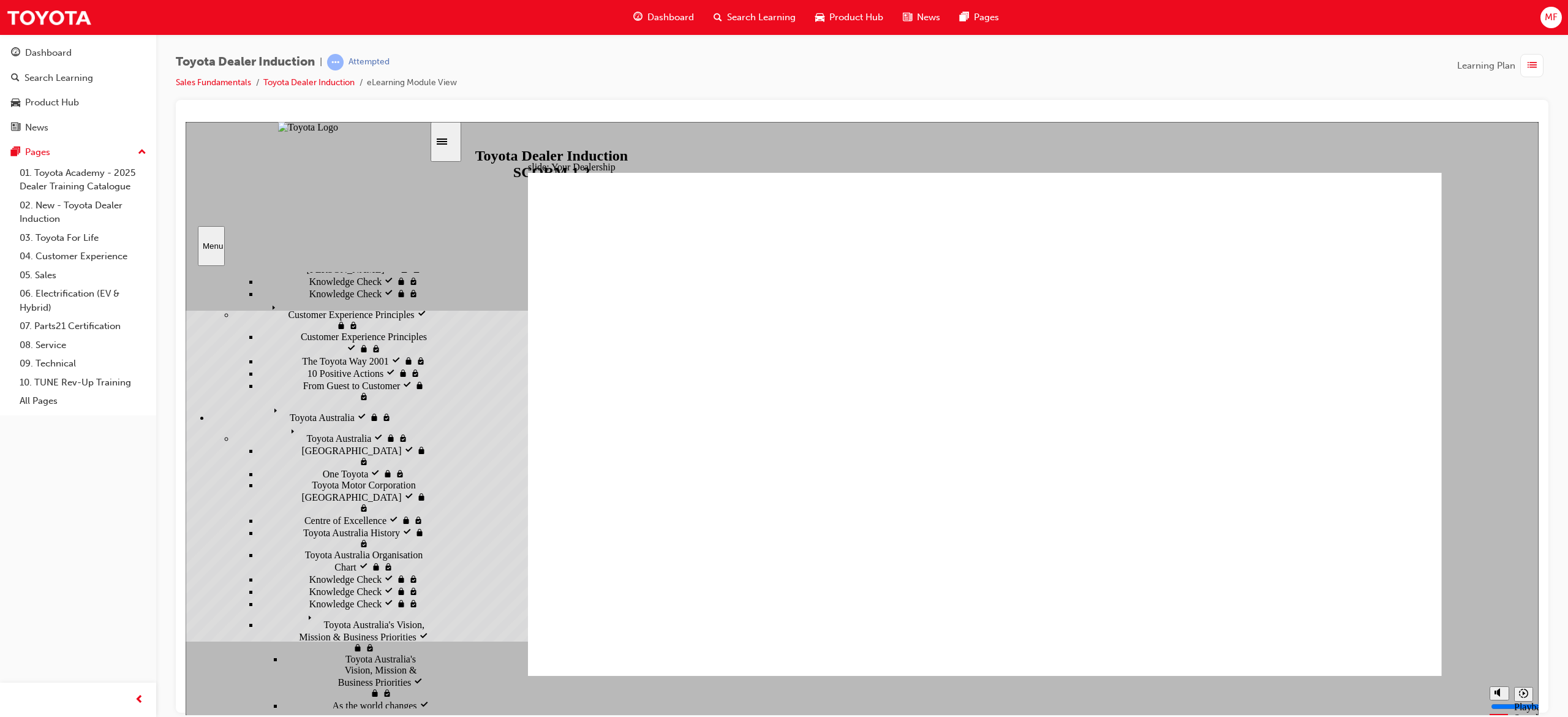 scroll, scrollTop: 393, scrollLeft: 0, axis: vertical 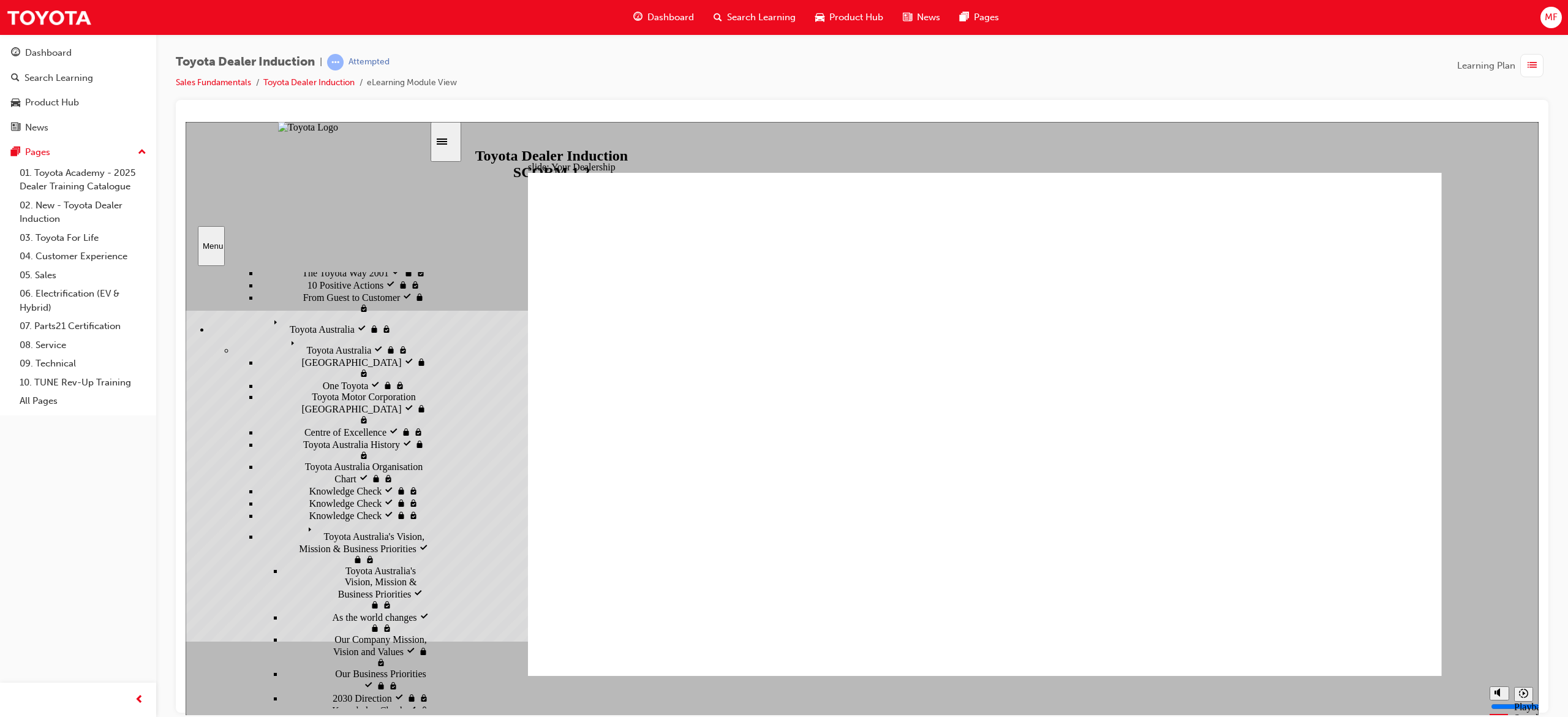 click on "Dealer Engagement and Benefits
Dealer Engagement and Benefits" at bounding box center (344, 1655) 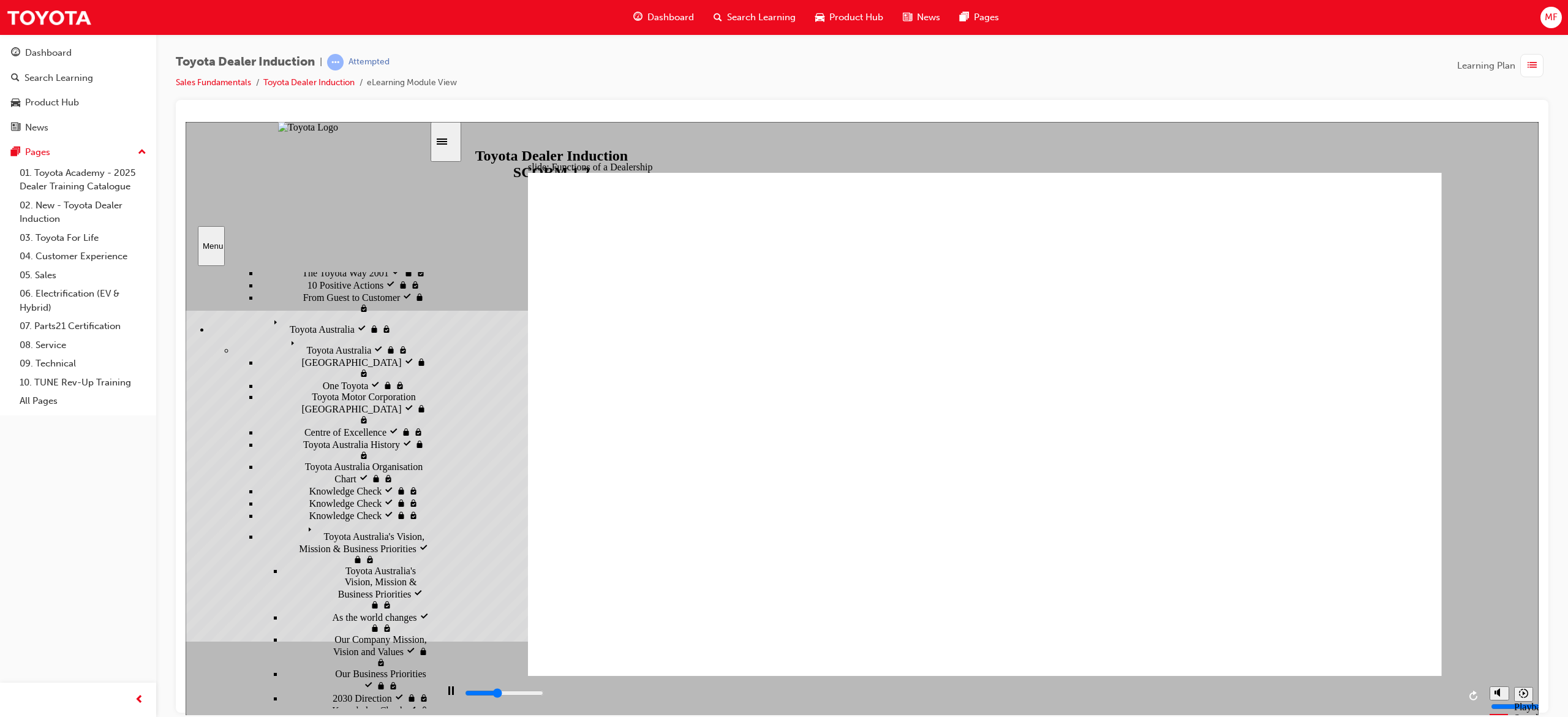 click on "Accessing myBenefits
Accessing myBenefits" at bounding box center [356, 1777] 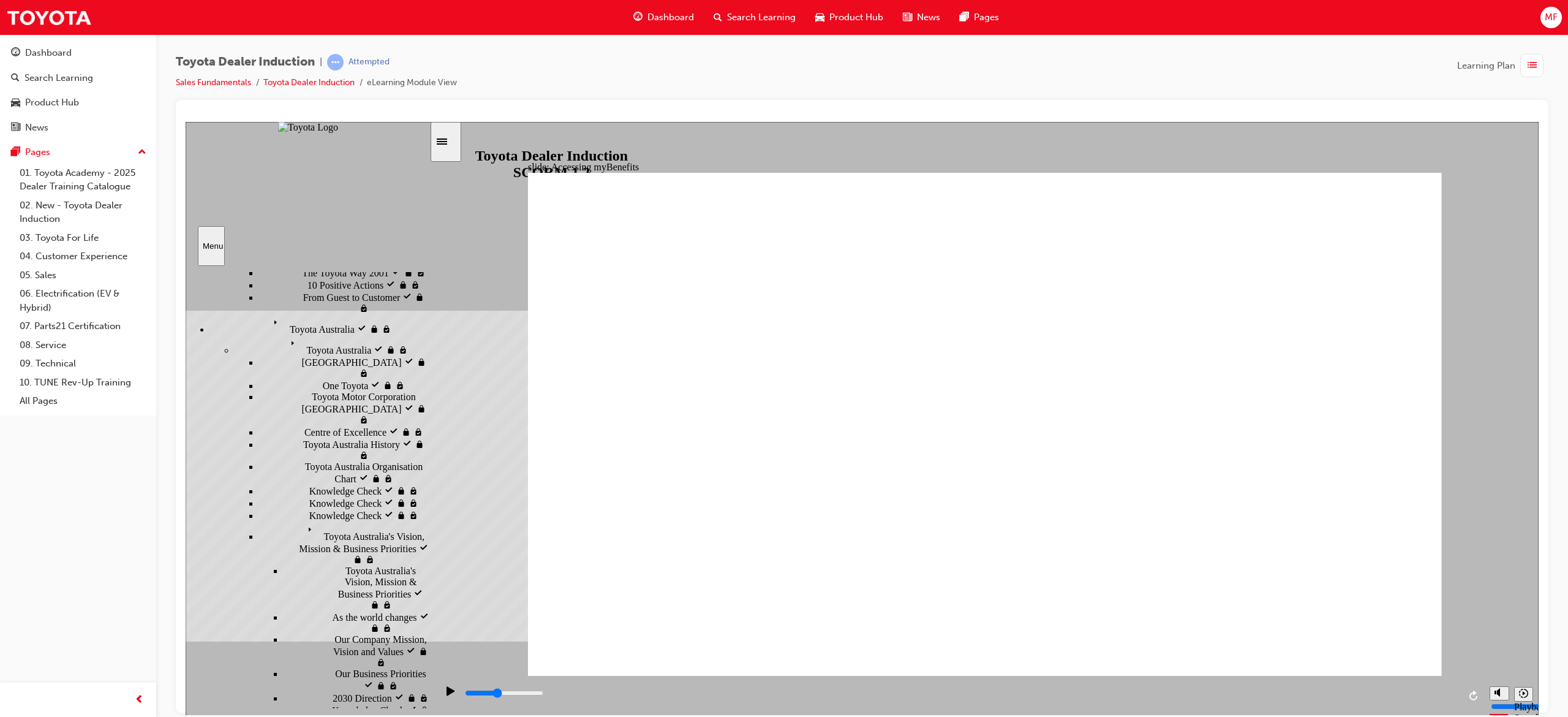 scroll, scrollTop: 222, scrollLeft: 0, axis: vertical 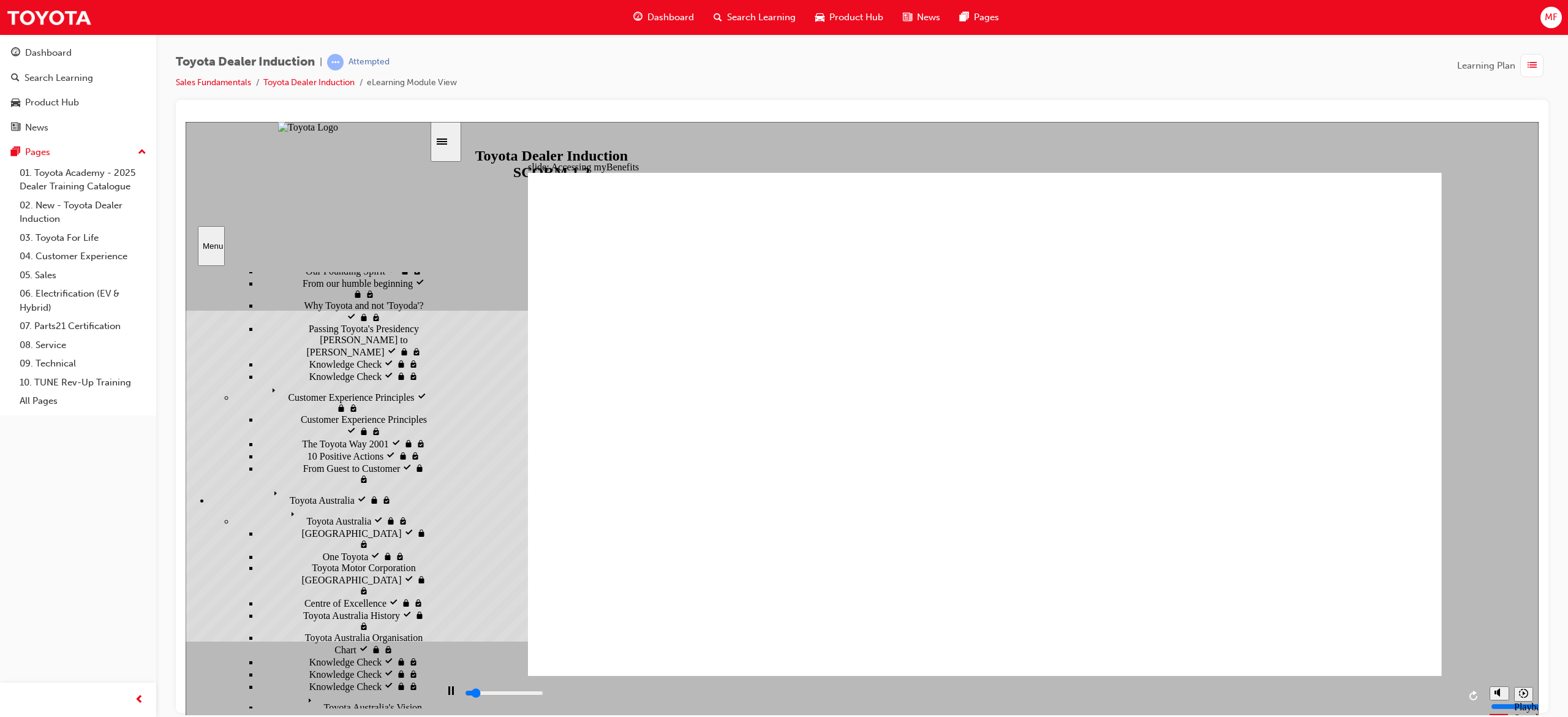 click on "Knowledge Check
Knowledge Check" at bounding box center [356, 1971] 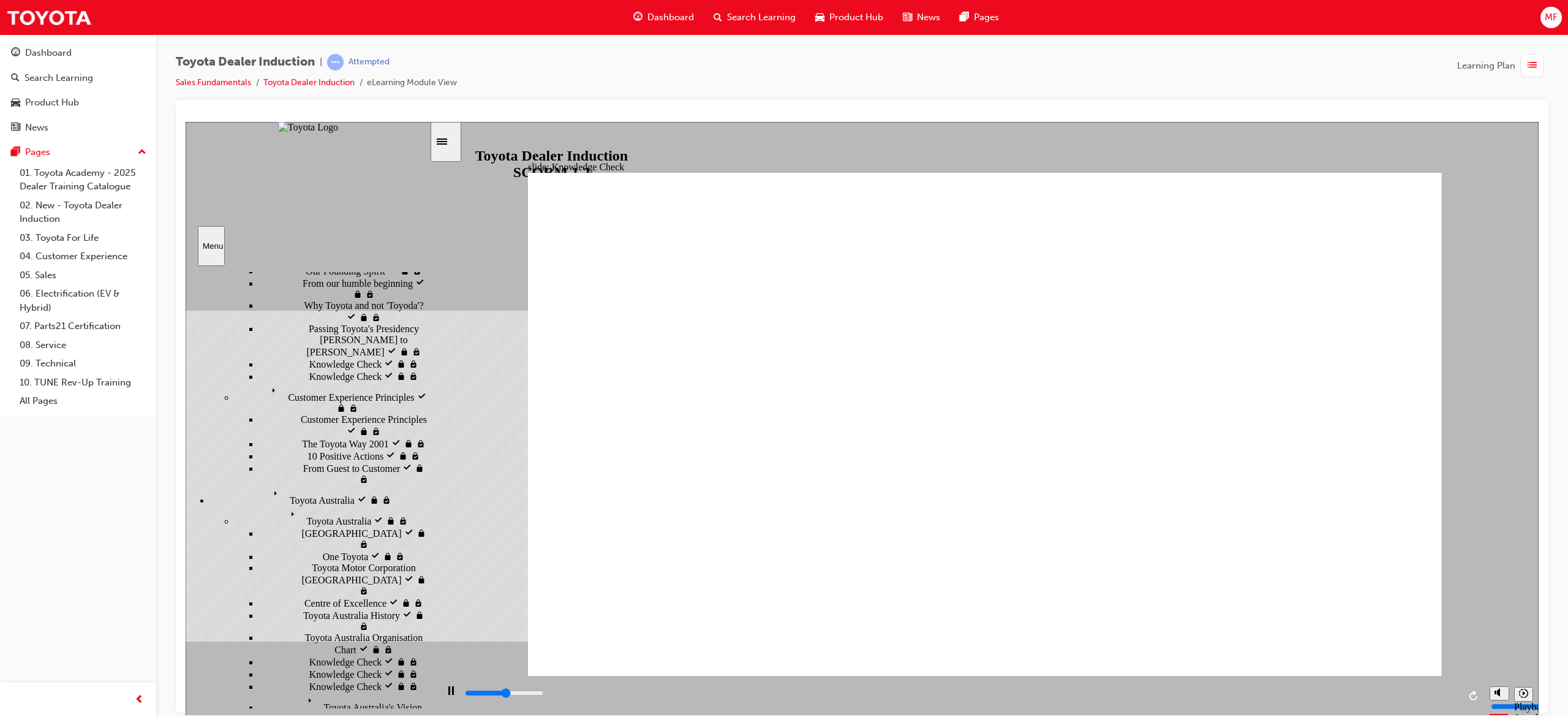 click on "Conduct, Ethics and Safety
Conduct, Ethics and Safety" at bounding box center [344, 1999] 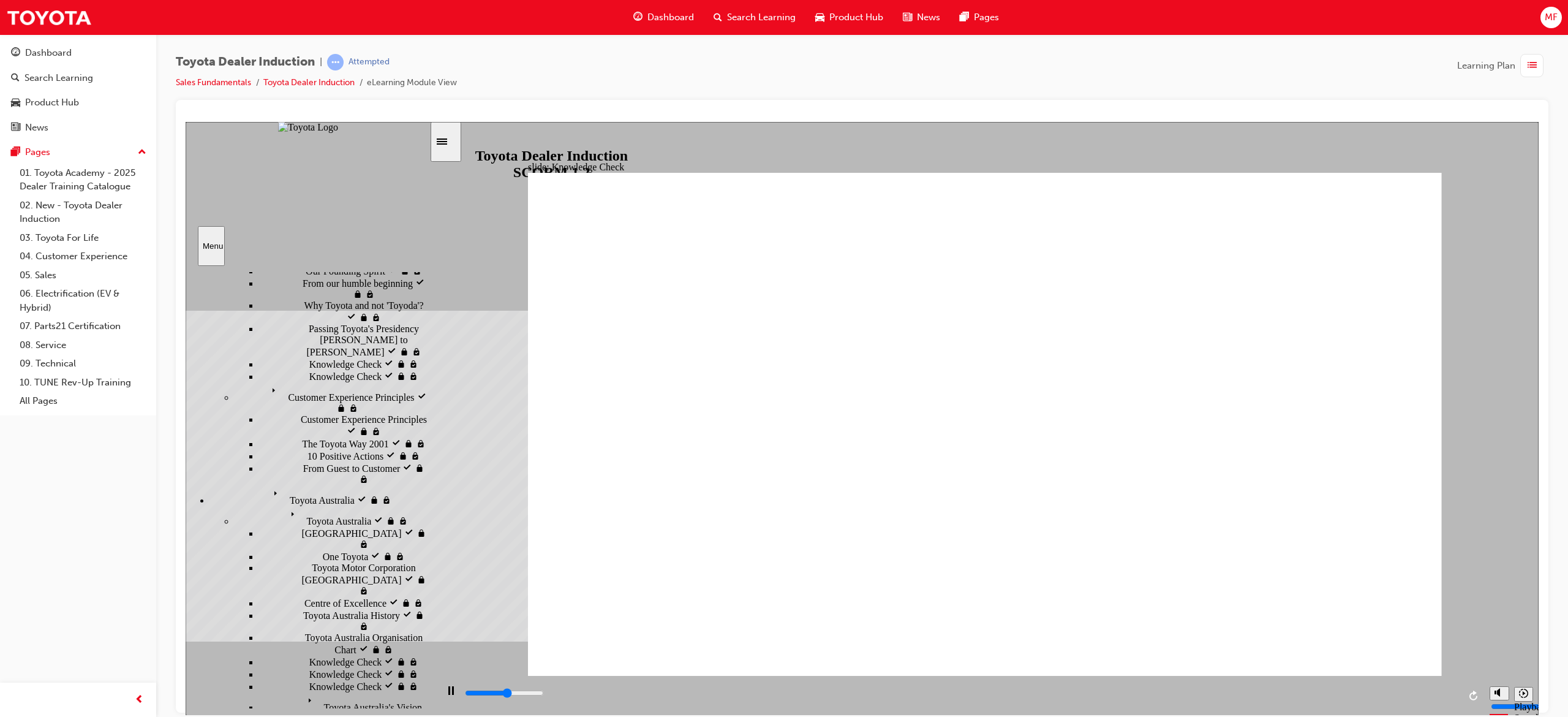 scroll, scrollTop: 72, scrollLeft: 0, axis: vertical 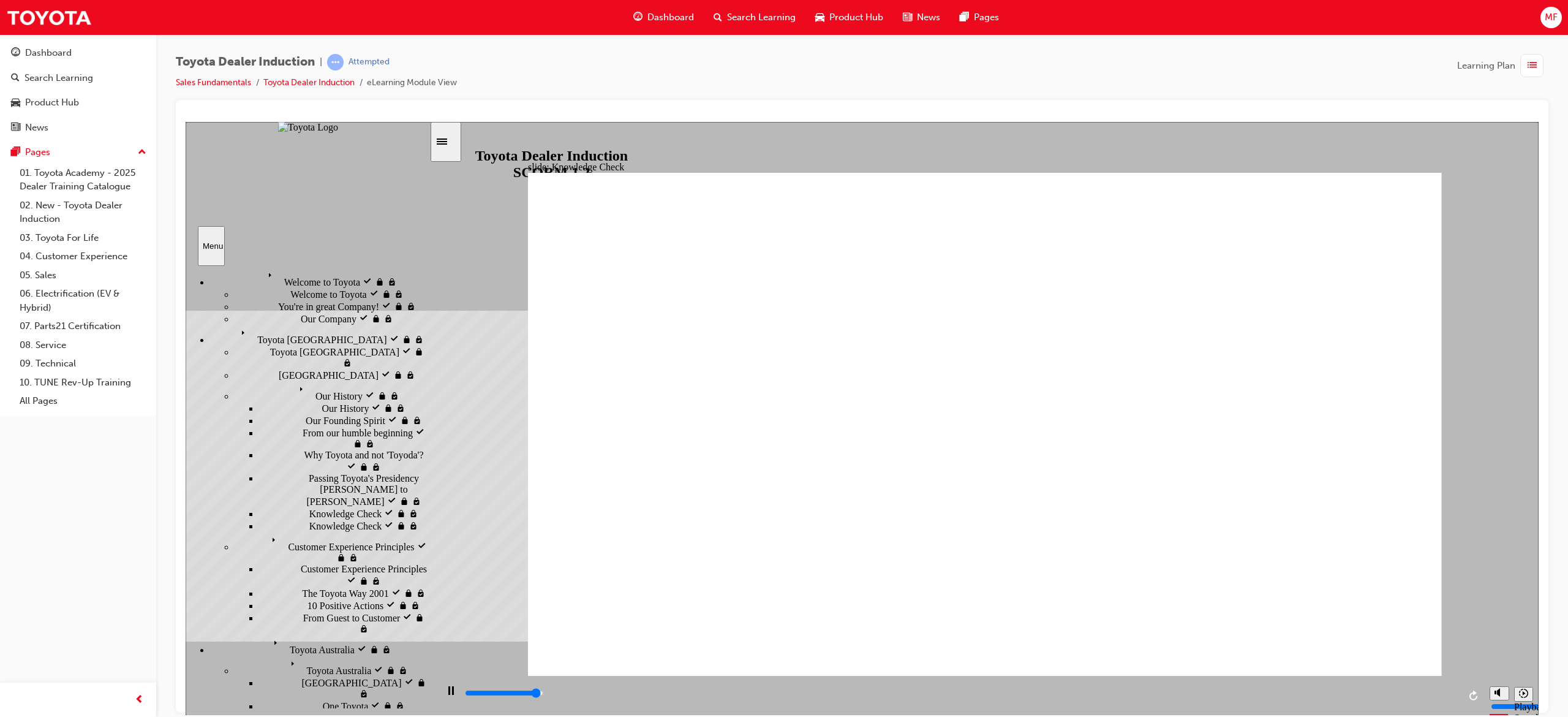 click on "Dealer Engagement and Benefits
Dealer Engagement and Benefits" at bounding box center [344, 1976] 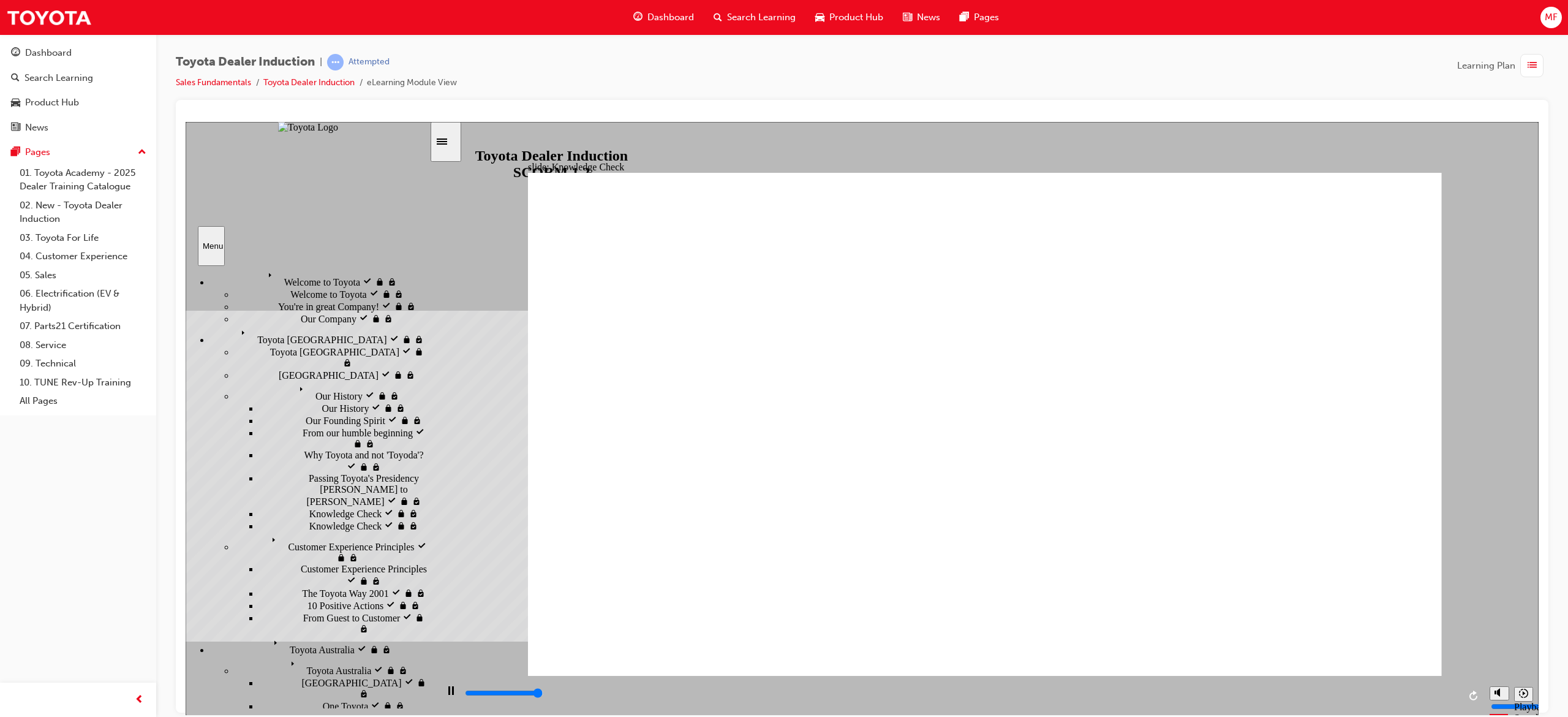 scroll, scrollTop: 0, scrollLeft: 0, axis: both 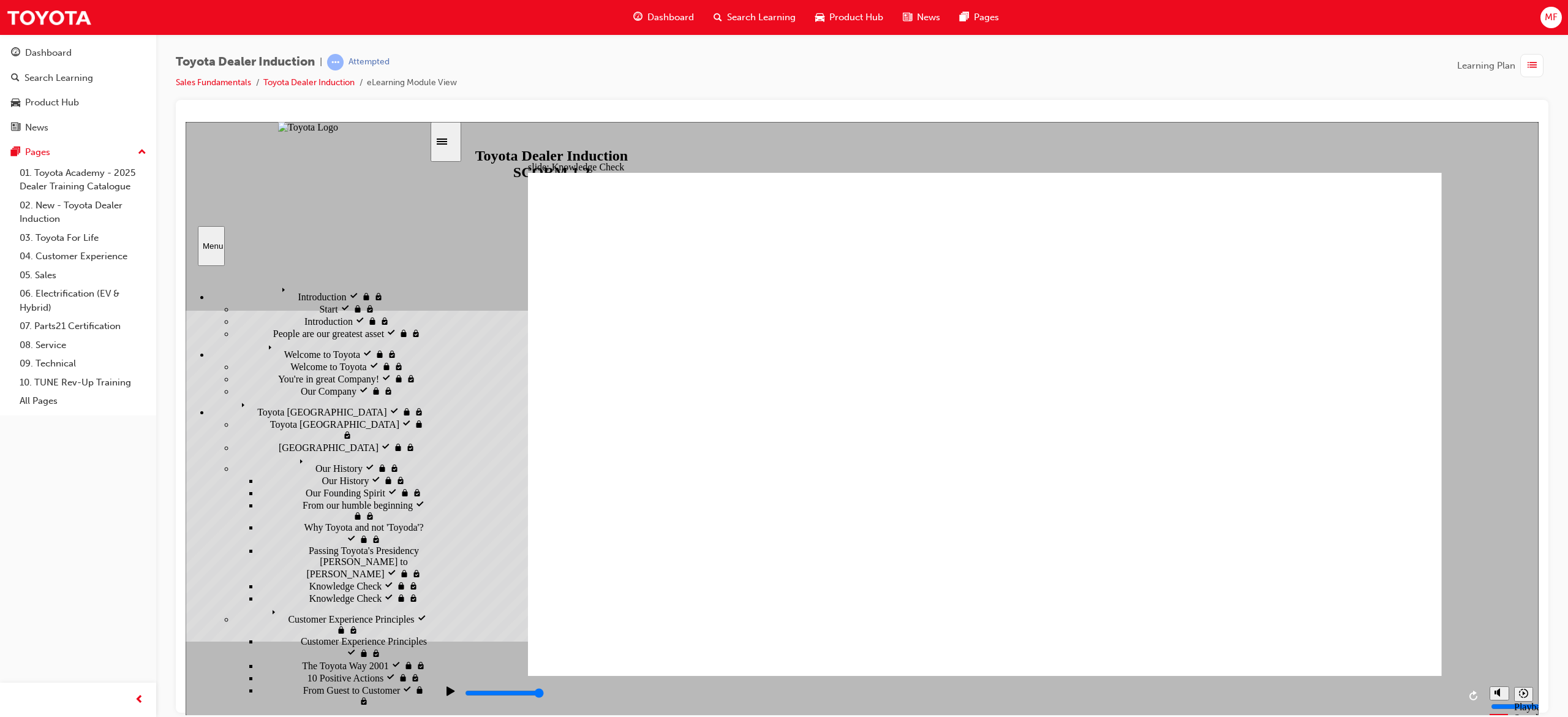 click on "Working at Your Dealership
Working at Your Dealership" at bounding box center (320, 1761) 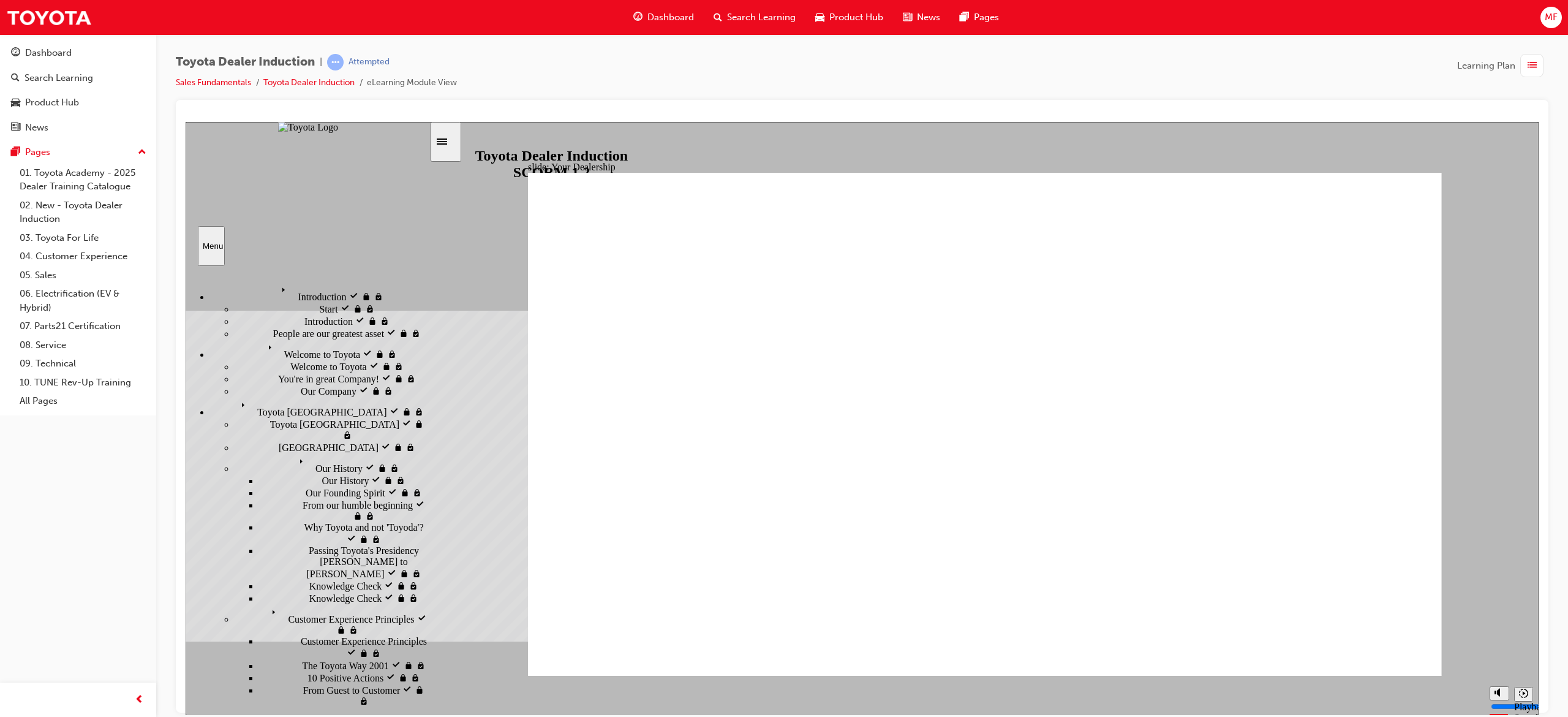 scroll, scrollTop: 72, scrollLeft: 0, axis: vertical 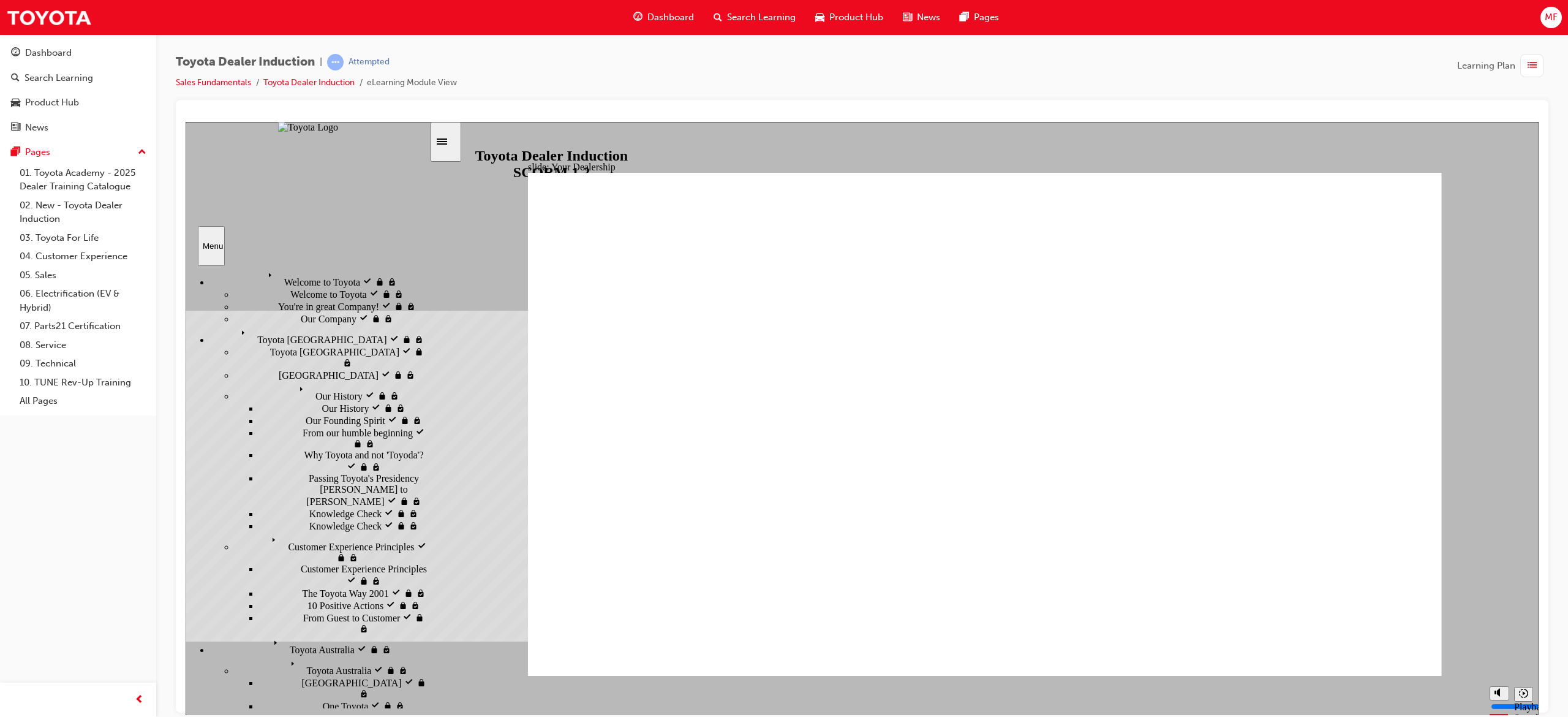 click on "Systems visited" at bounding box center [349, 1897] 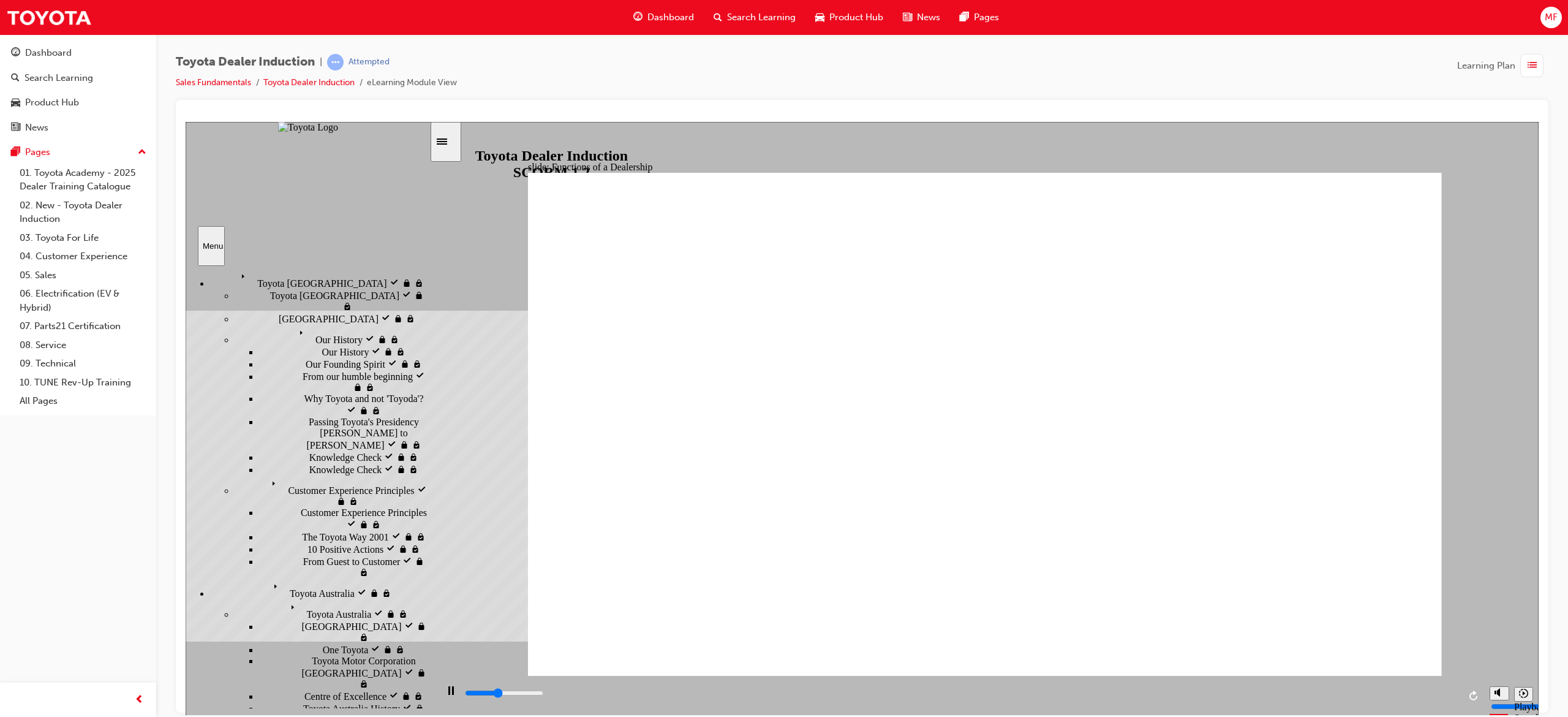 click on "Dealer Engagement and Benefits visited" at bounding box center [368, 1914] 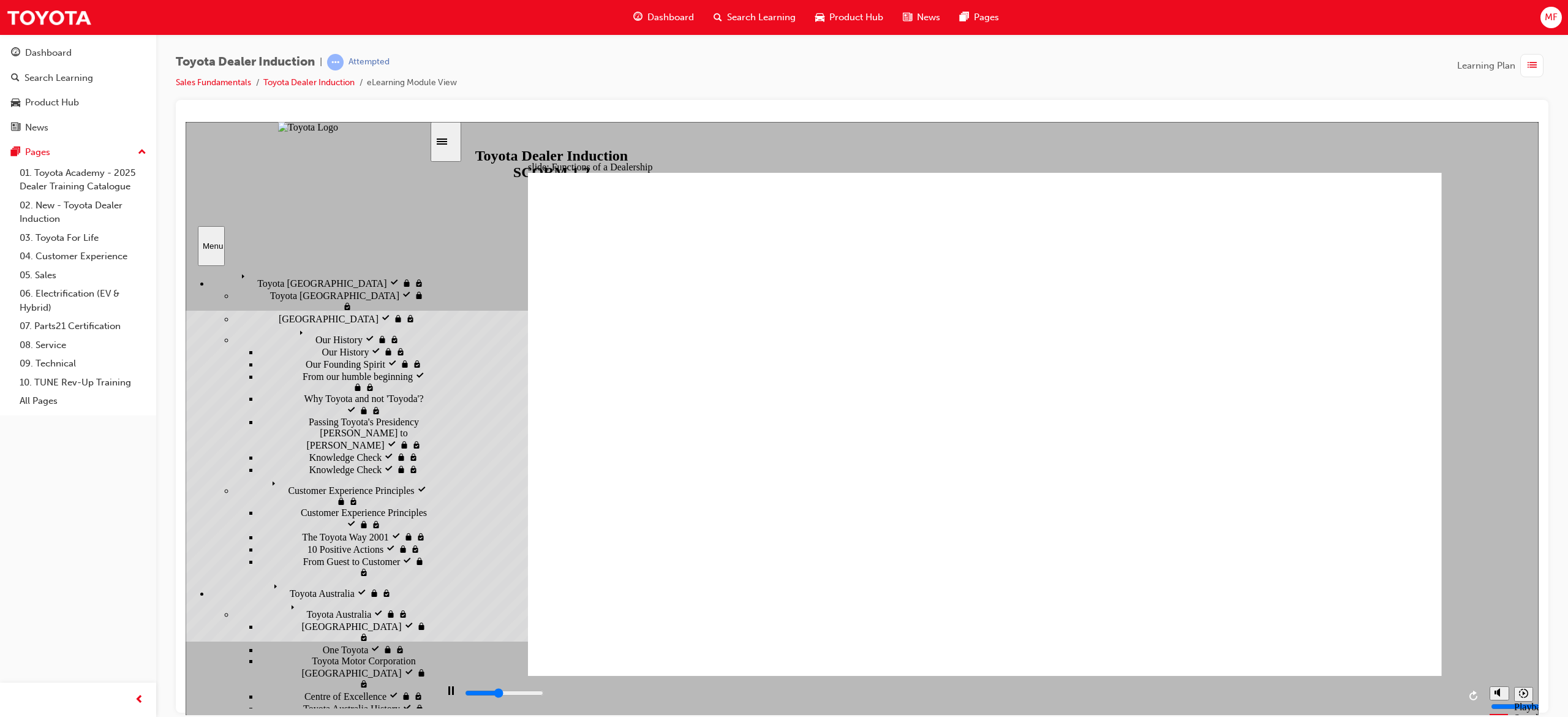scroll, scrollTop: 300, scrollLeft: 0, axis: vertical 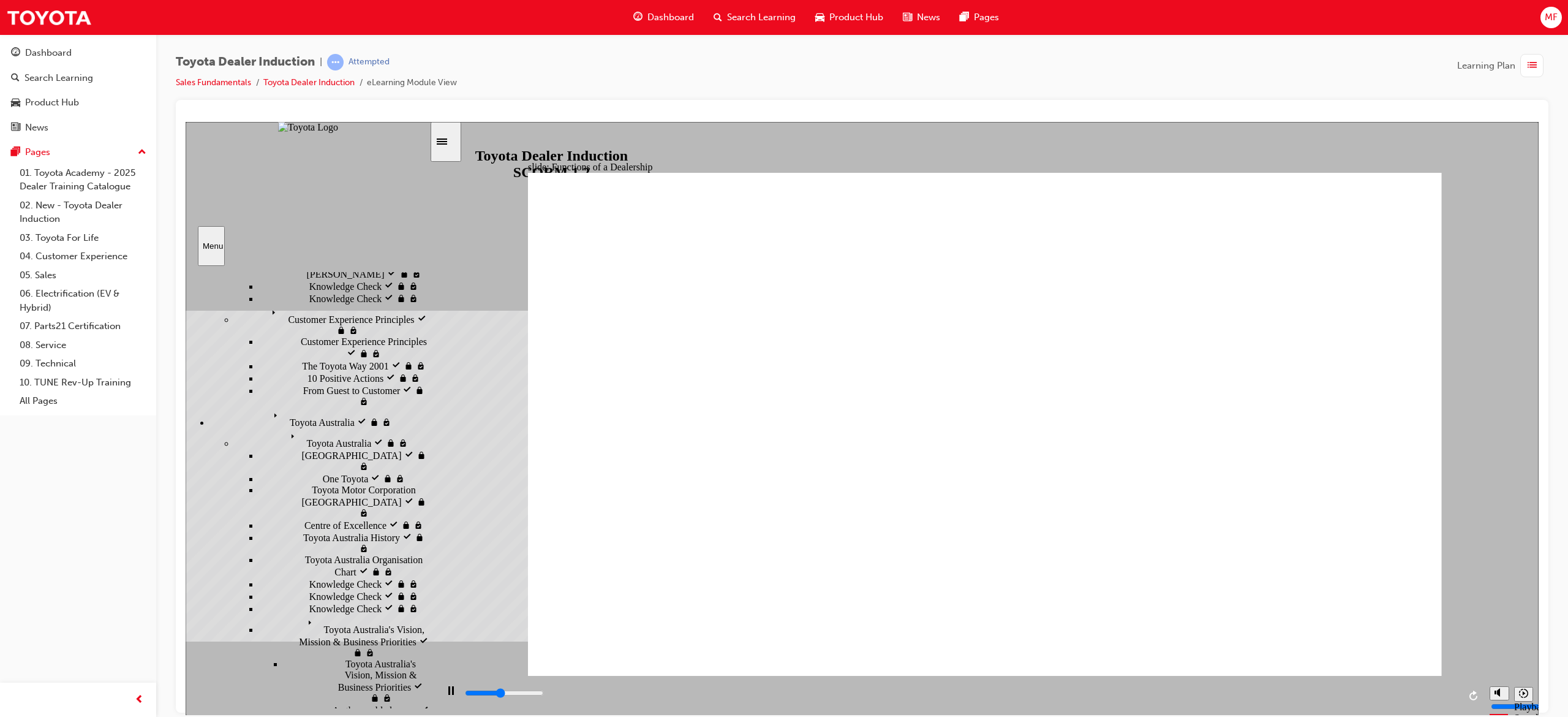 click on "Conduct, Ethics and Safety" at bounding box center (353, 1910) 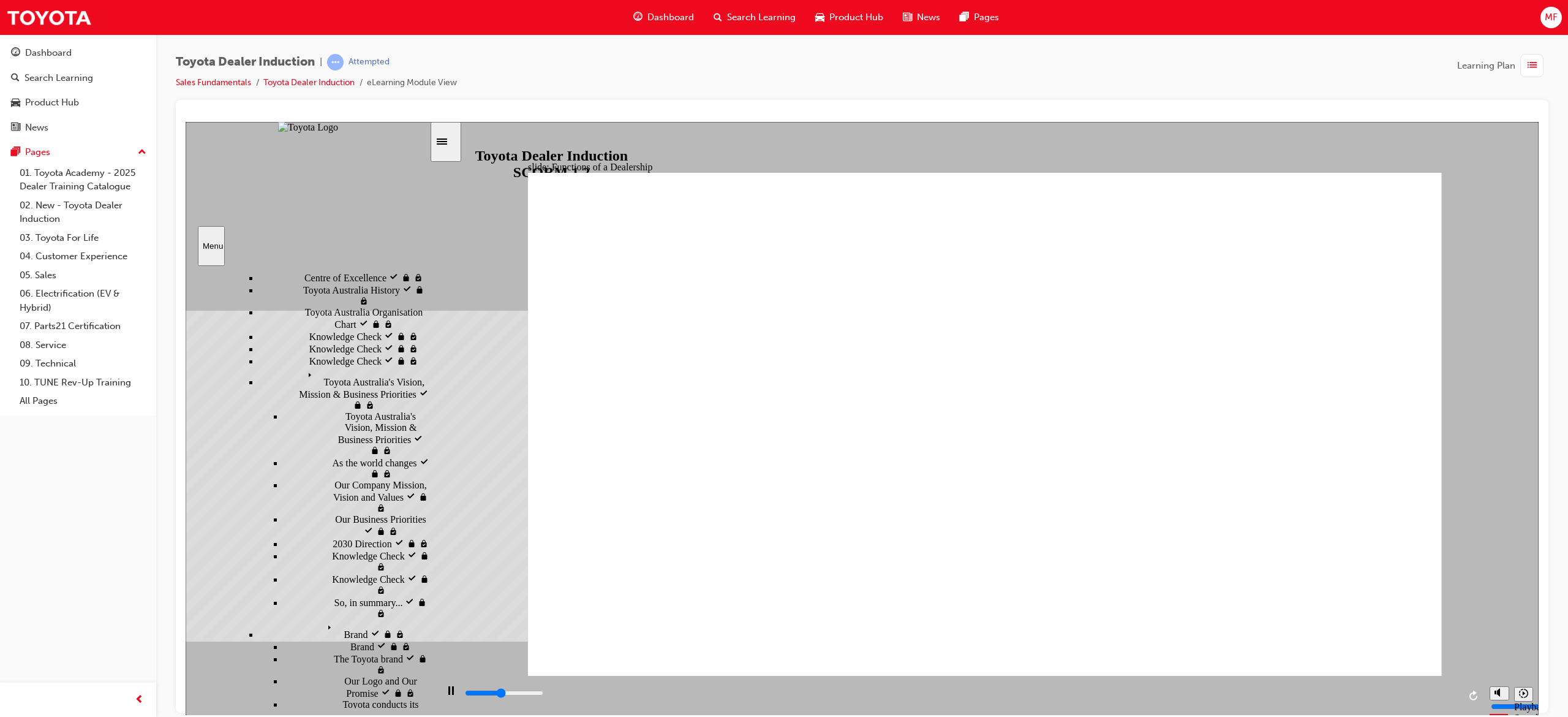 scroll, scrollTop: 557, scrollLeft: 0, axis: vertical 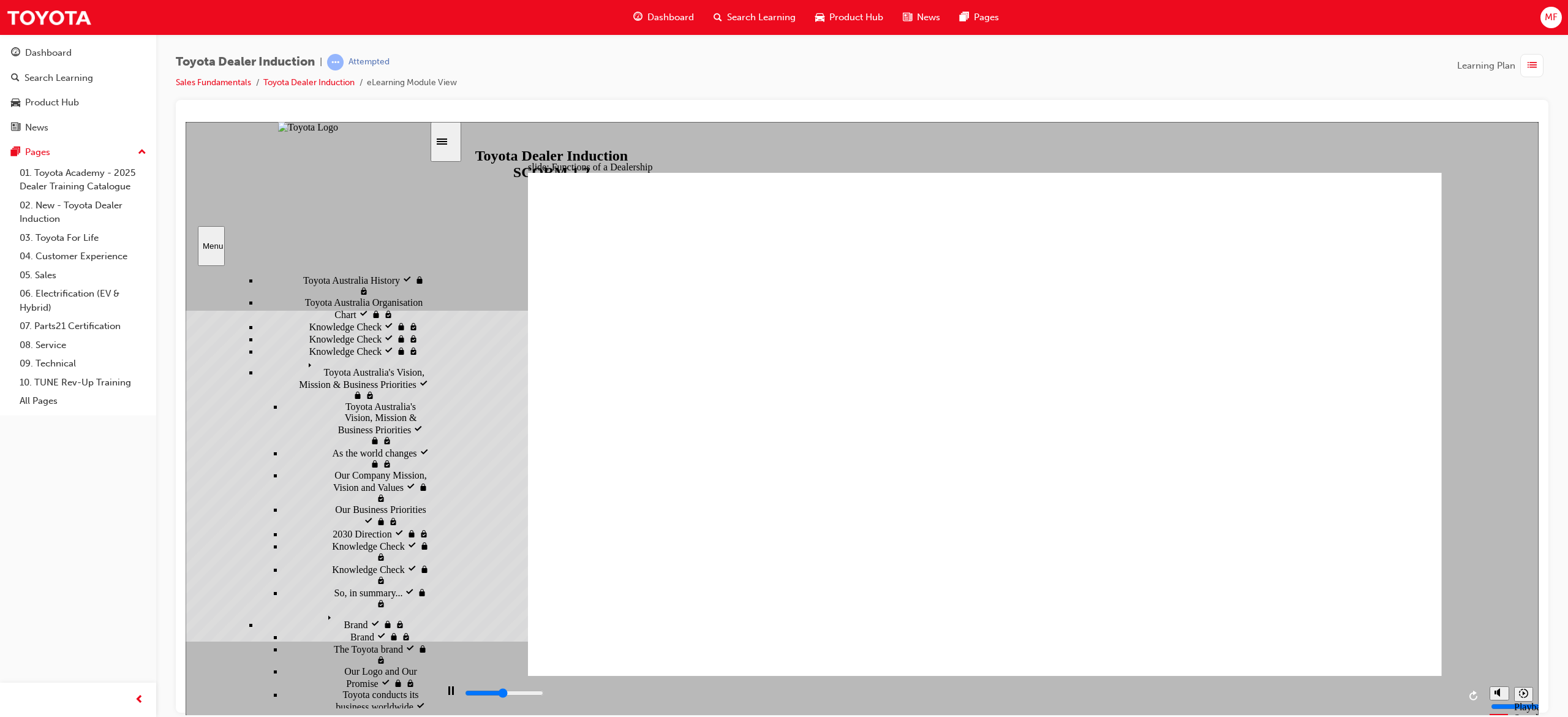 click on "Conduct, Ethics and Safety" at bounding box center [385, 1691] 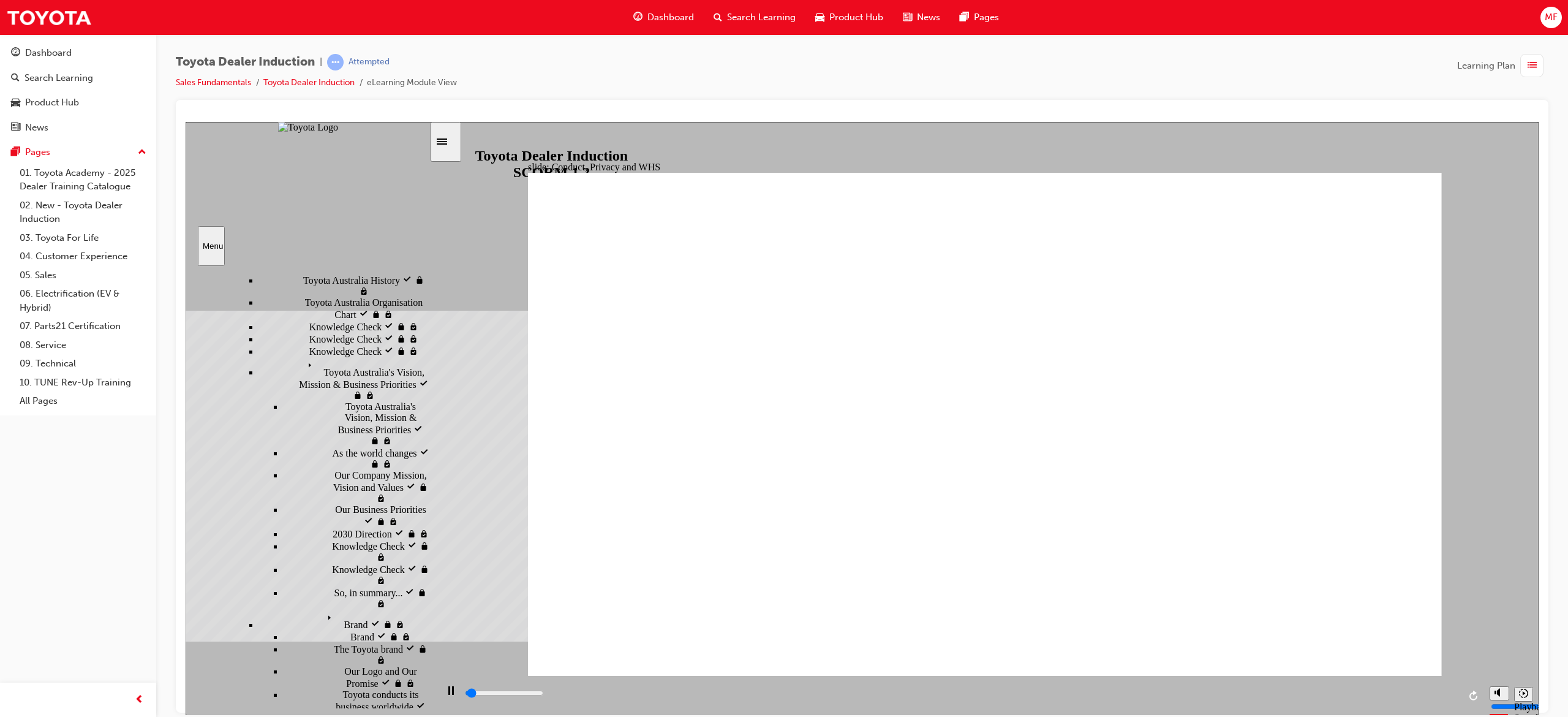 scroll, scrollTop: 386, scrollLeft: 0, axis: vertical 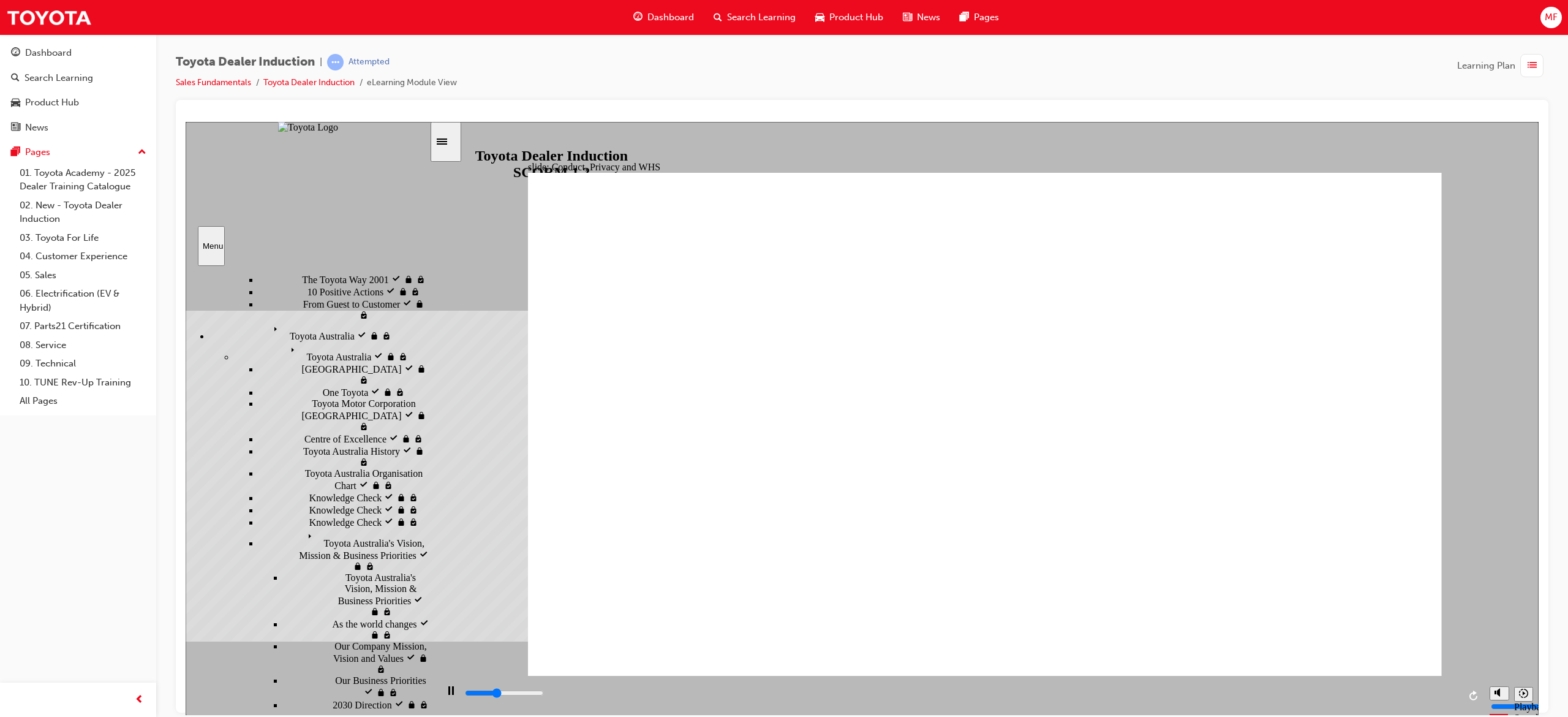 click on "Expectations
Expectations" at bounding box center (356, 1904) 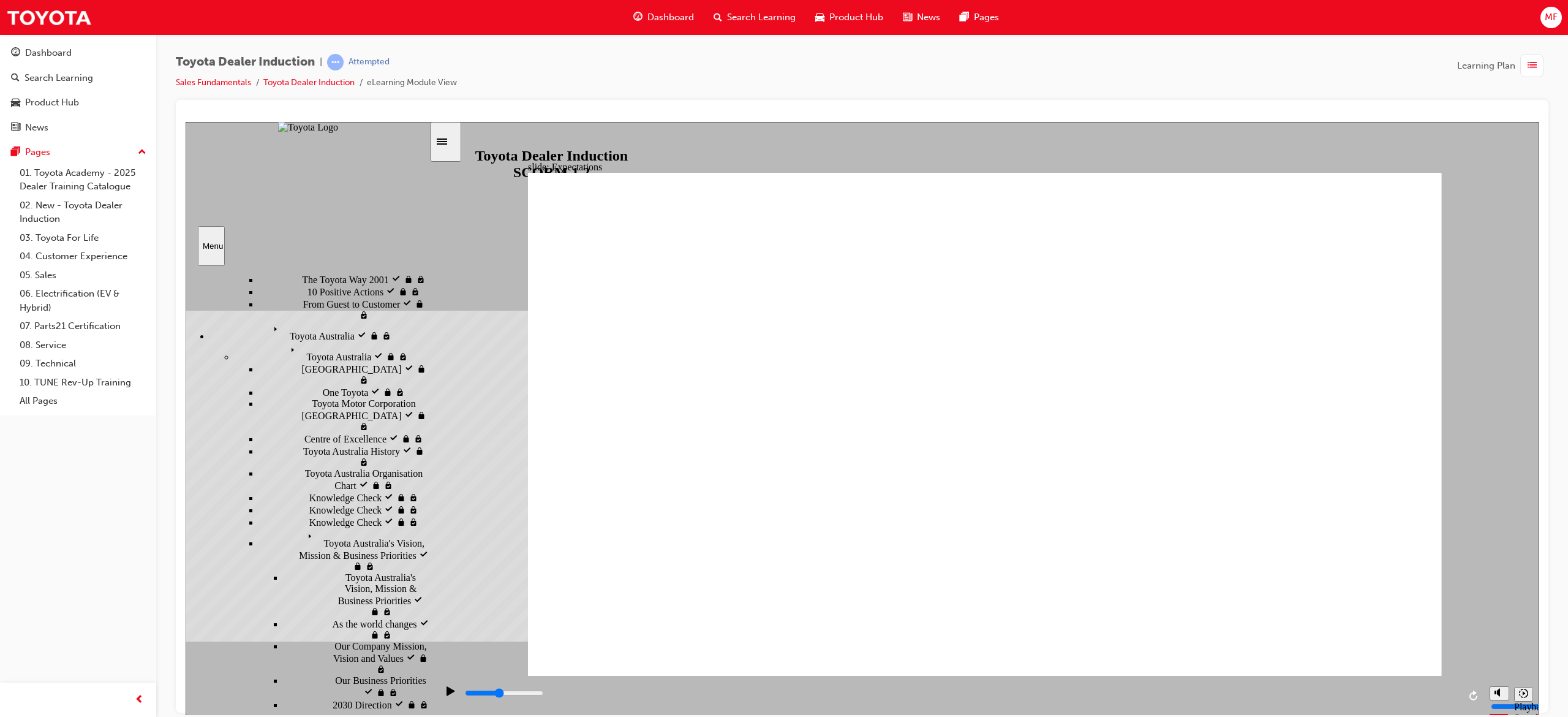 click on "Toyota Code of Ethics" at bounding box center [380, 1880] 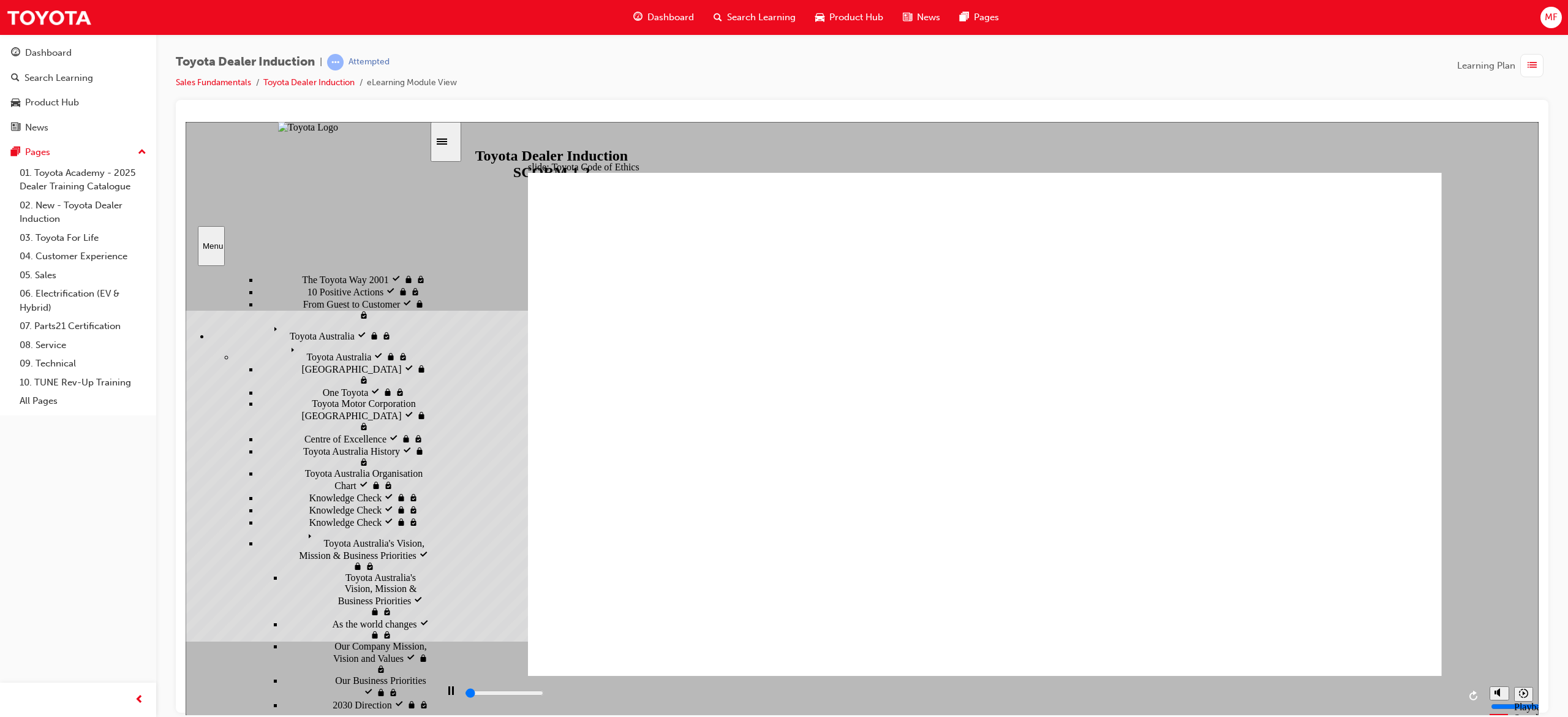 click on "Compliance, Ethics WHS" at bounding box center (386, 1921) 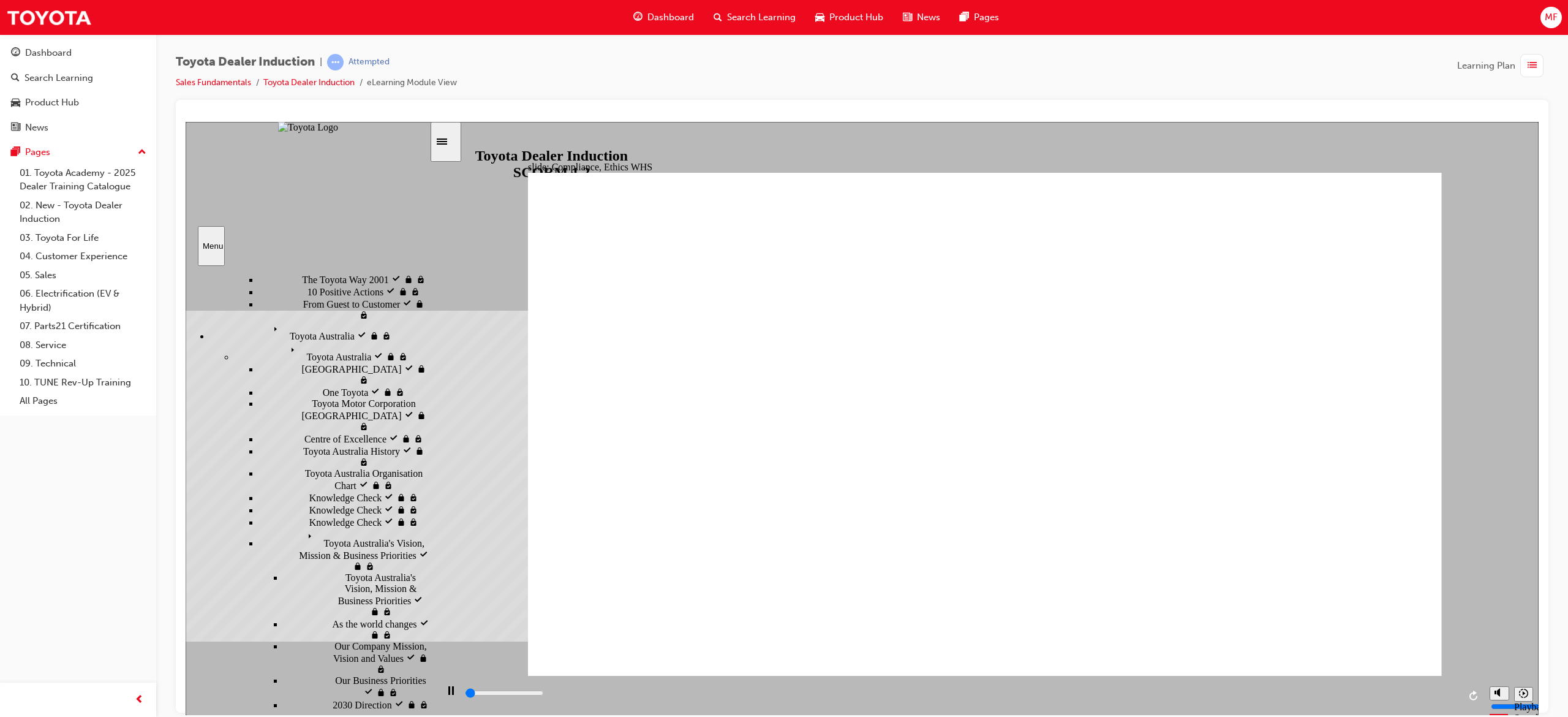 click on "Your Responsibilitites
Your Responsibilitites" at bounding box center (356, 1945) 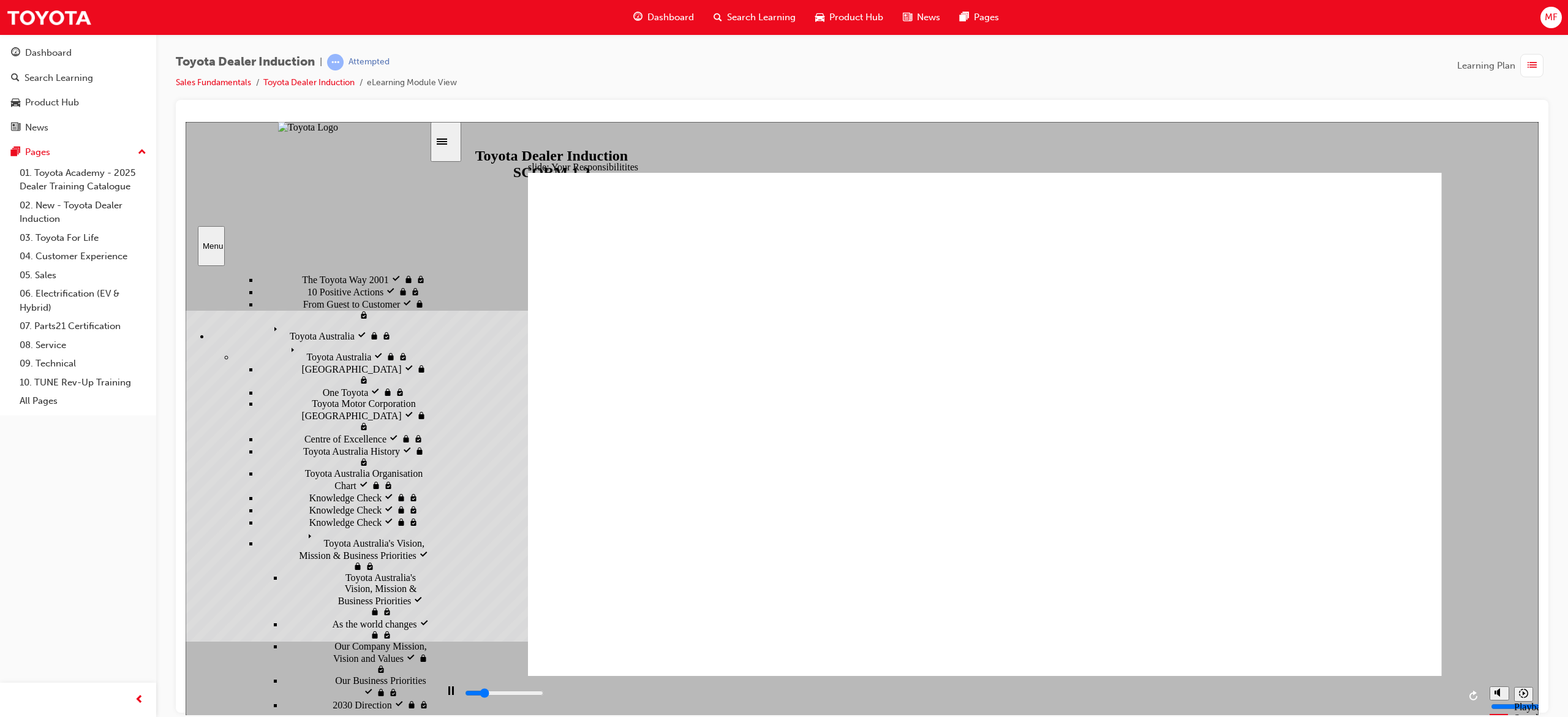 click on "Privacy Act
Privacy Act" at bounding box center (356, 1973) 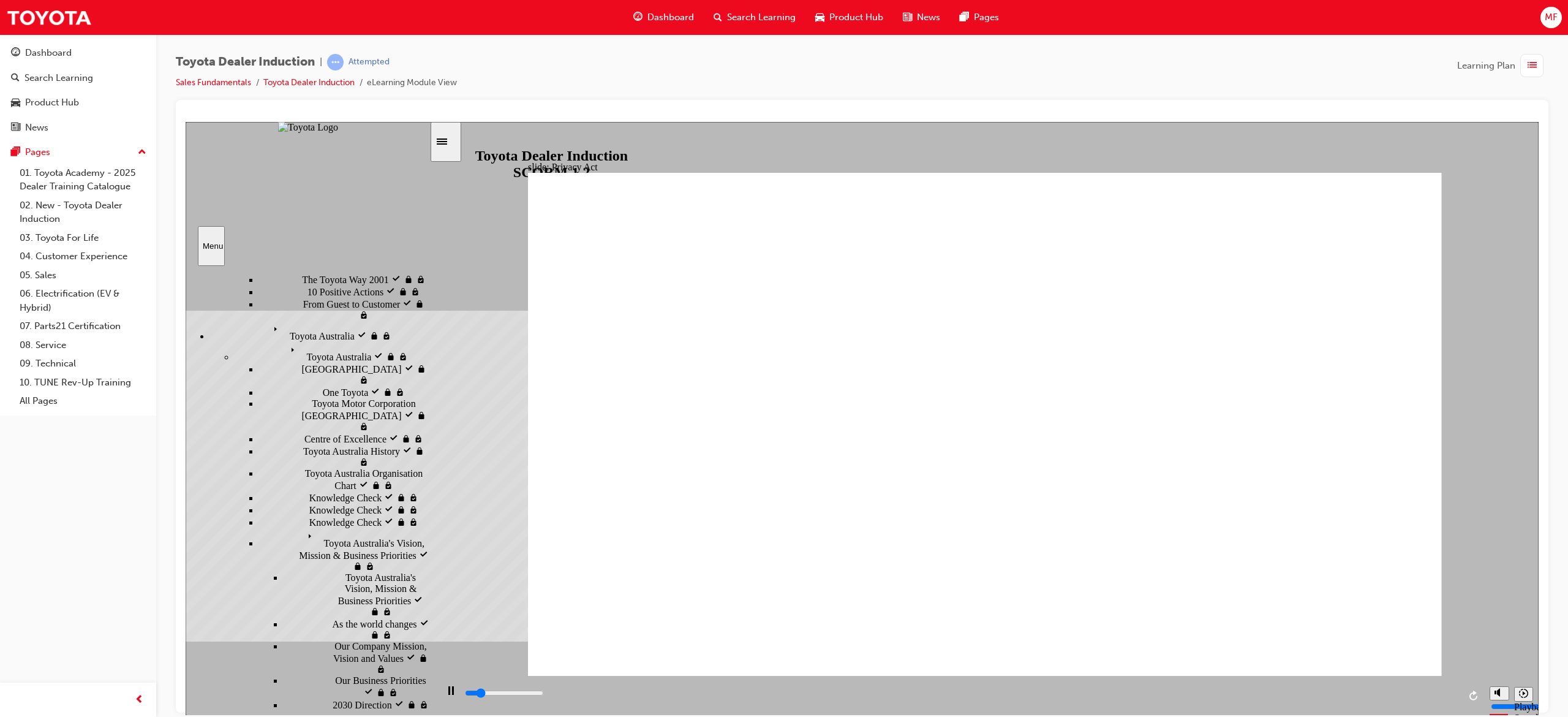 scroll, scrollTop: 477, scrollLeft: 0, axis: vertical 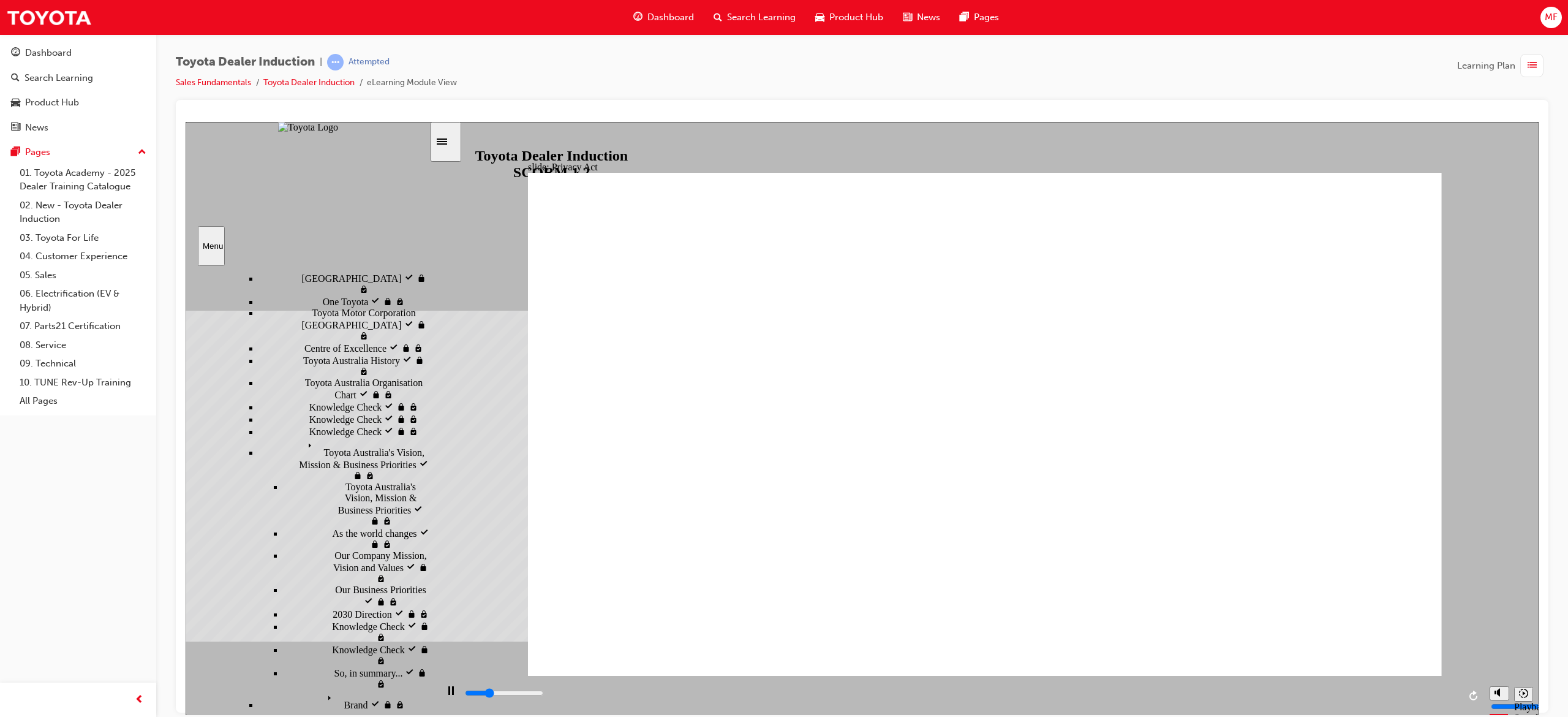 click on "Tips to ensure Privacy Act compliance" at bounding box center [399, 1914] 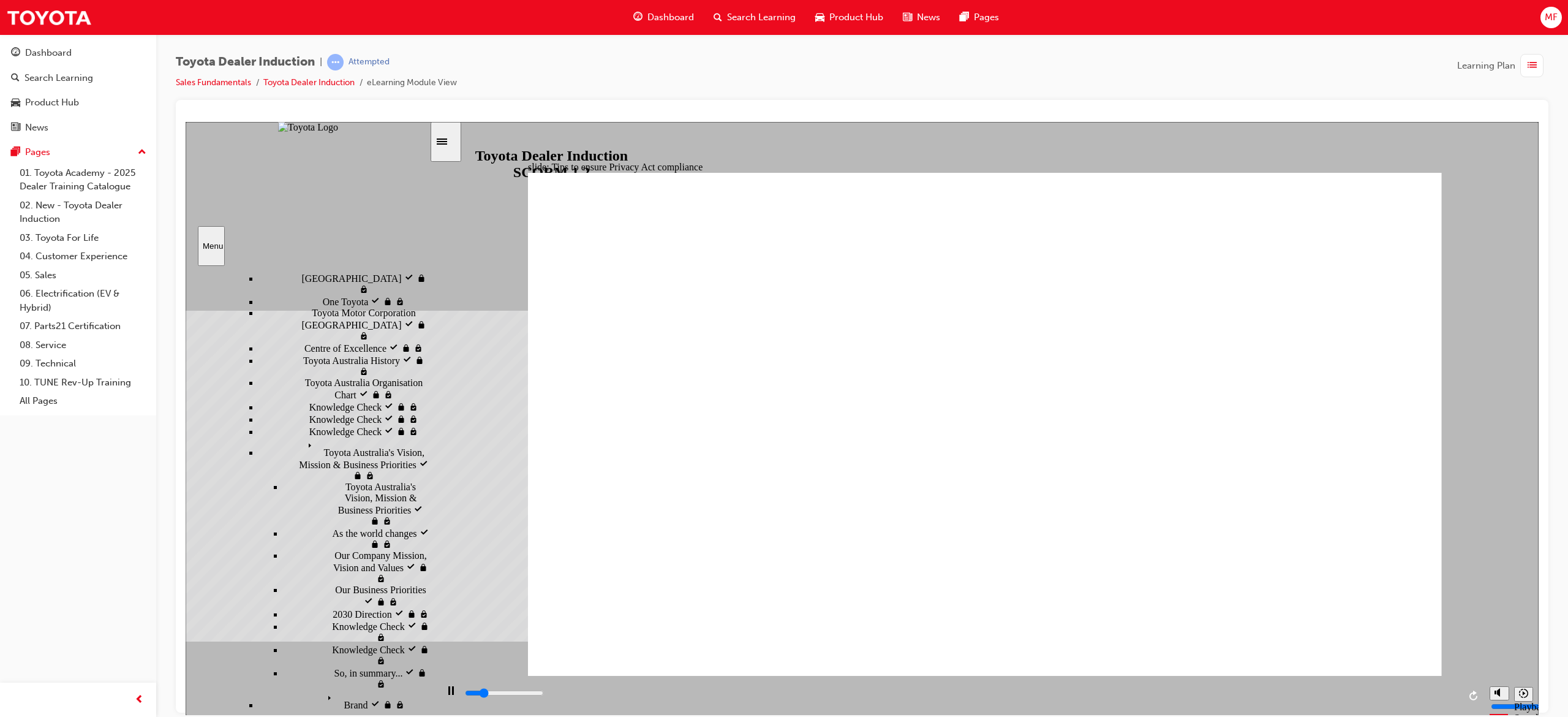 click on "PPE
PPE" at bounding box center [356, 1954] 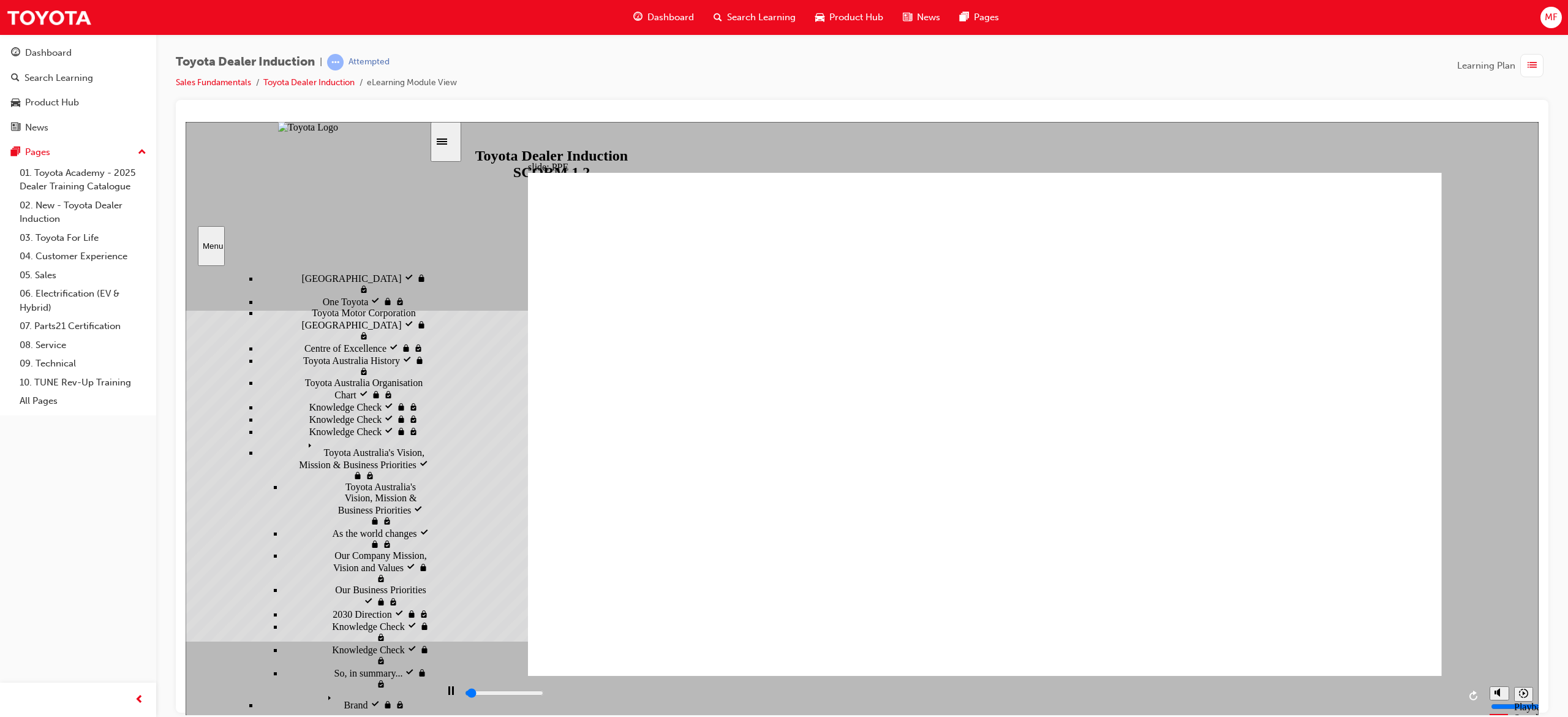 click on "Tips for Staying Safe" at bounding box center (398, 1975) 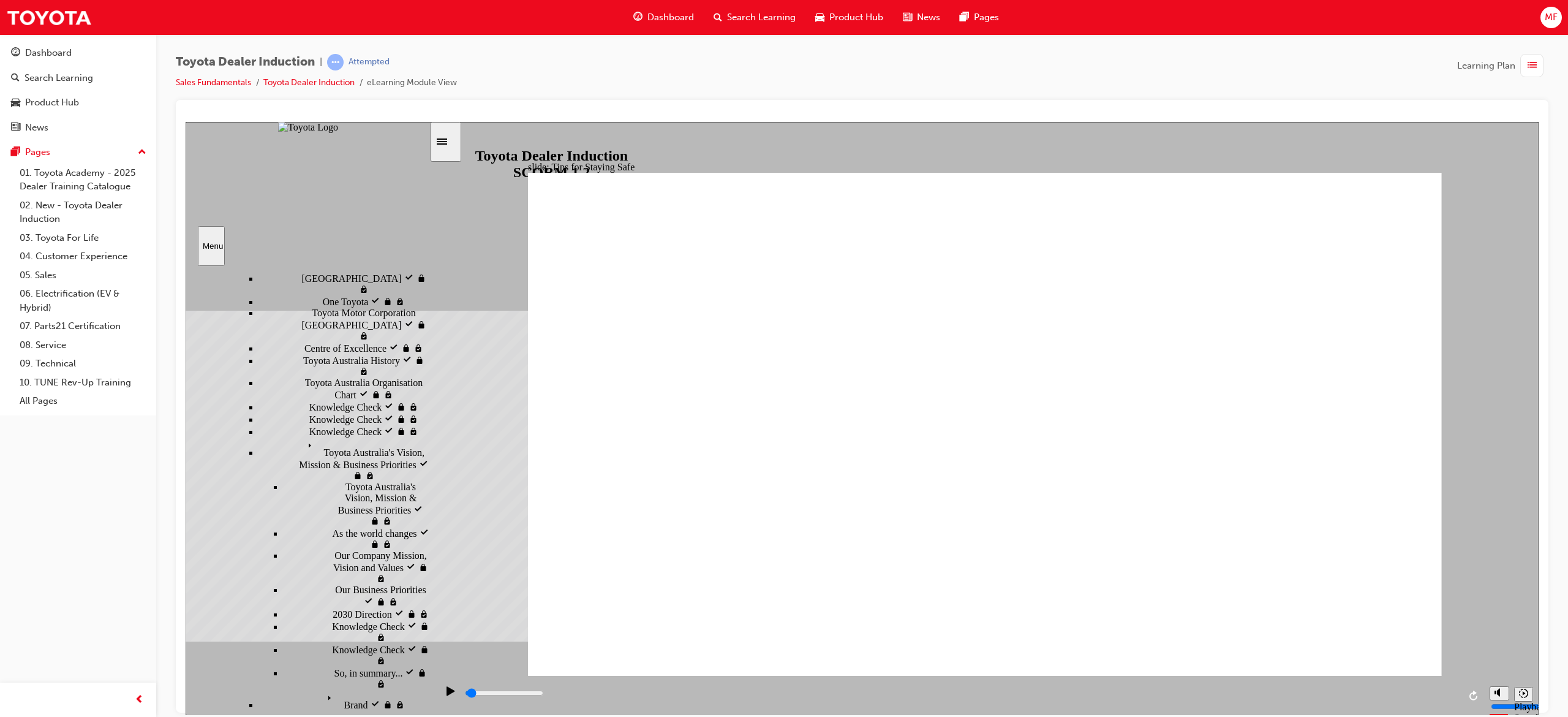 click on "Knowledge Check
Knowledge Check" at bounding box center [356, 1999] 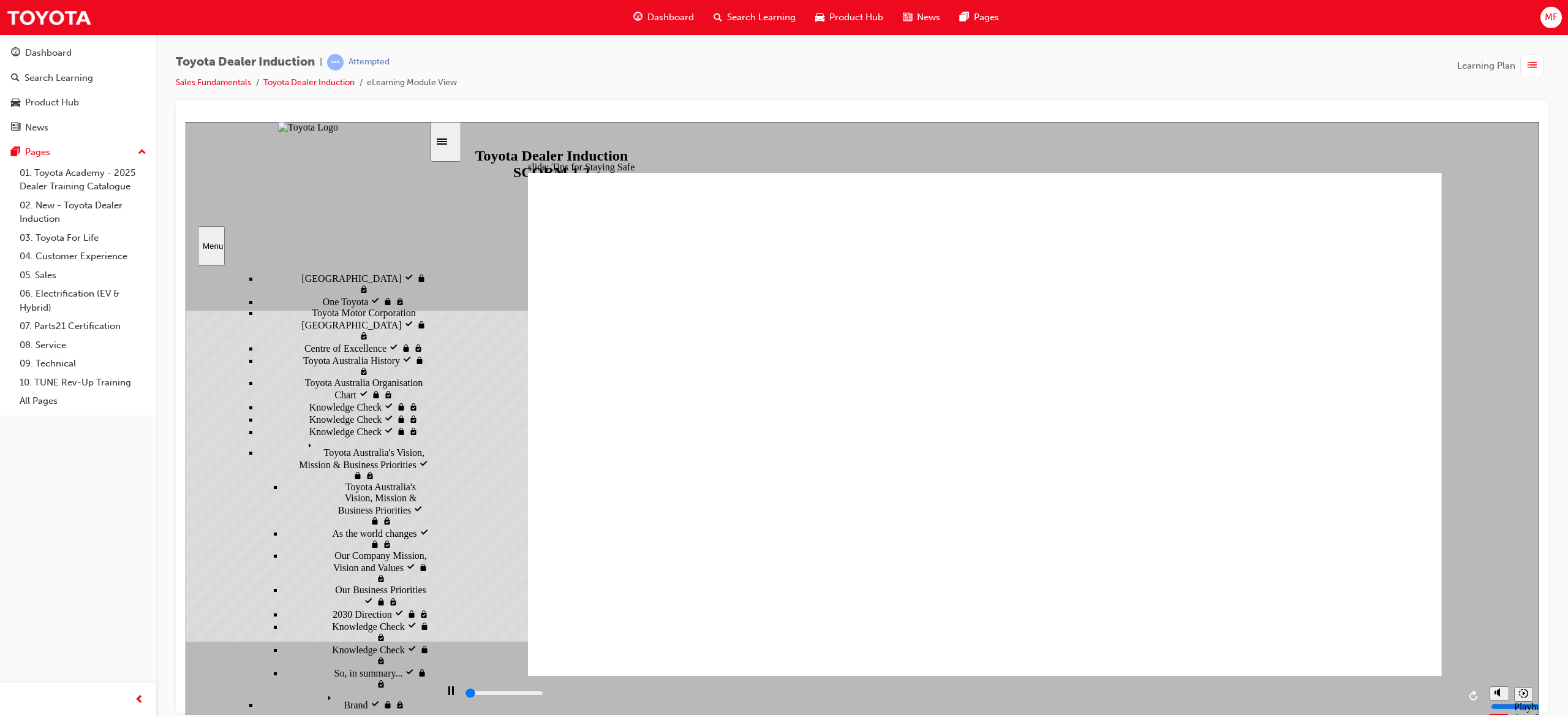 scroll, scrollTop: 449, scrollLeft: 0, axis: vertical 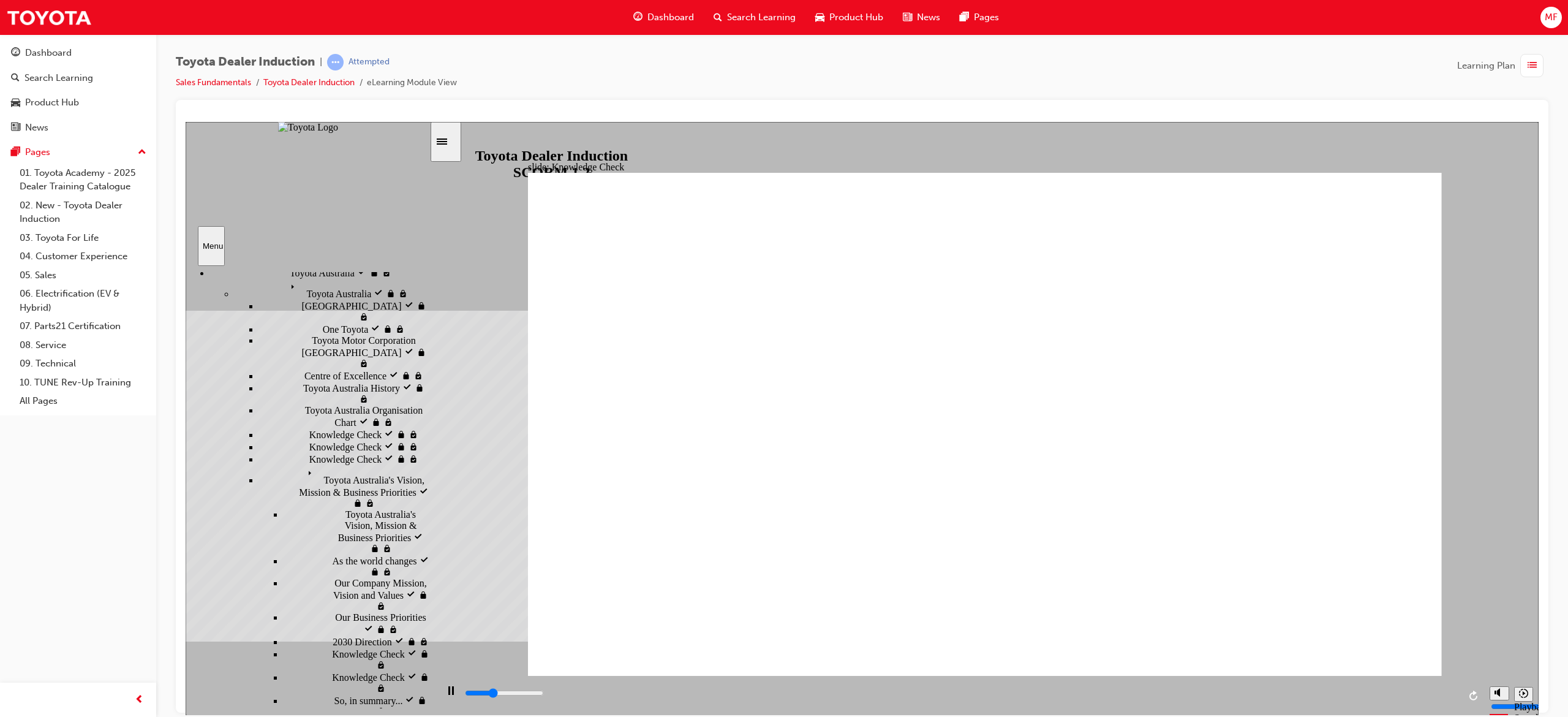 click on "PPE visited
PPE" at bounding box center (356, 1981) 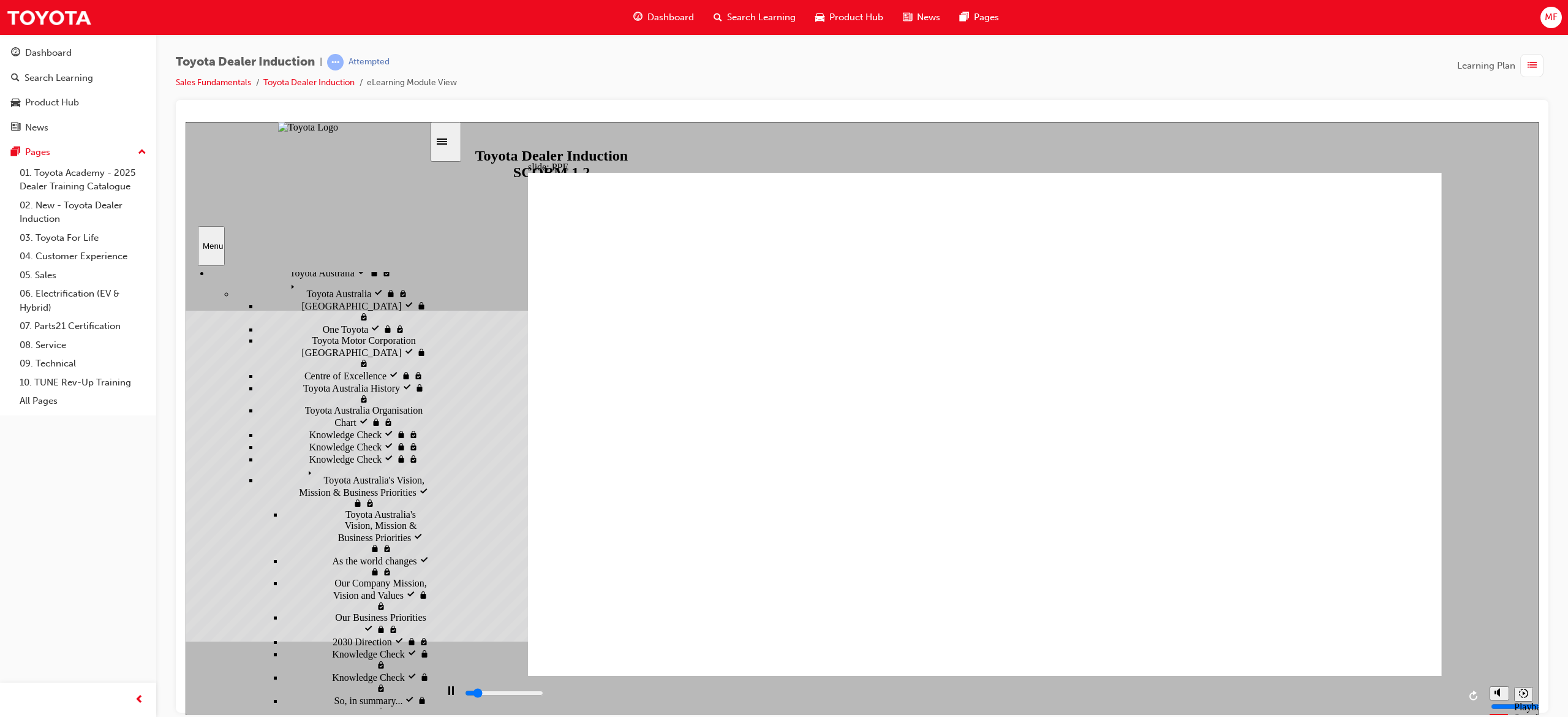 scroll, scrollTop: 477, scrollLeft: 0, axis: vertical 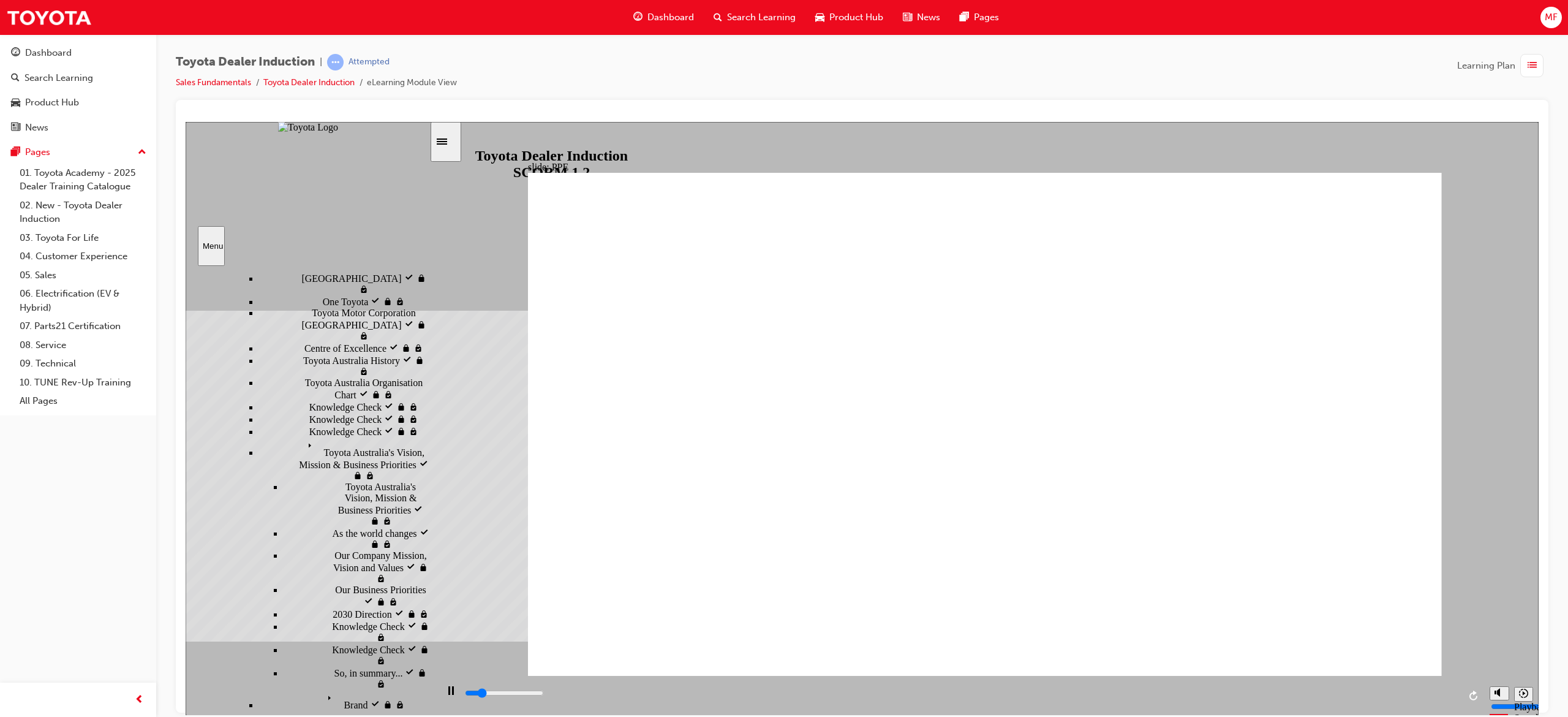 type on "5300" 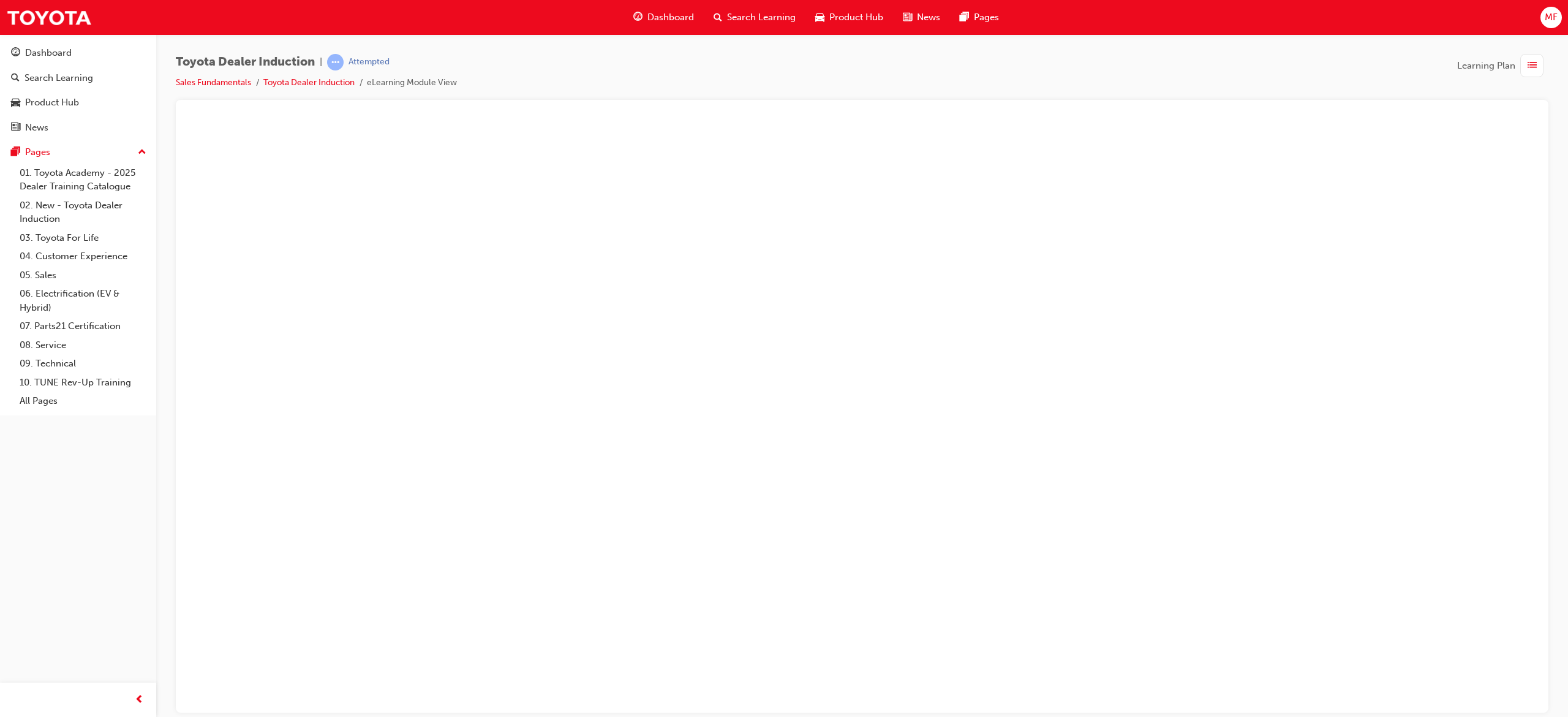 scroll, scrollTop: 0, scrollLeft: 0, axis: both 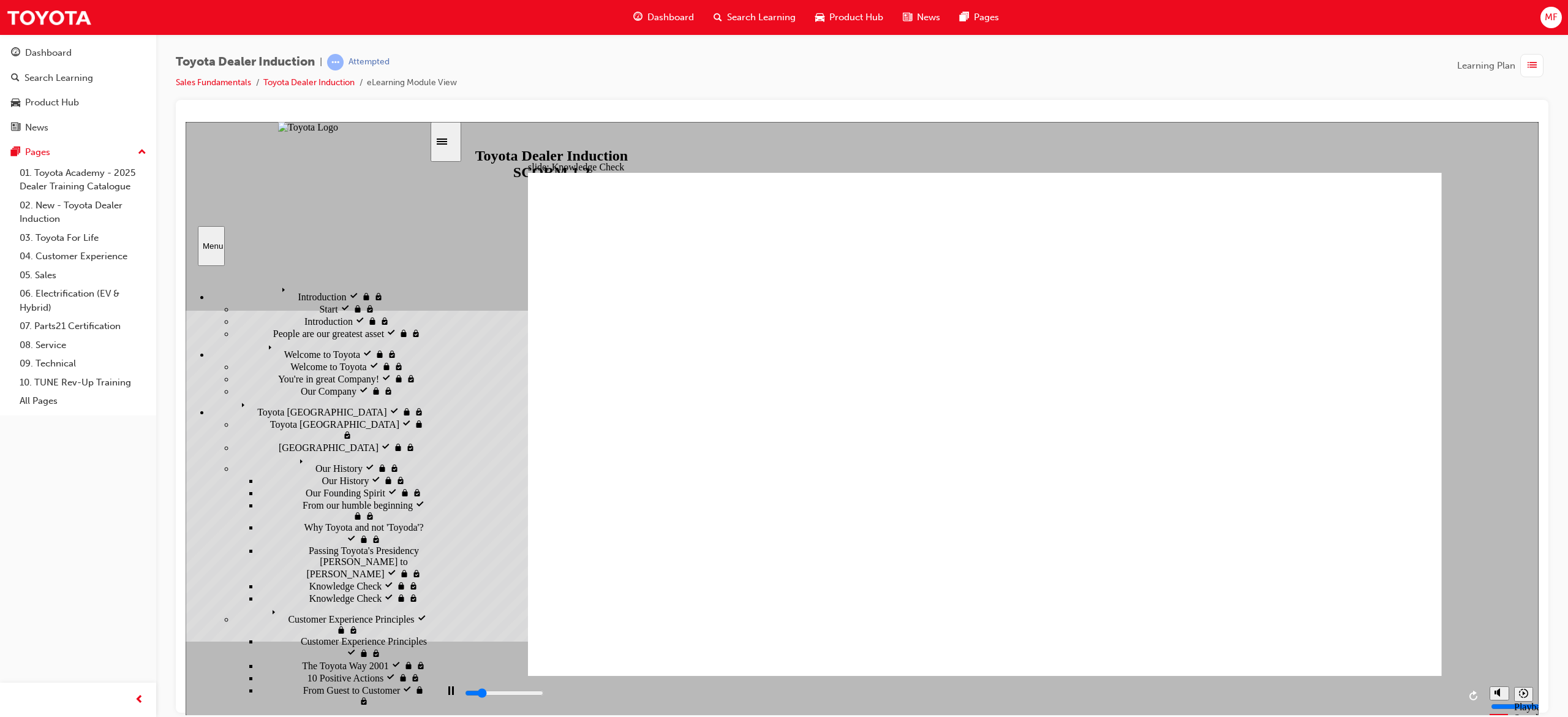 click on "Knowledge Check
Knowledge Check" at bounding box center [356, 2522] 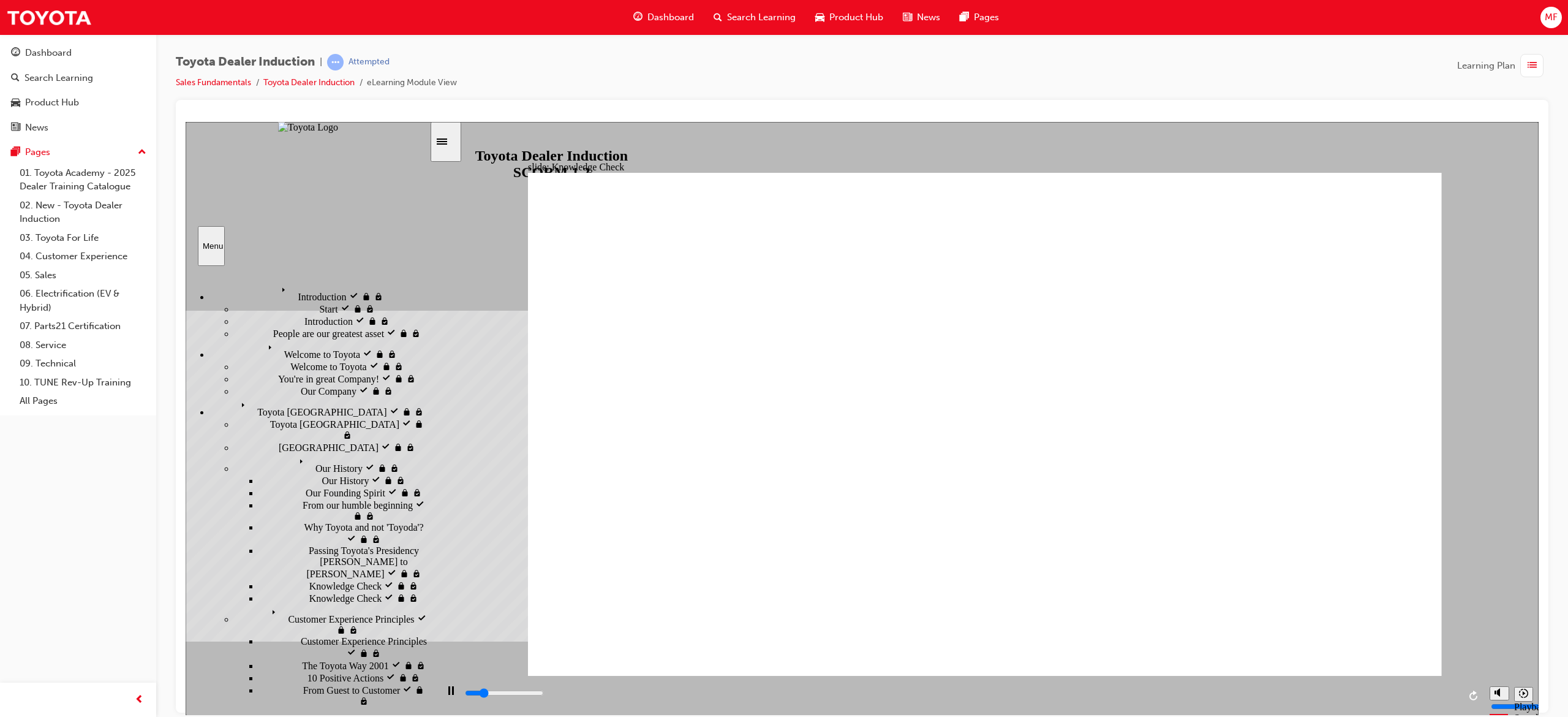 scroll, scrollTop: 449, scrollLeft: 0, axis: vertical 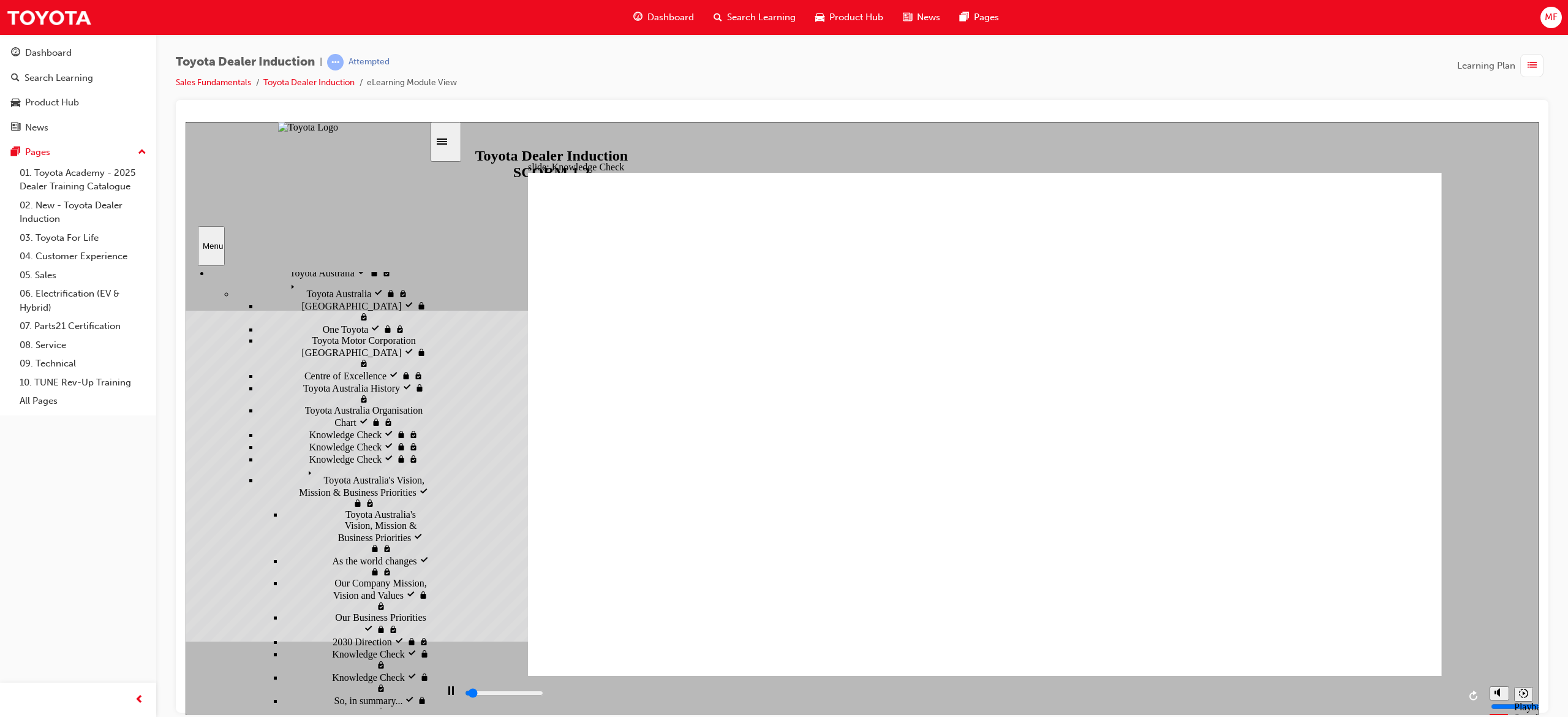 click on "Knowledge Check" at bounding box center [368, 2090] 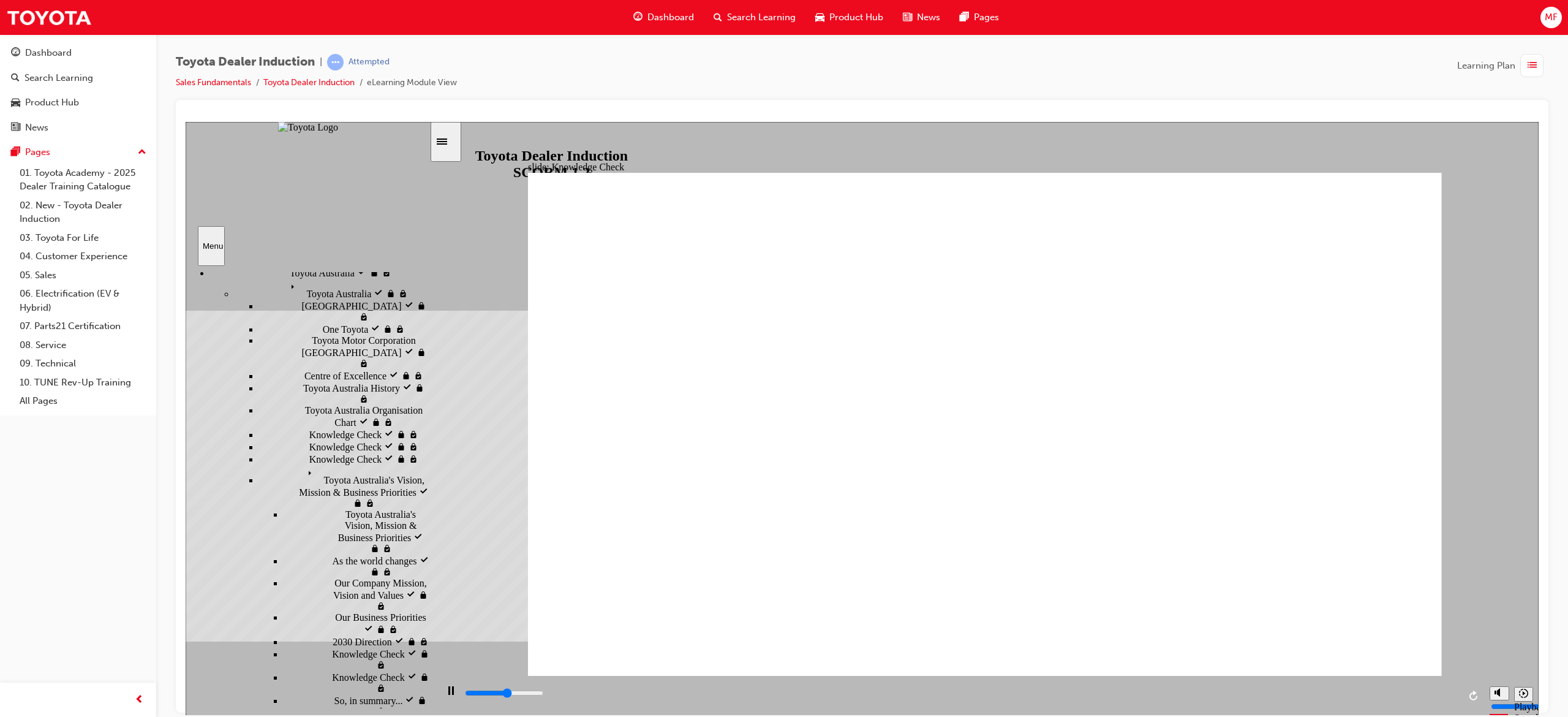 click on "End of Module
End of Module" at bounding box center (320, 2119) 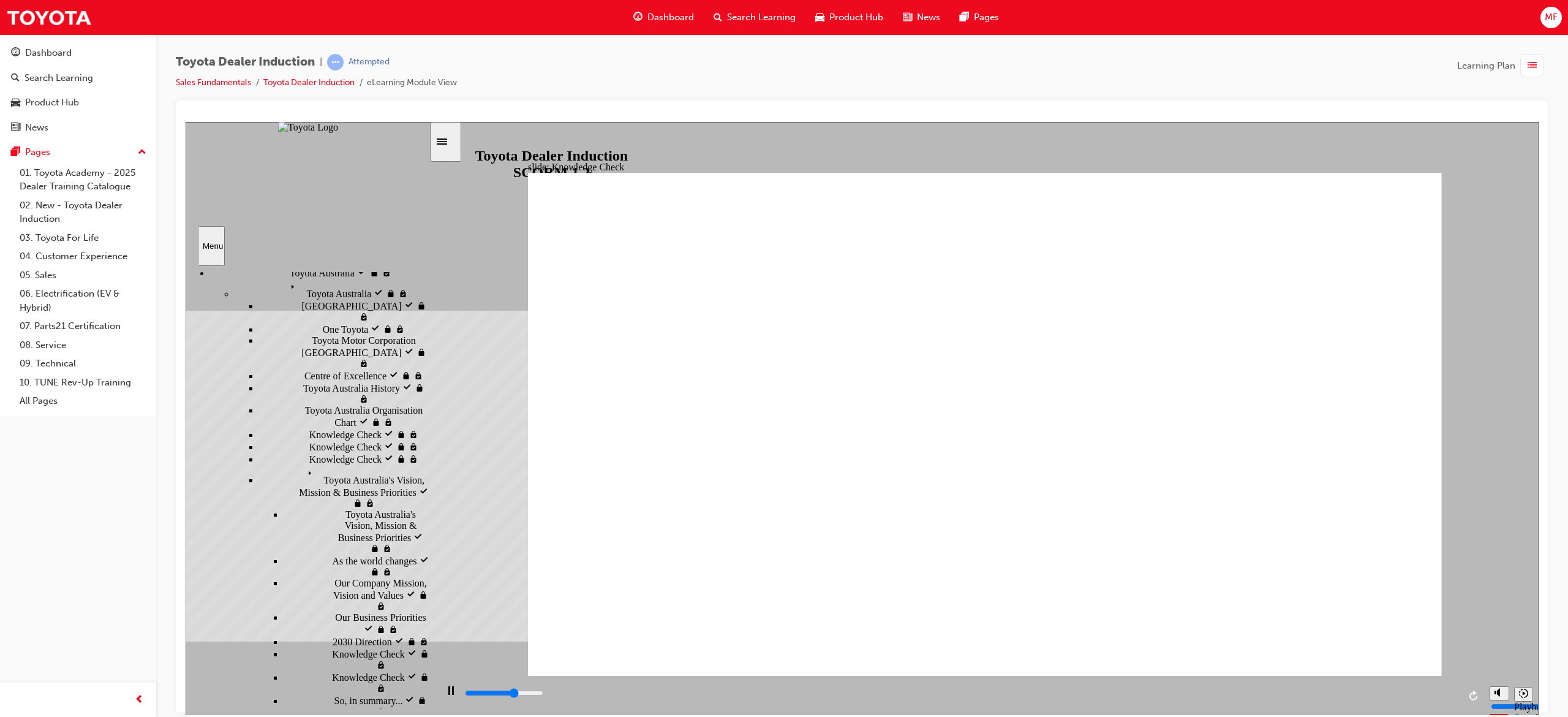 scroll, scrollTop: 506, scrollLeft: 0, axis: vertical 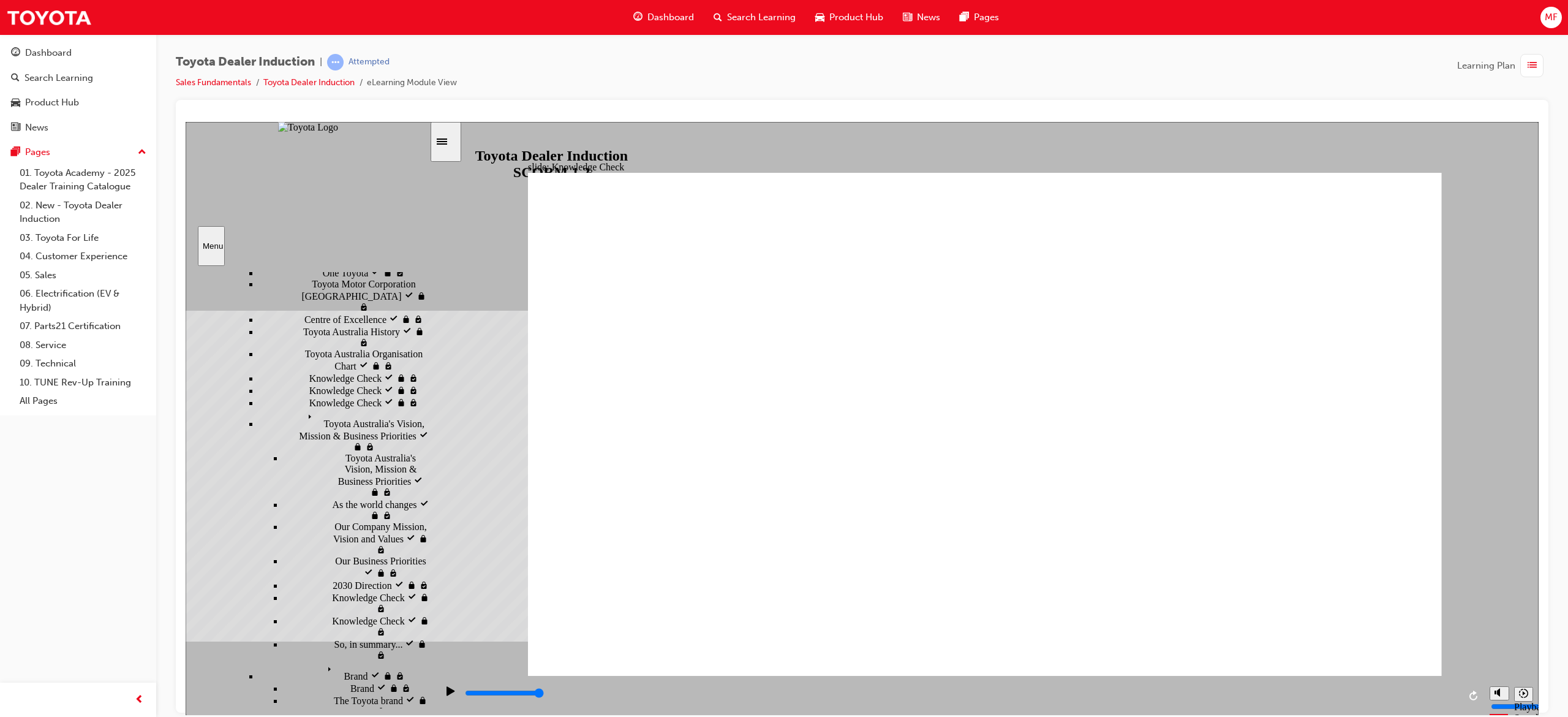 click on "Toyota Academy
Toyota Academy" at bounding box center [332, 2091] 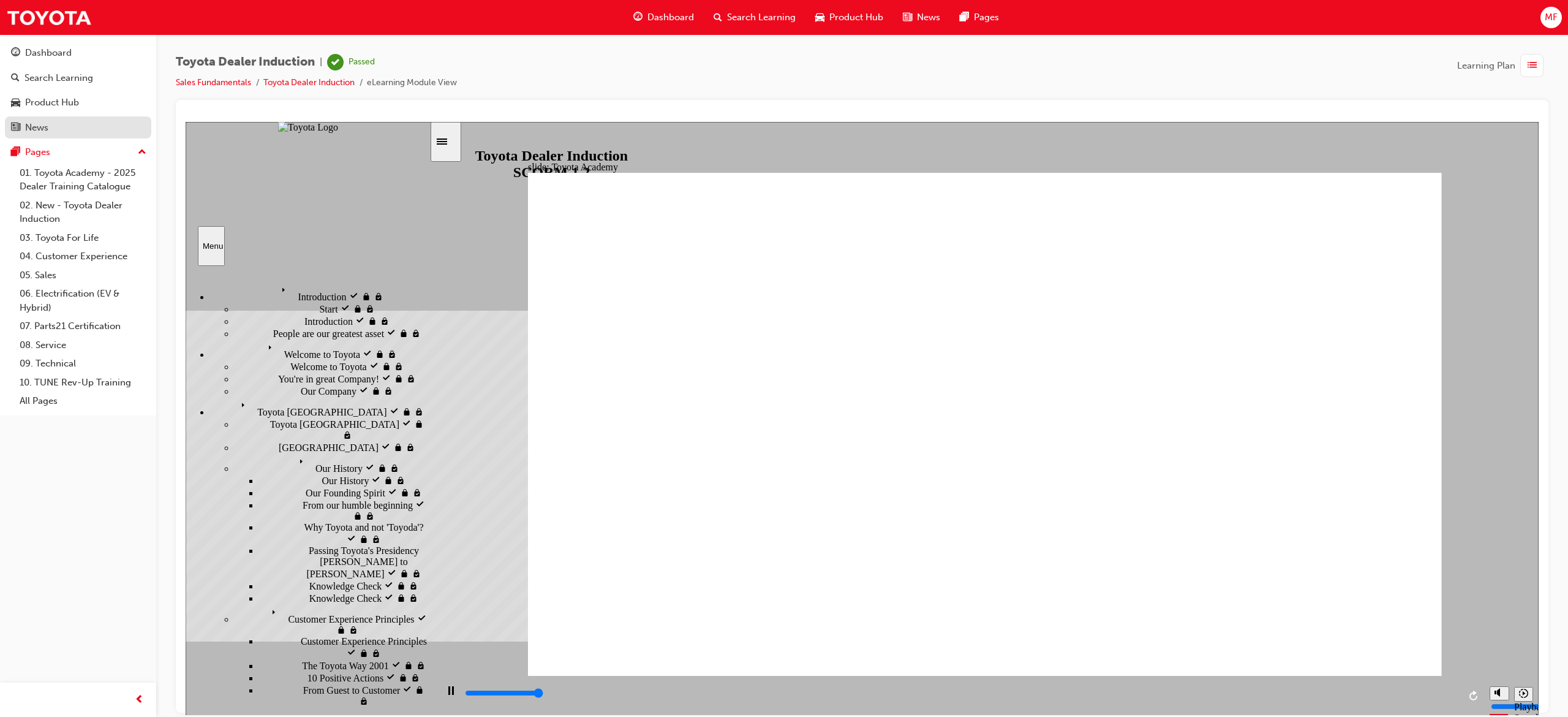 type on "9900" 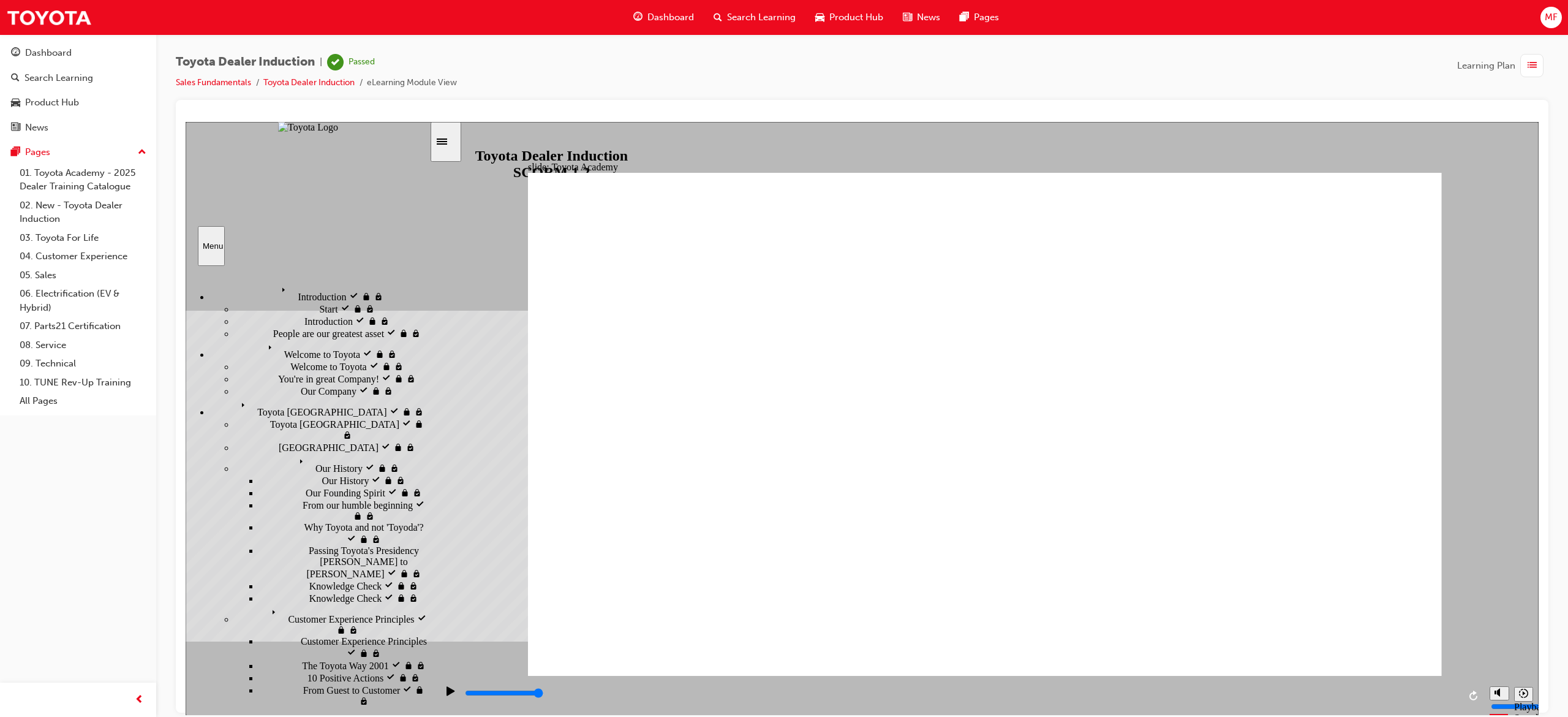 click on "Dashboard" at bounding box center (671, 17) 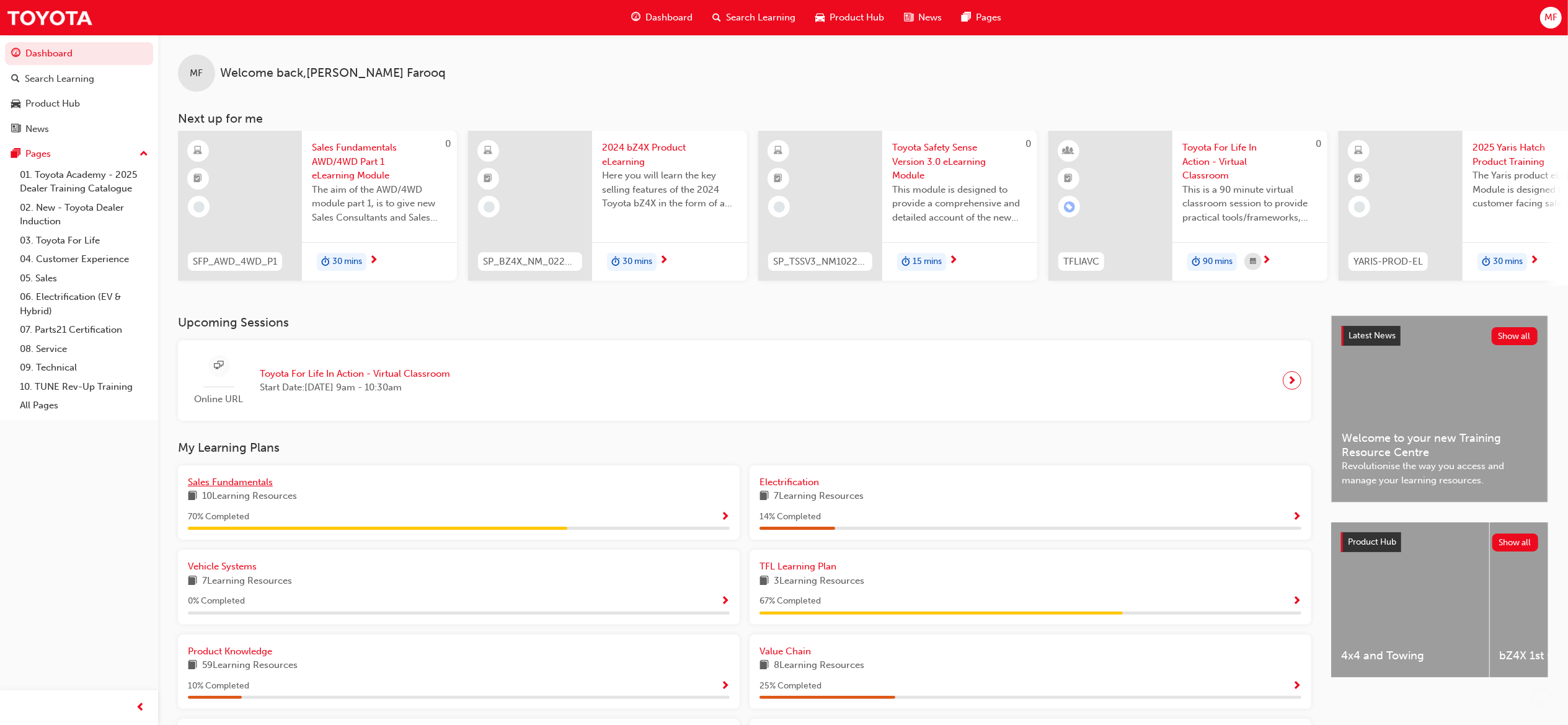 click on "Sales Fundamentals" at bounding box center [230, 482] 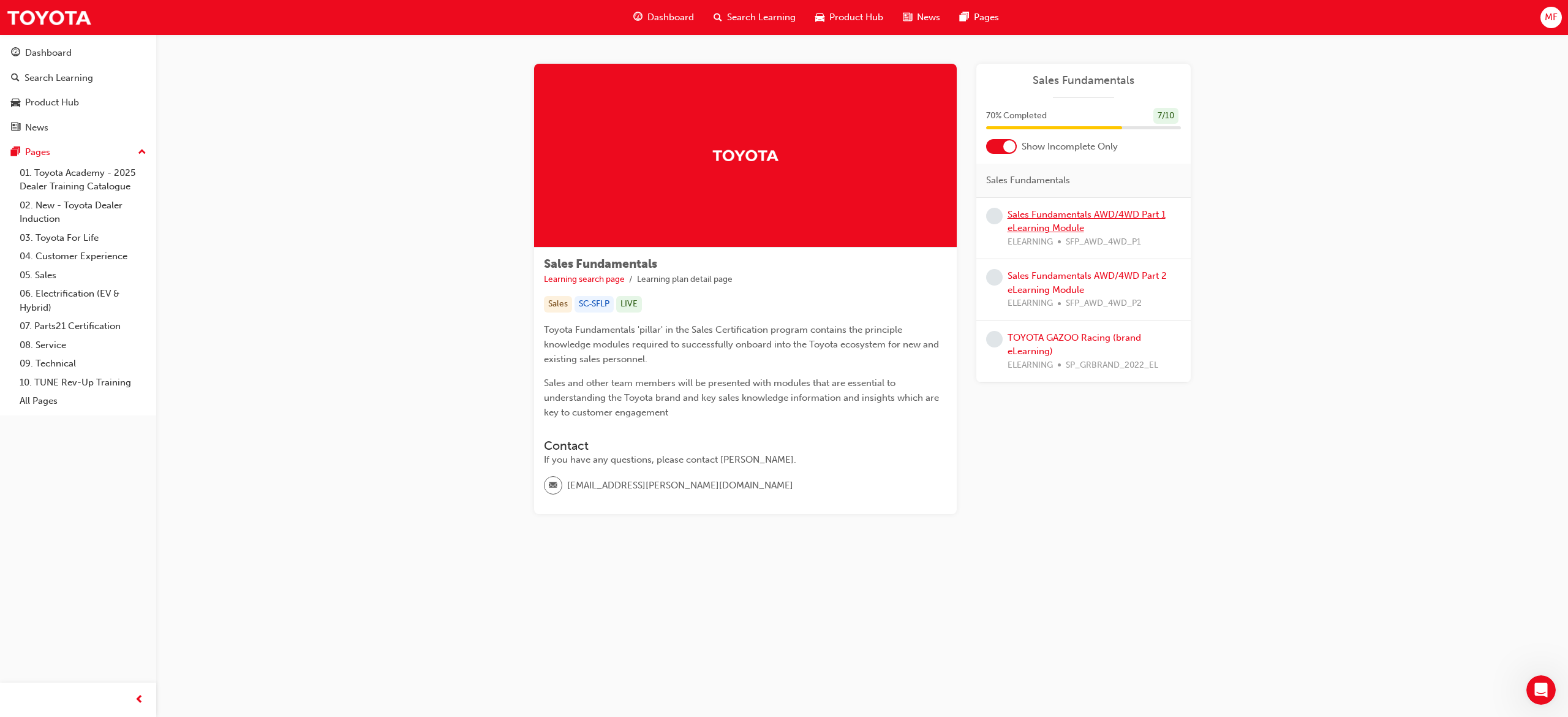 click on "Sales Fundamentals AWD/4WD Part 1 eLearning Module" at bounding box center [1087, 221] 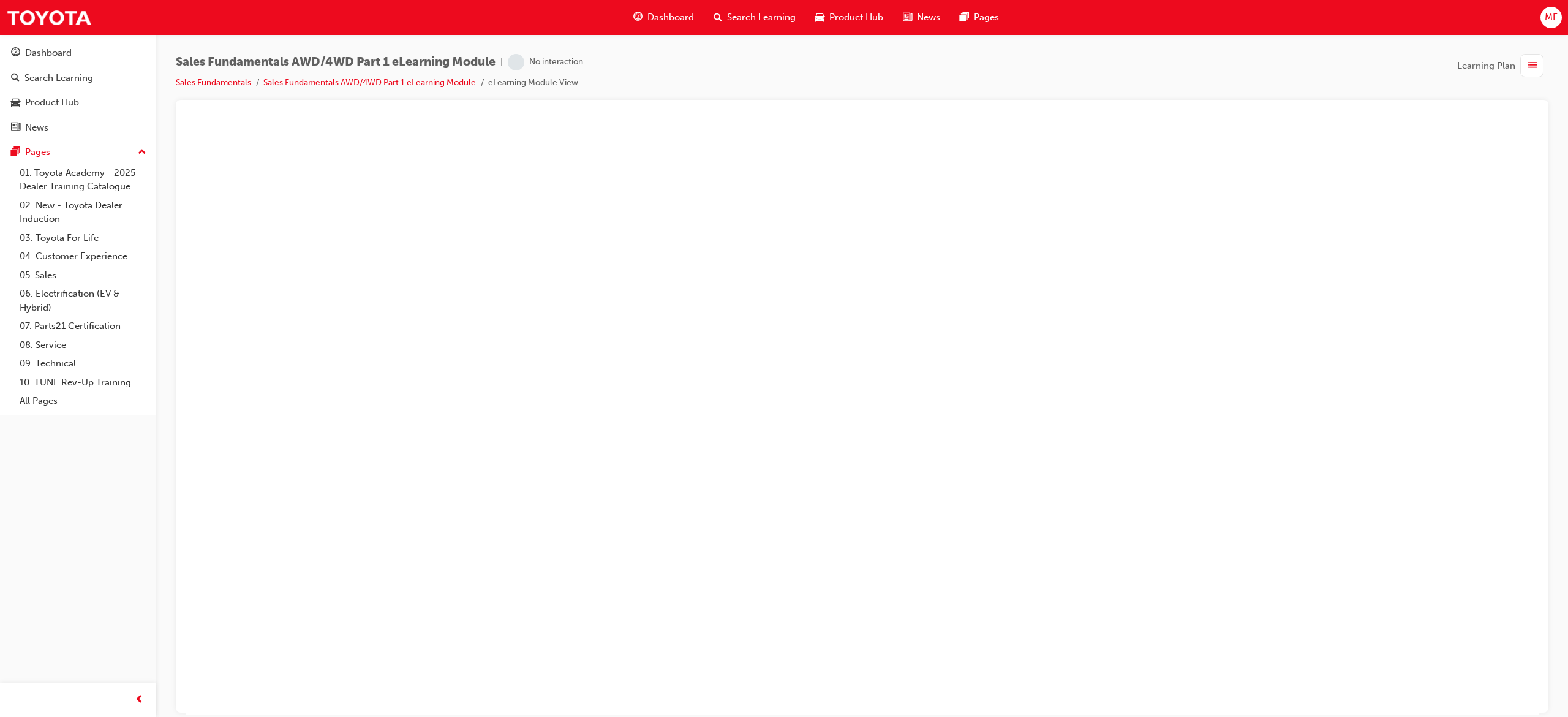 scroll, scrollTop: 0, scrollLeft: 0, axis: both 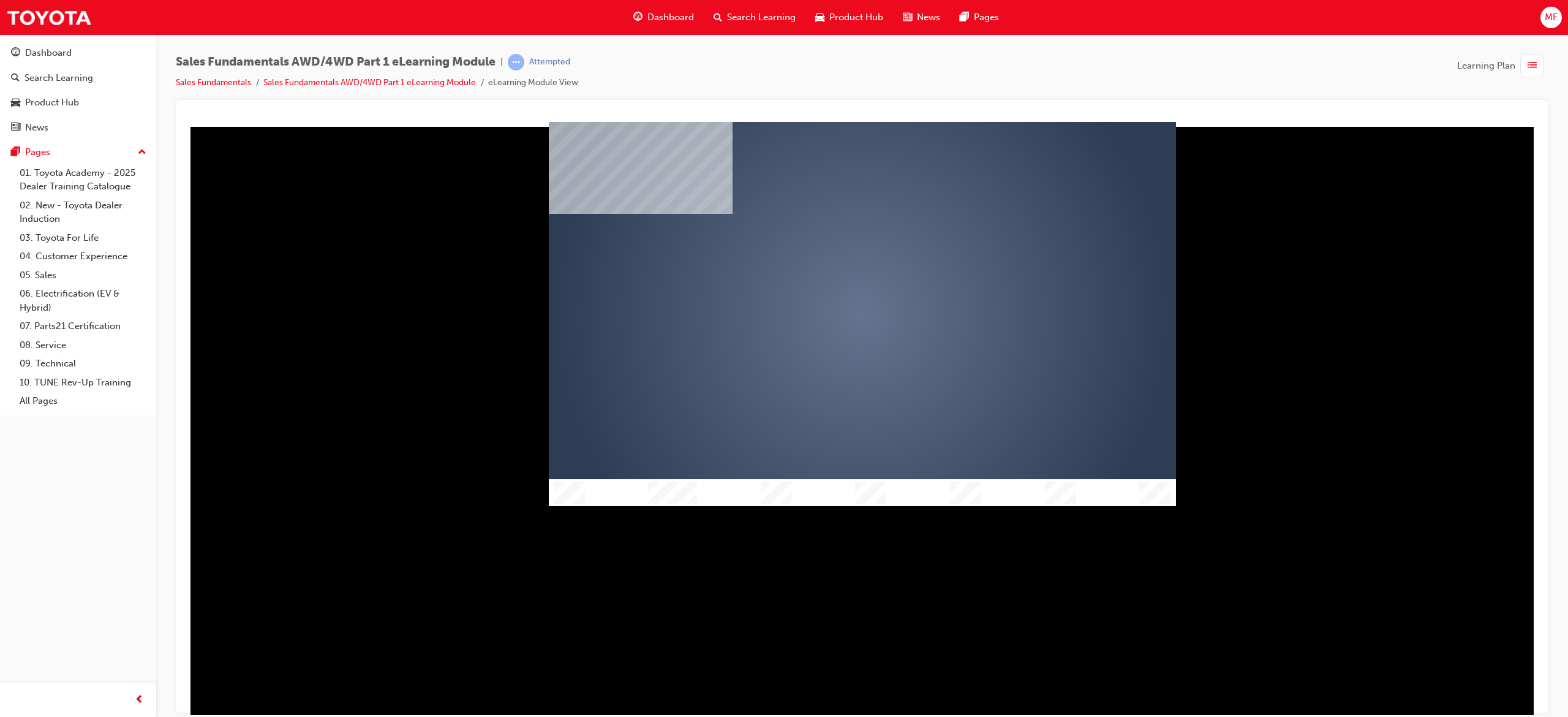 click at bounding box center [827, 278] 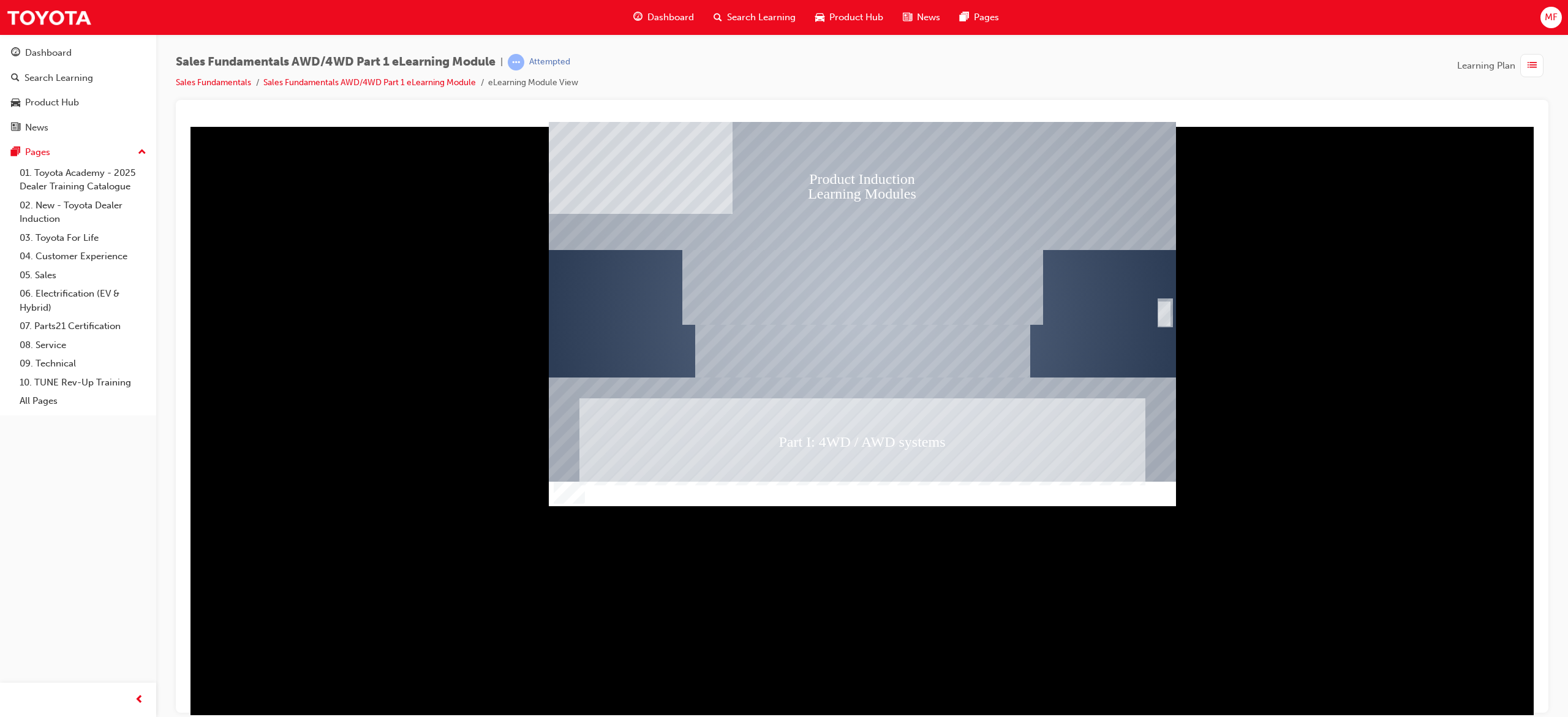 click 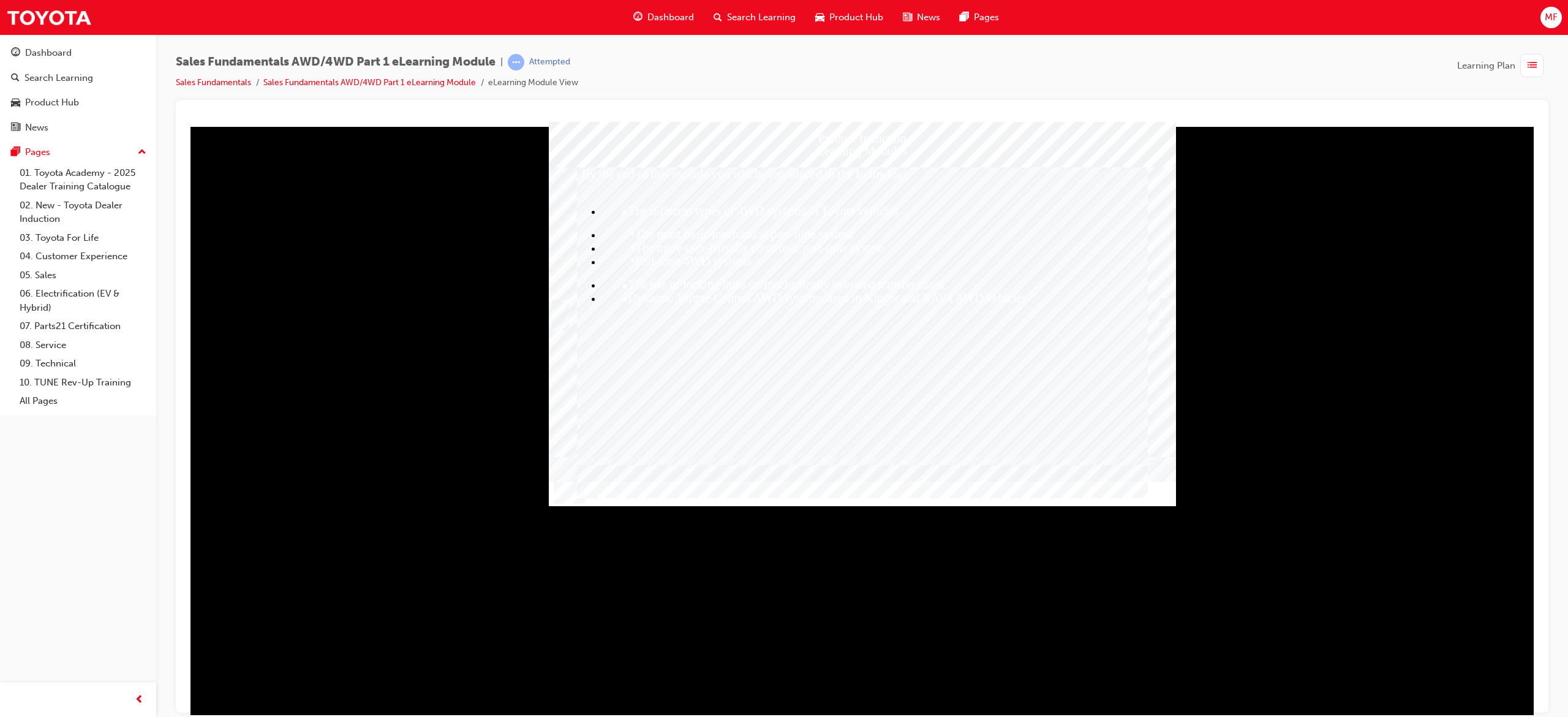click at bounding box center [1166, 313] 